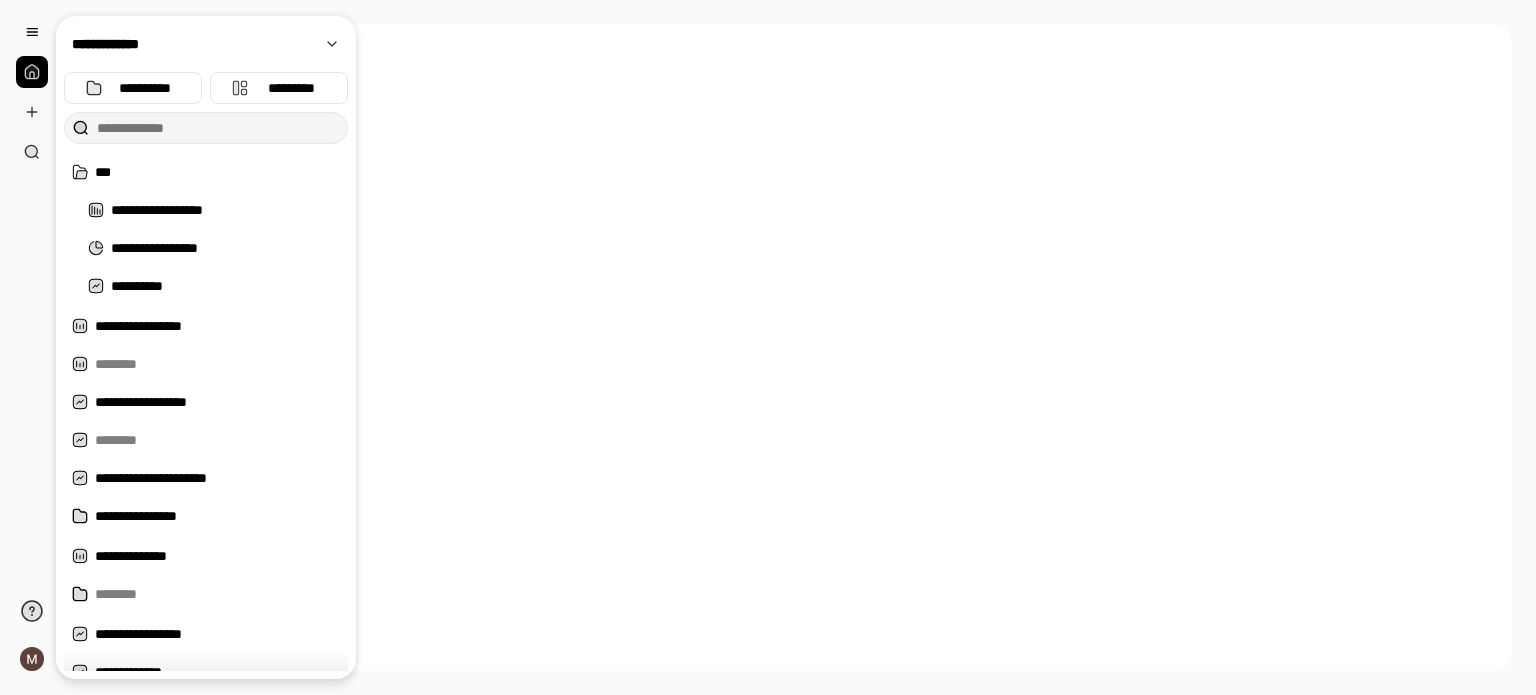 scroll, scrollTop: 0, scrollLeft: 0, axis: both 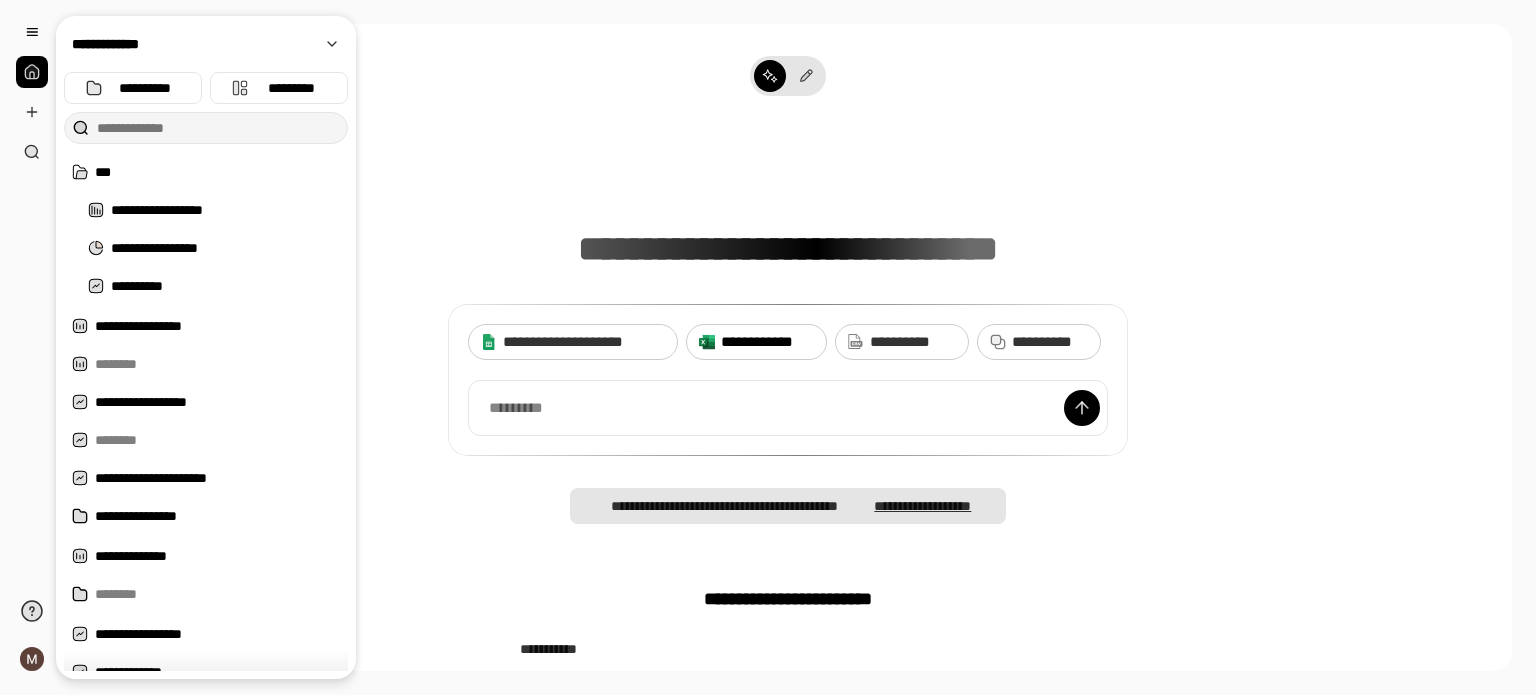 click on "**********" at bounding box center (767, 342) 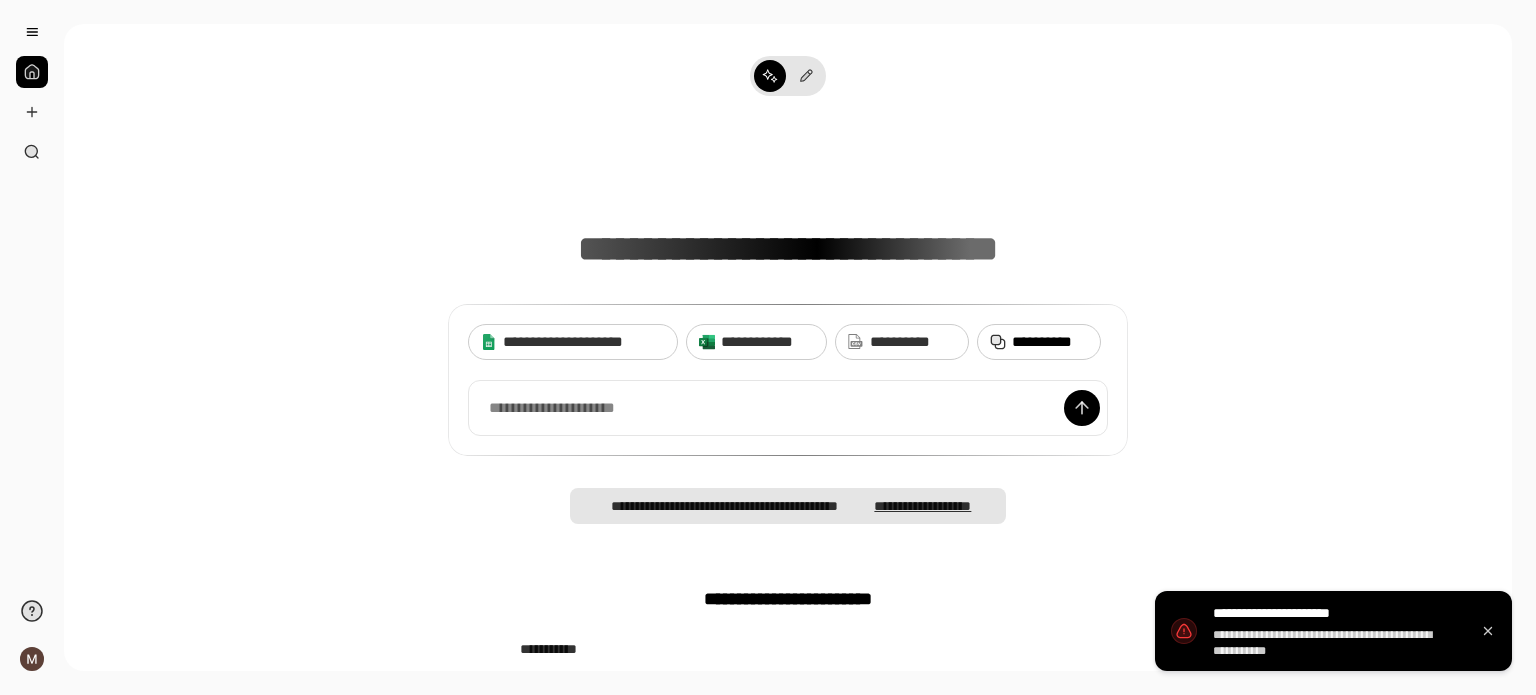click on "**********" at bounding box center (1050, 342) 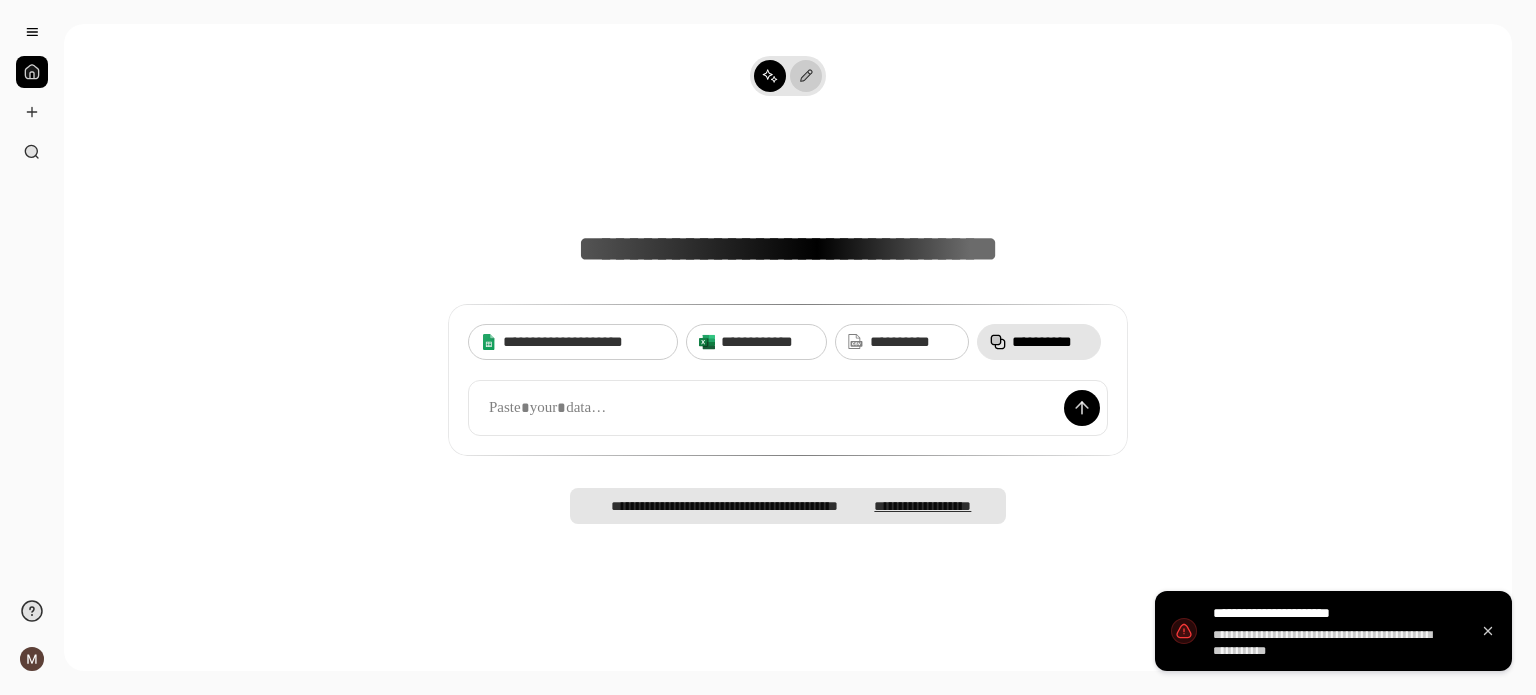 click 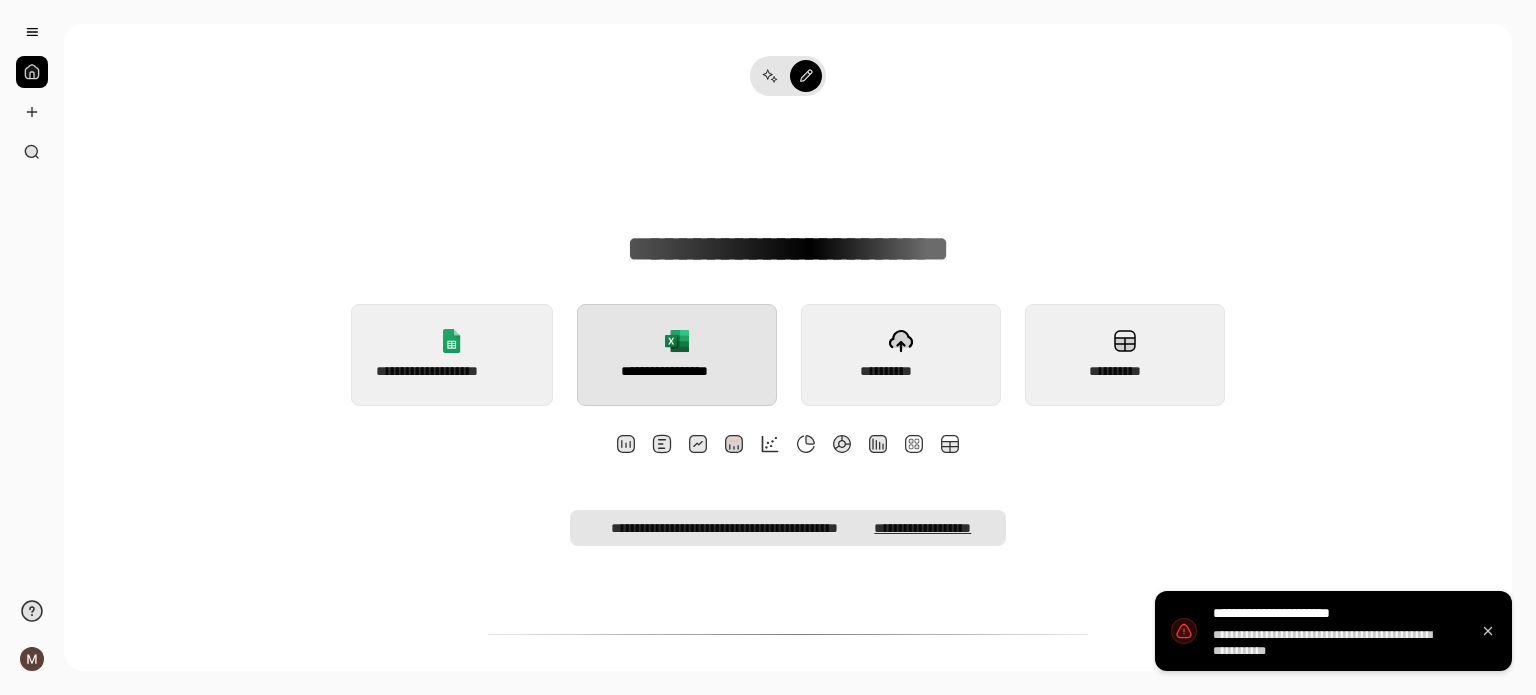 click on "**********" at bounding box center [676, 371] 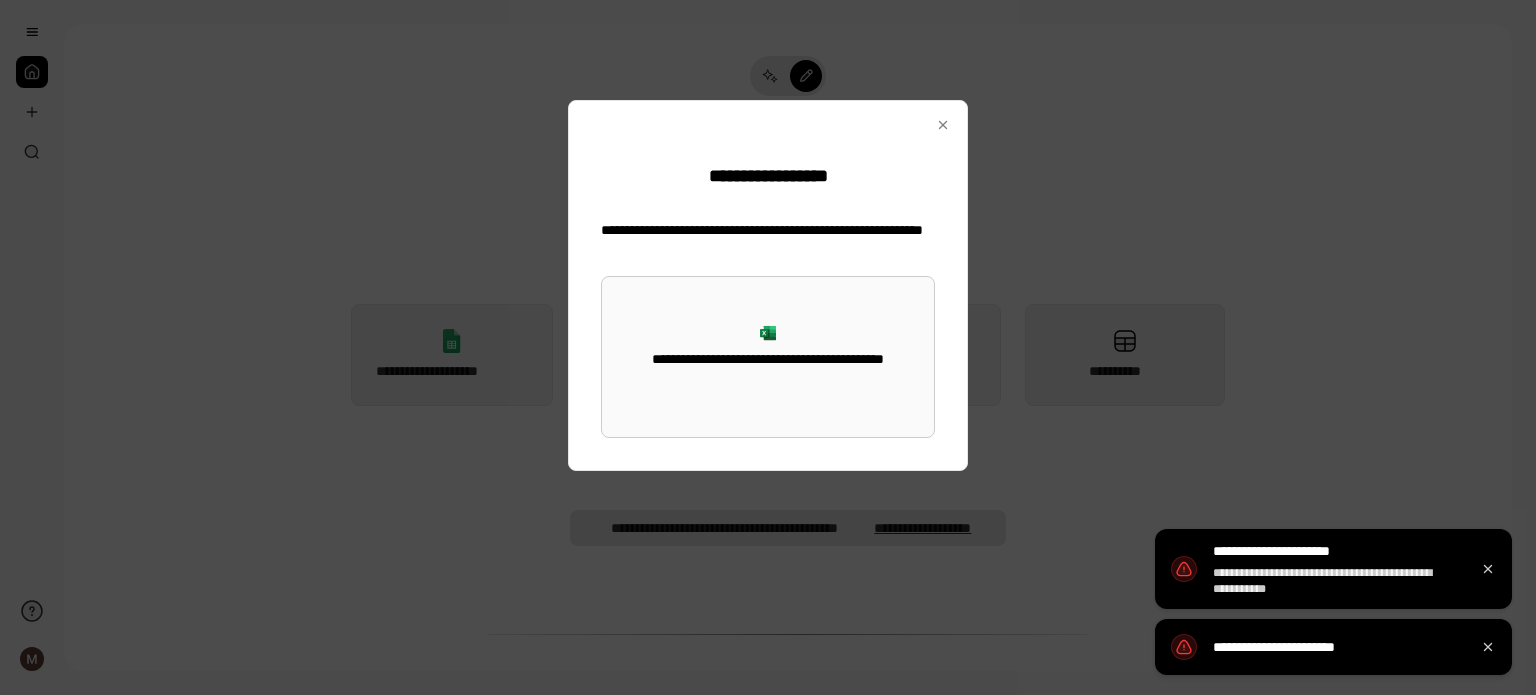 click on "**********" at bounding box center [768, 357] 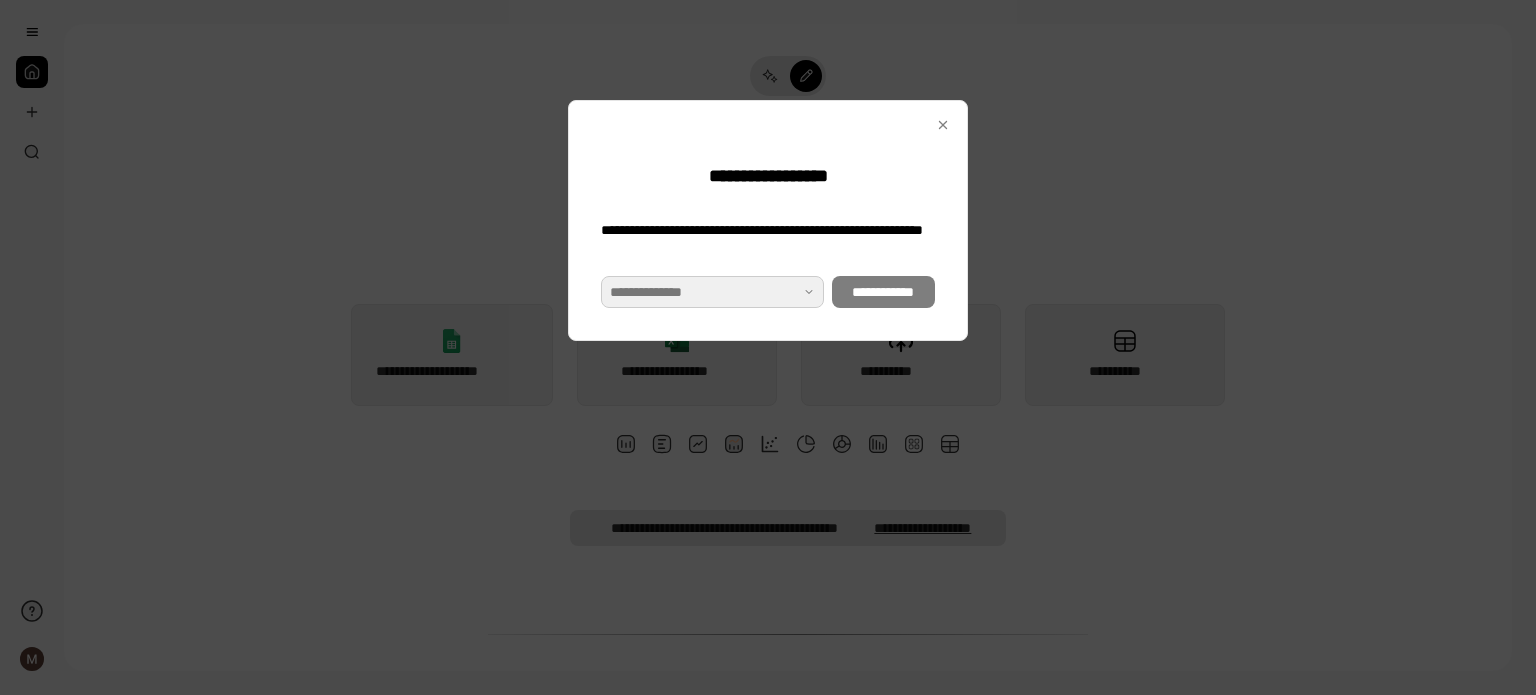 click at bounding box center [712, 292] 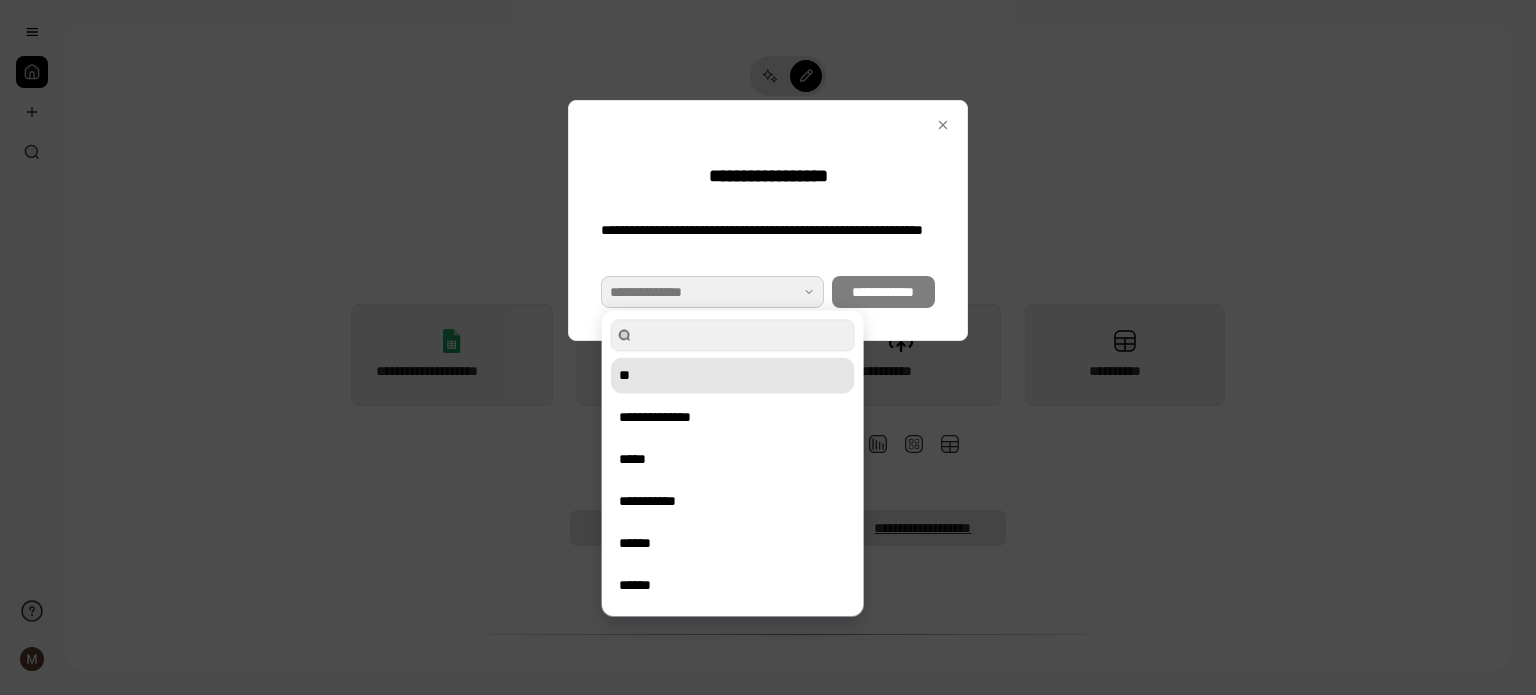 click on "**" at bounding box center [733, 375] 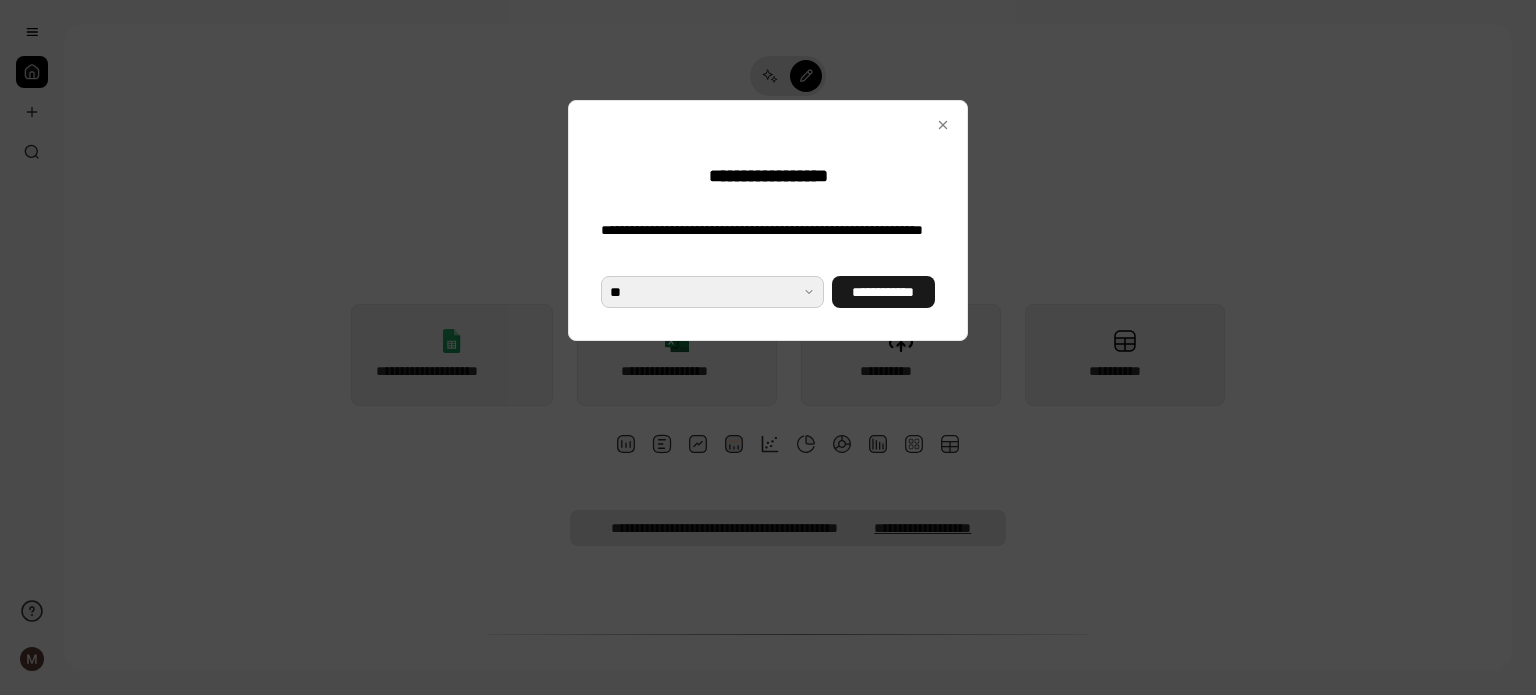 click on "**********" at bounding box center [883, 292] 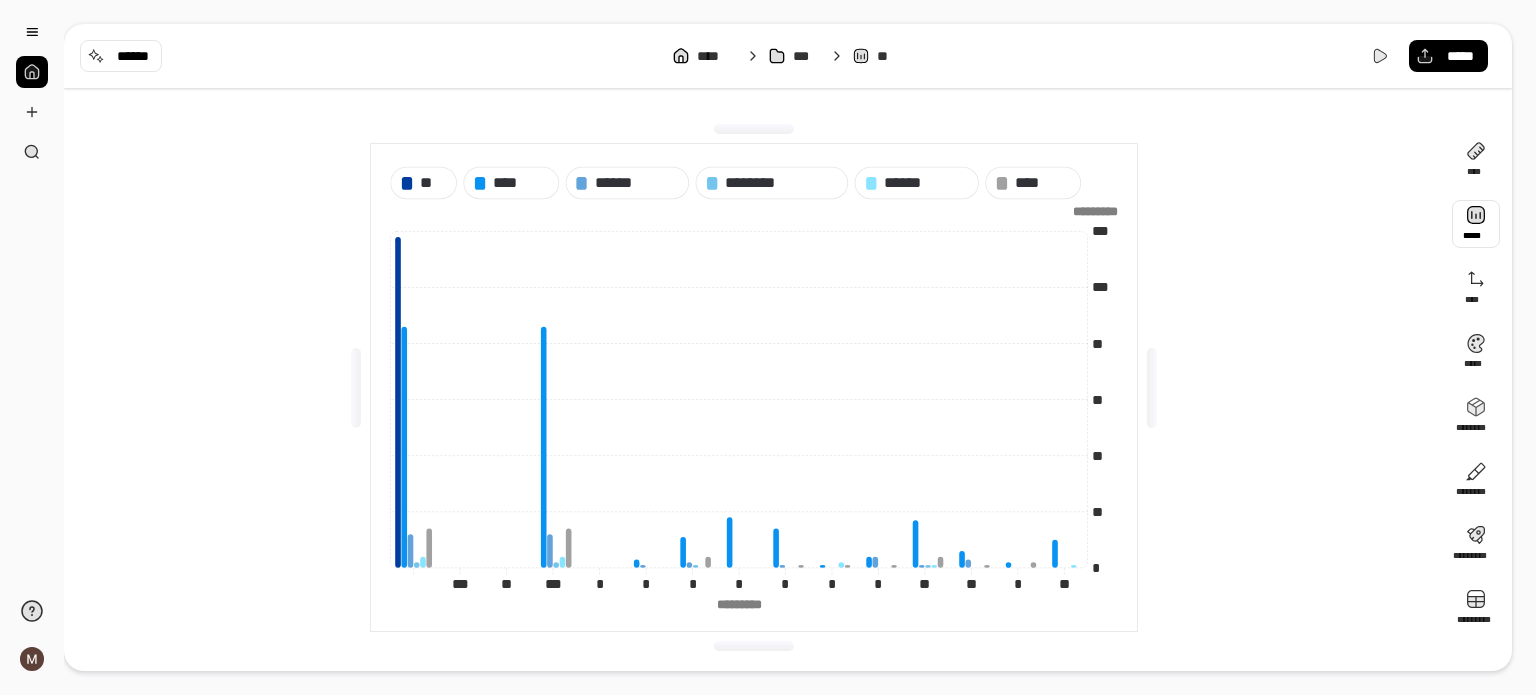 click at bounding box center (1476, 224) 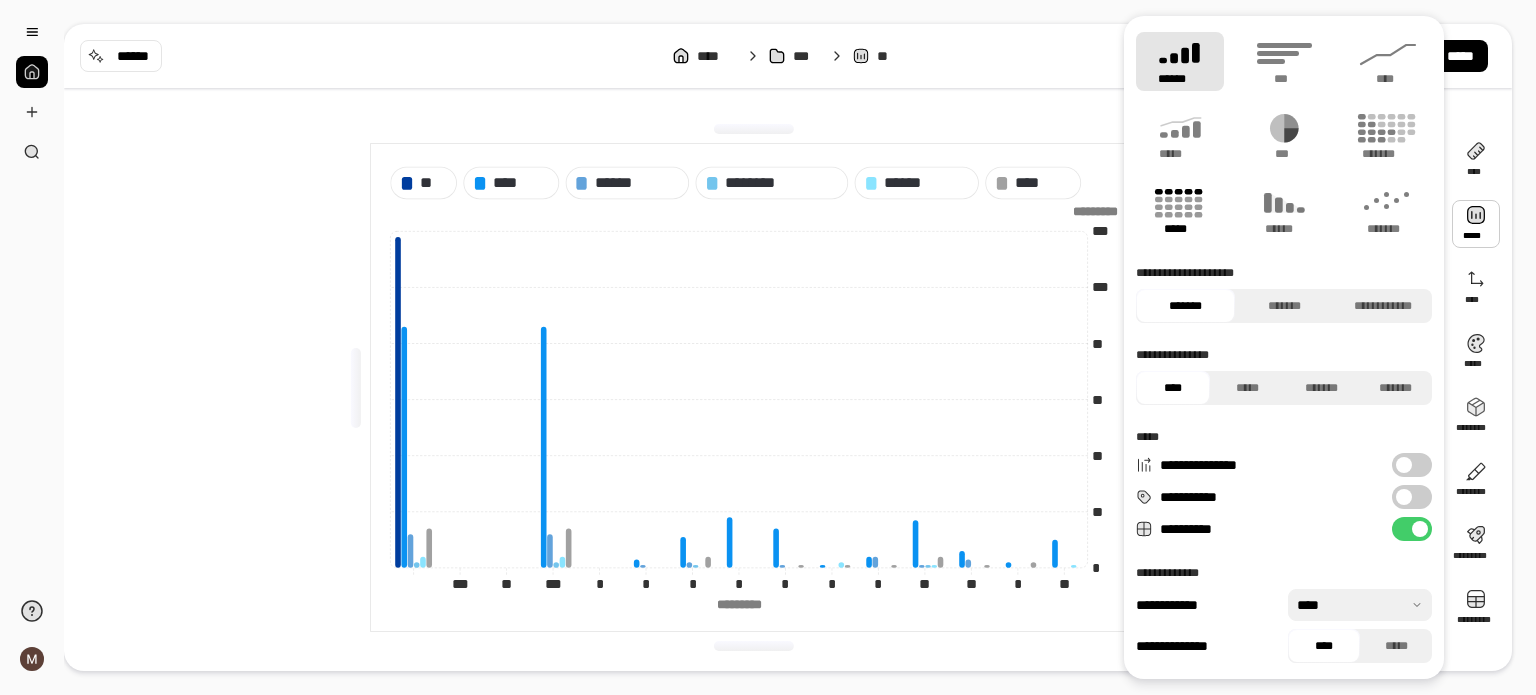 click on "*****" at bounding box center [1180, 211] 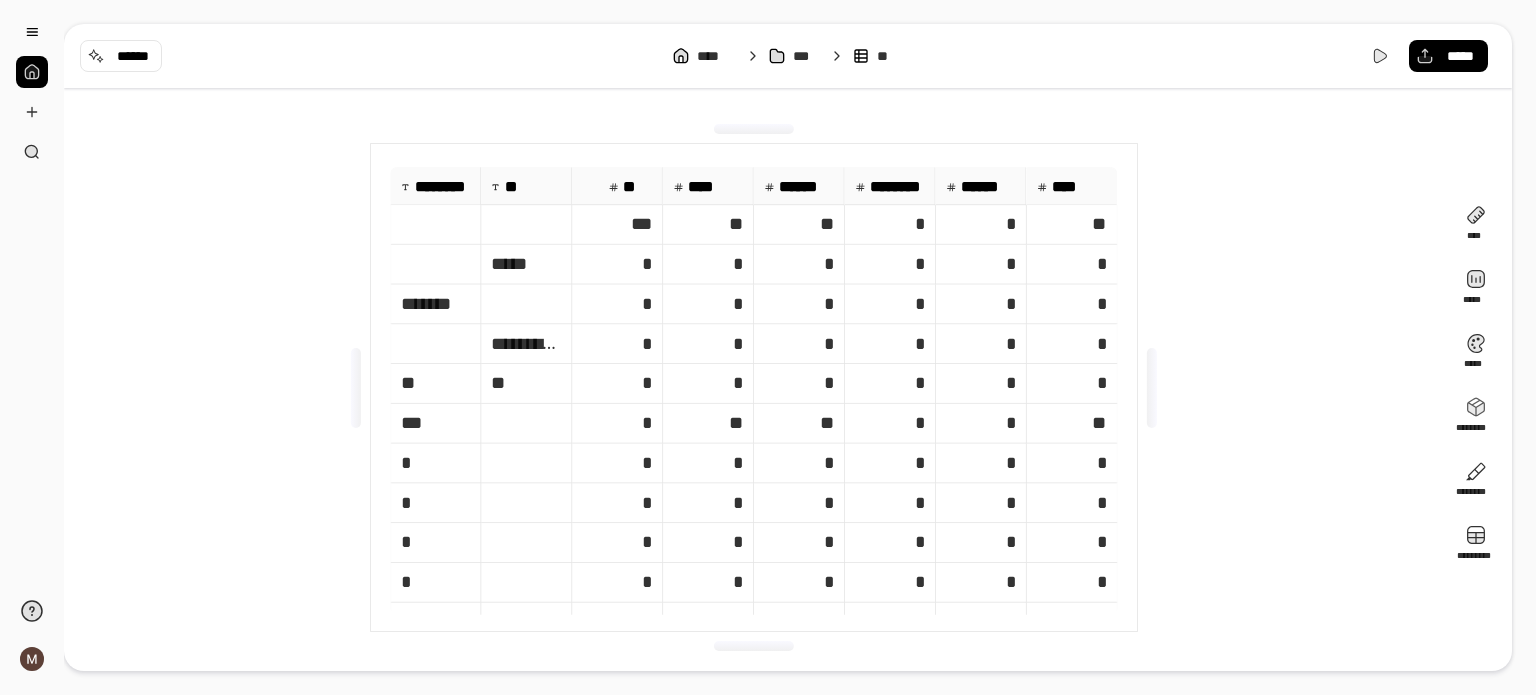 click on "*" at bounding box center [708, 305] 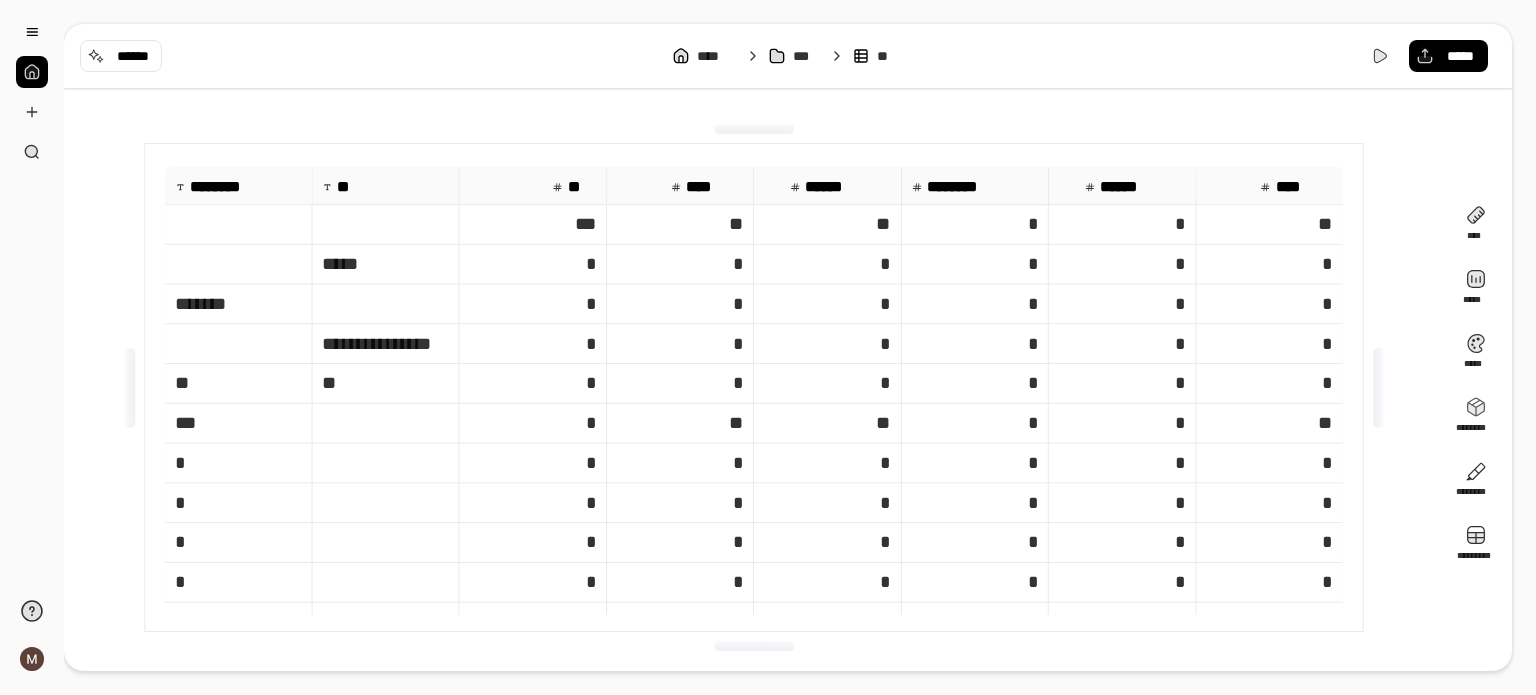 click on "**********" at bounding box center [754, 387] 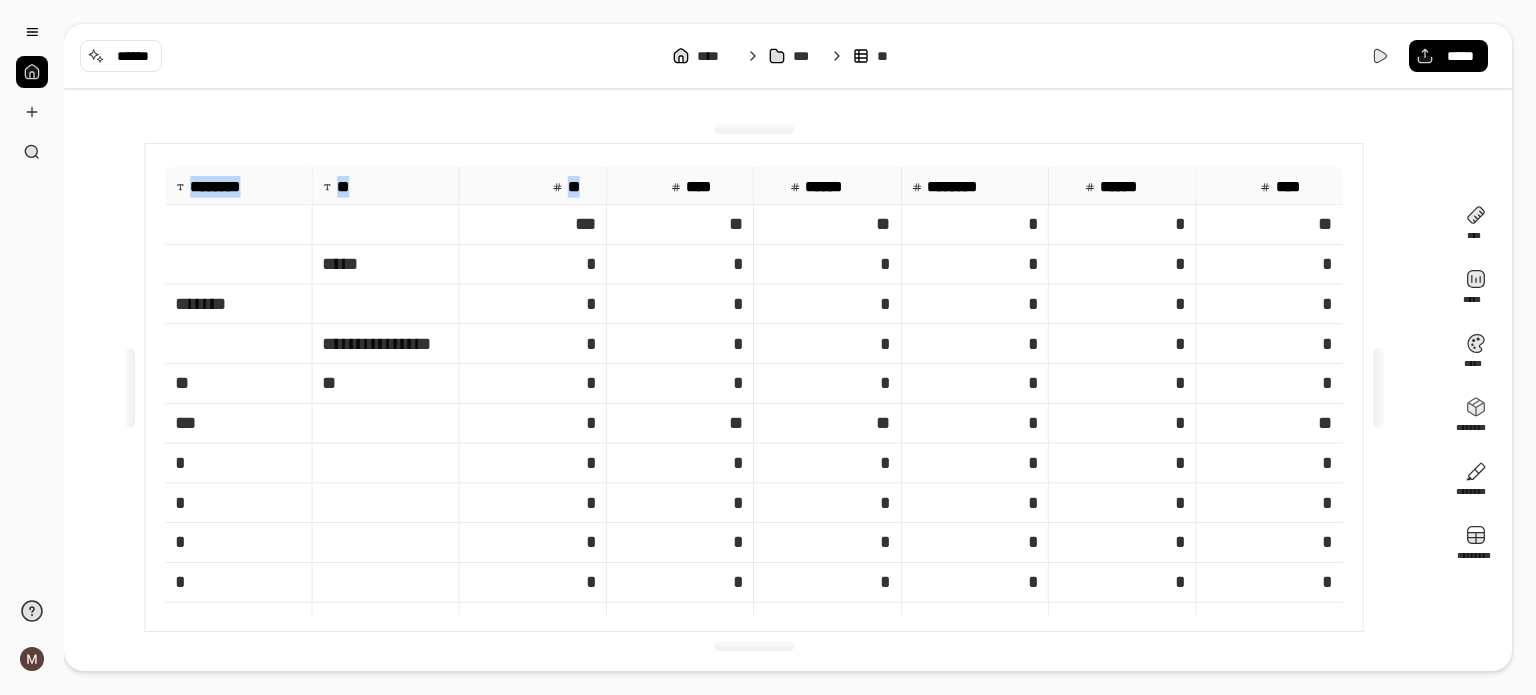 drag, startPoint x: 584, startPoint y: 183, endPoint x: 124, endPoint y: 189, distance: 460.03912 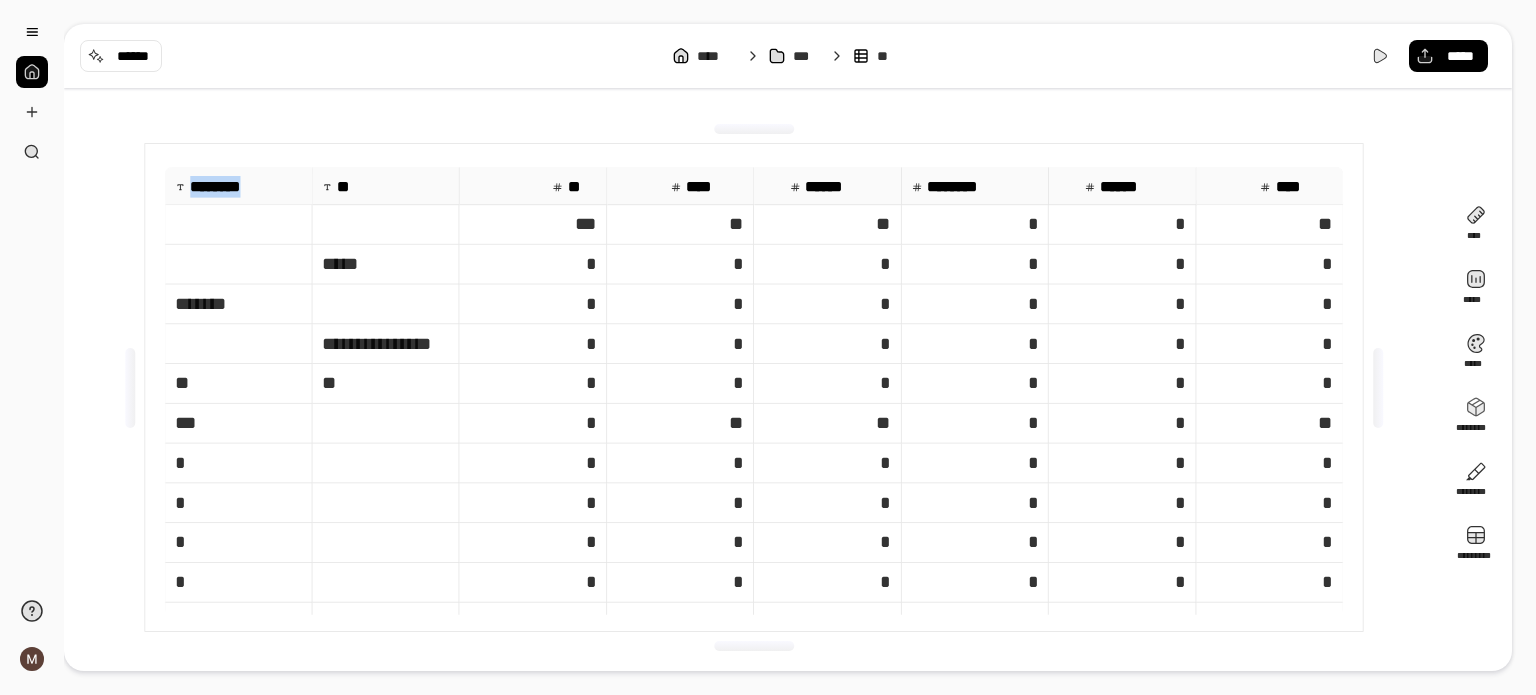 drag, startPoint x: 222, startPoint y: 183, endPoint x: 156, endPoint y: 180, distance: 66.068146 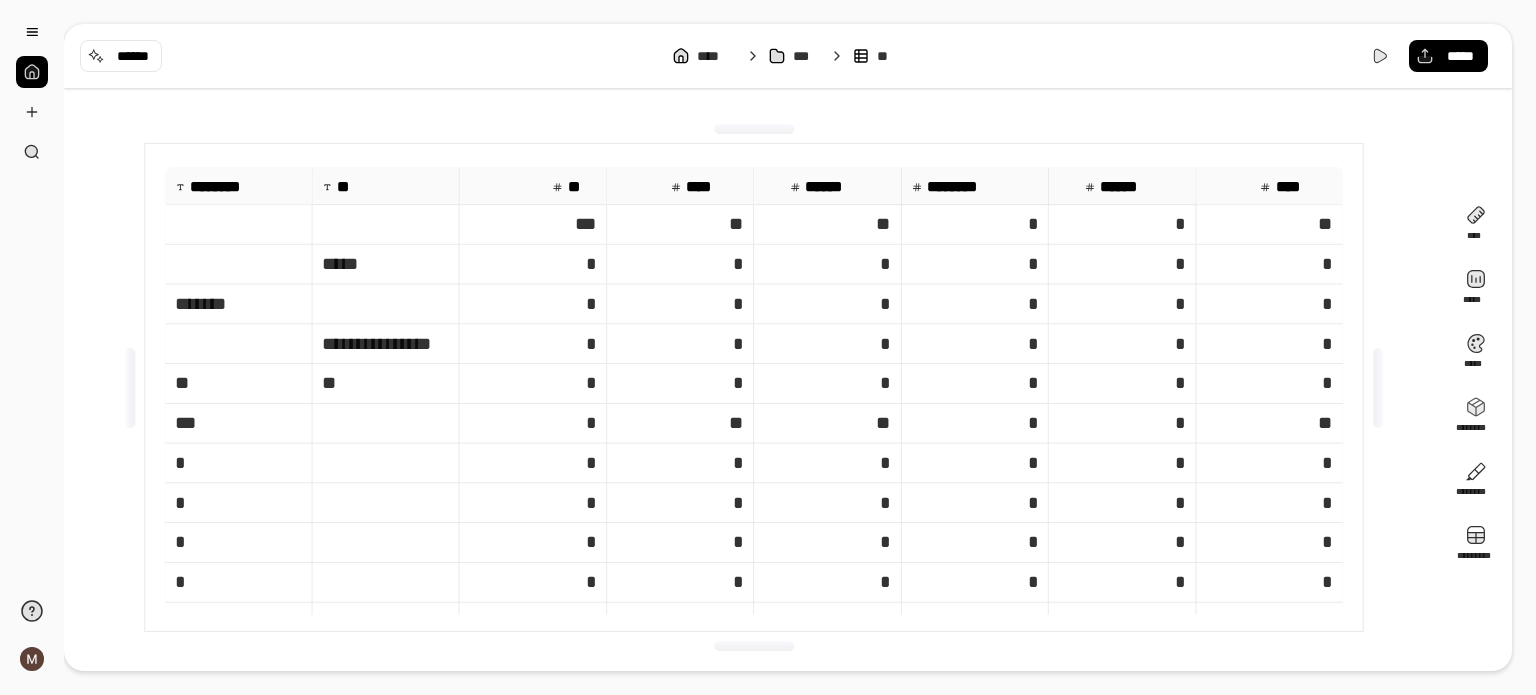 click on "**********" at bounding box center (754, 387) 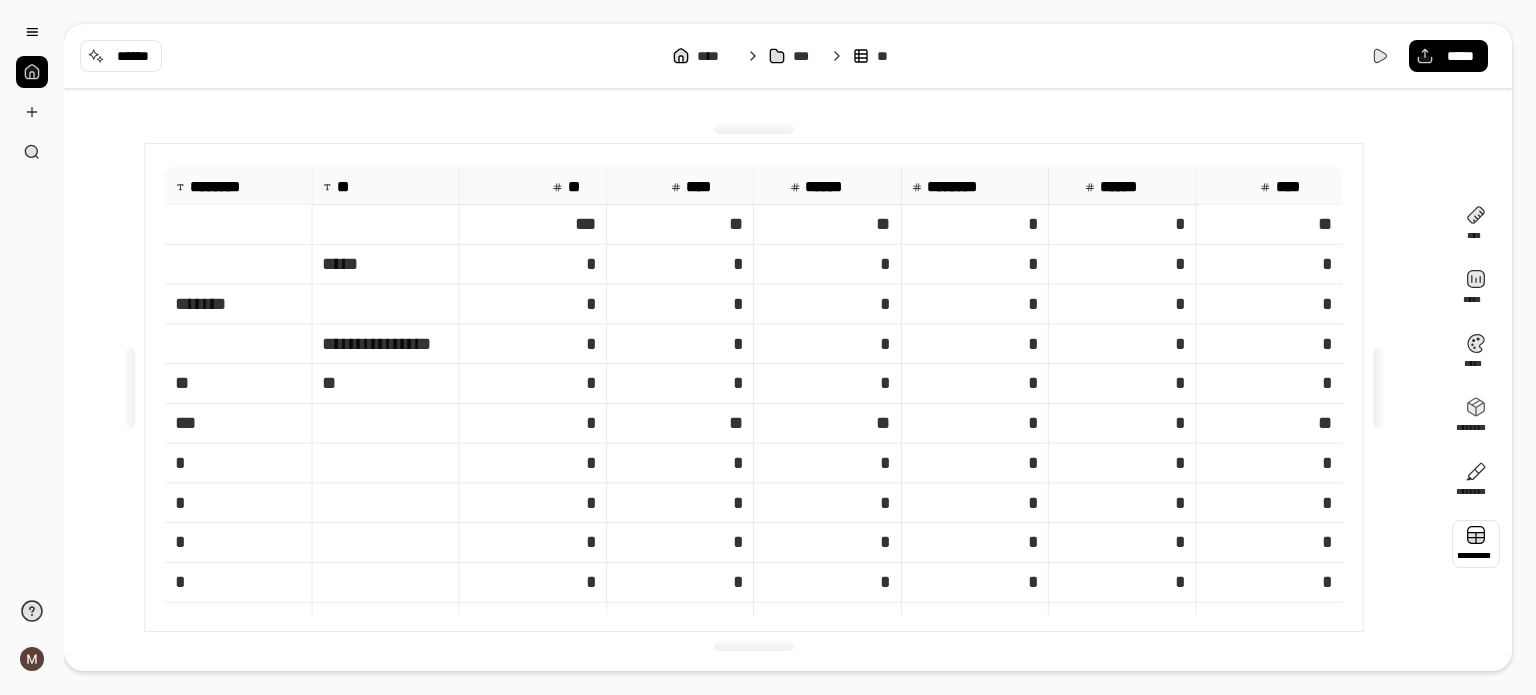 click at bounding box center (1476, 544) 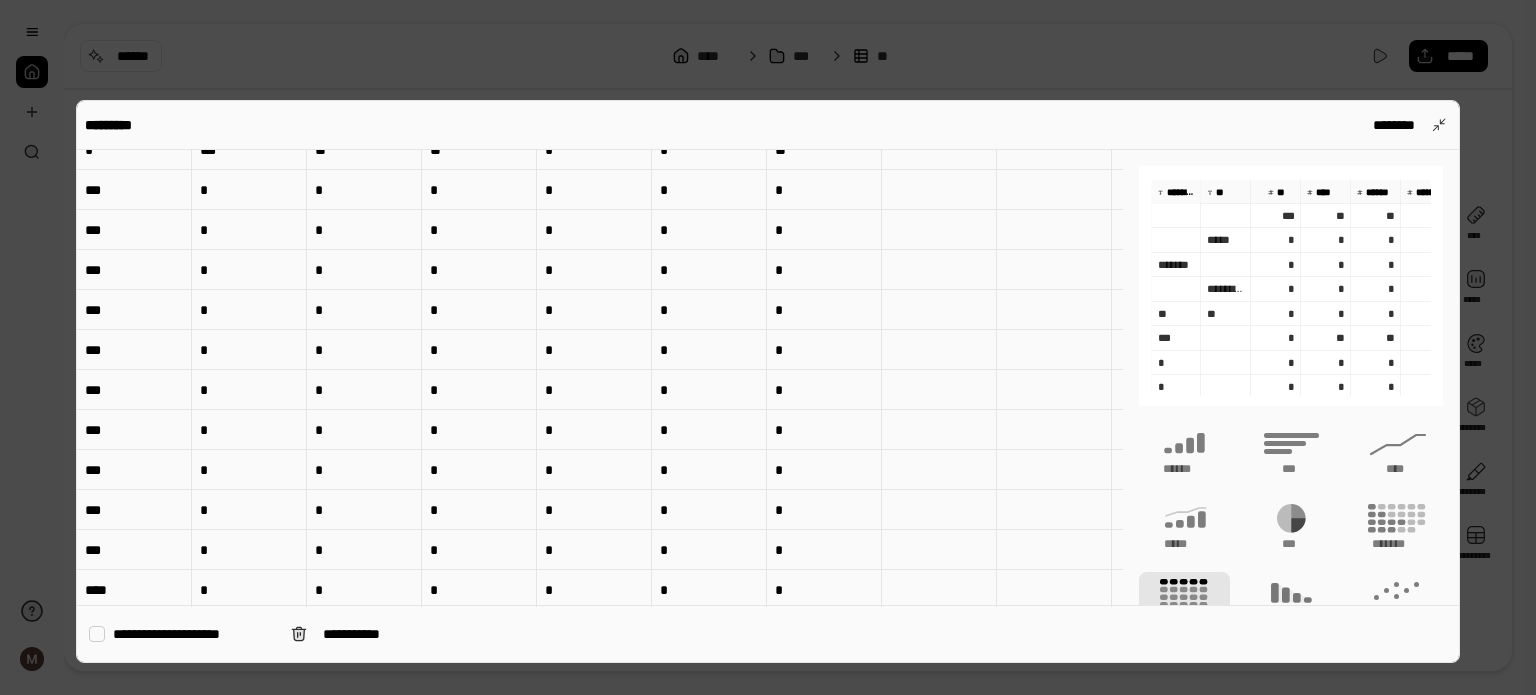 scroll, scrollTop: 0, scrollLeft: 0, axis: both 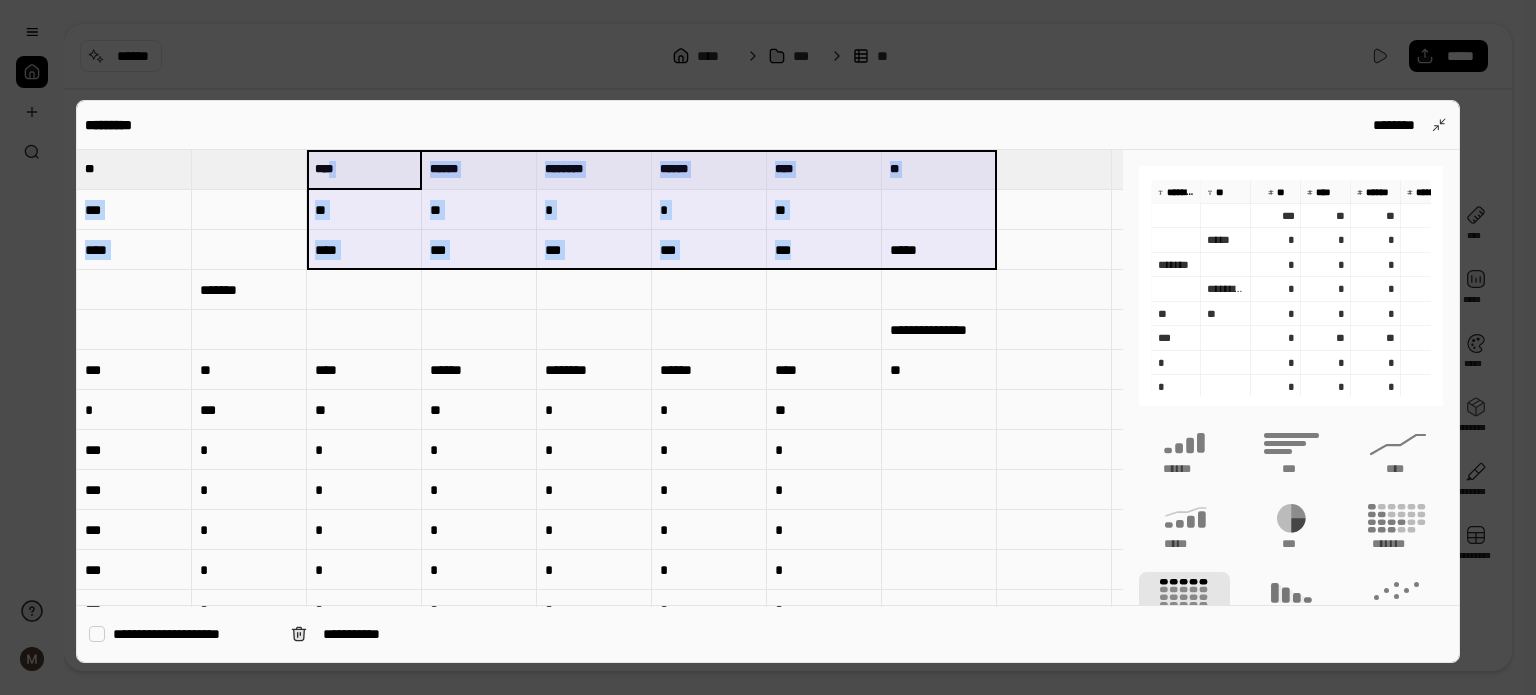 drag, startPoint x: 345, startPoint y: 159, endPoint x: 909, endPoint y: 253, distance: 571.77966 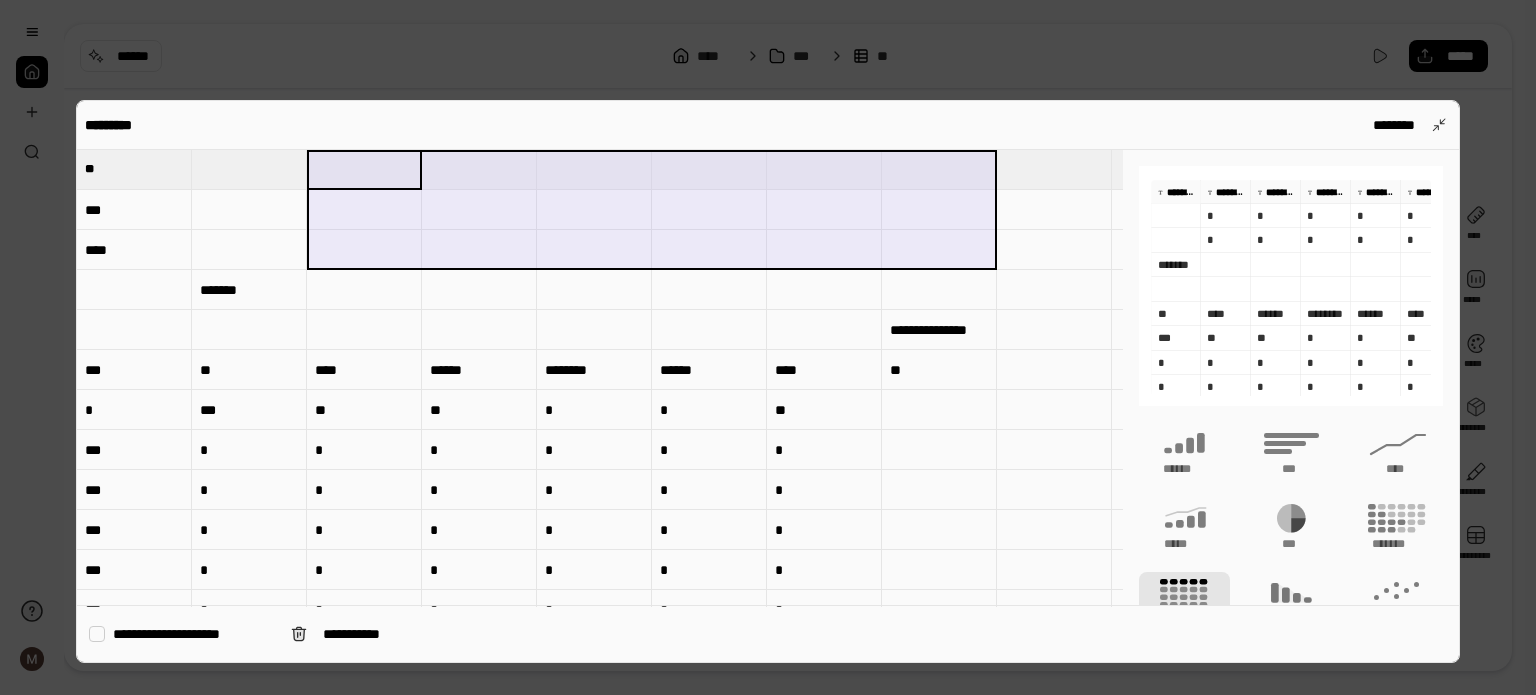 click at bounding box center (249, 169) 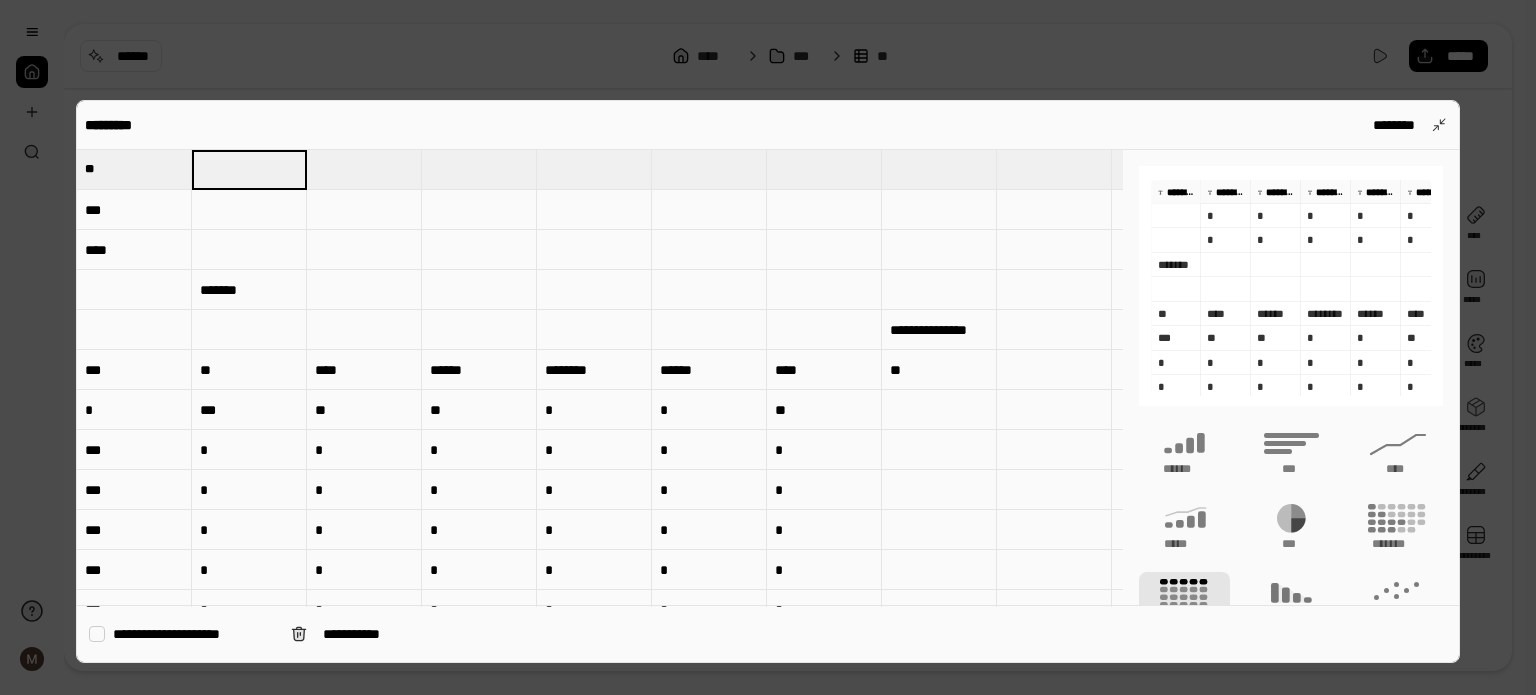 type on "****" 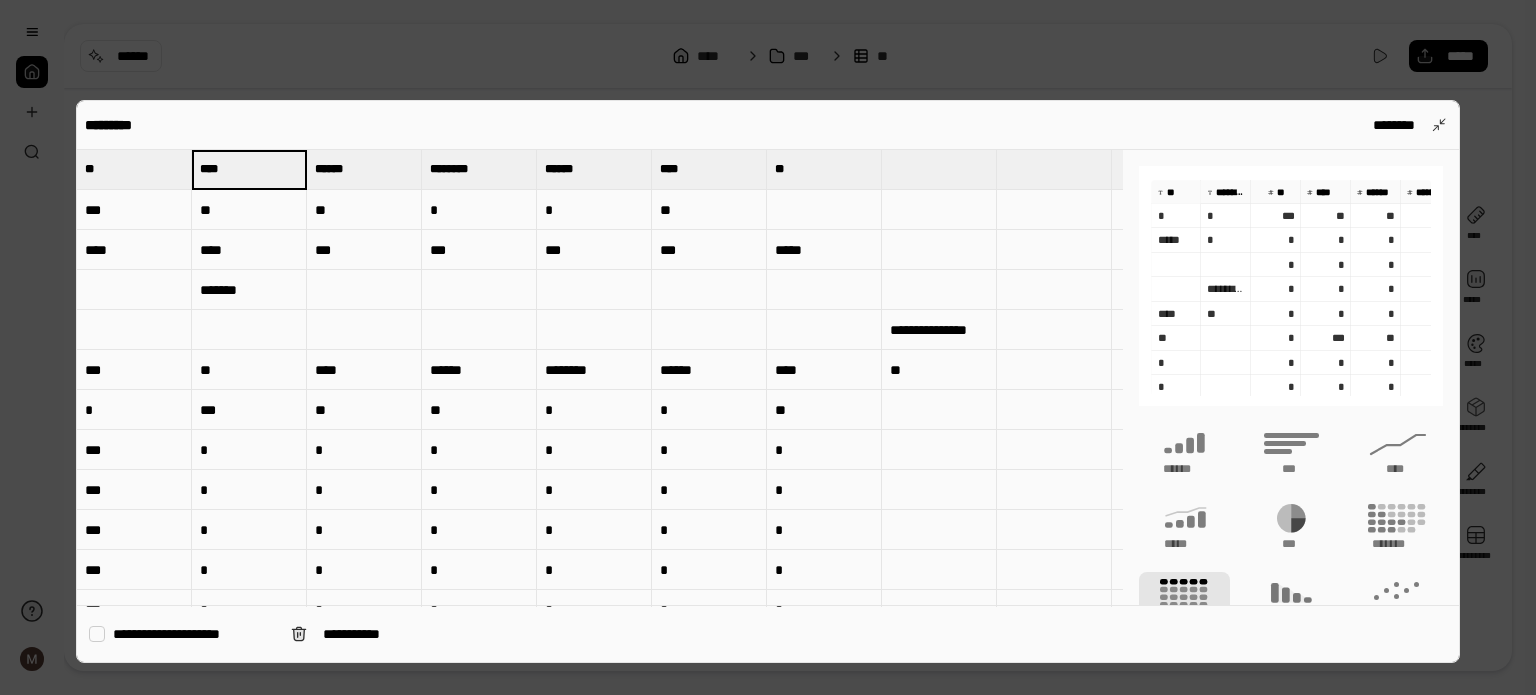 click on "*******" at bounding box center [249, 290] 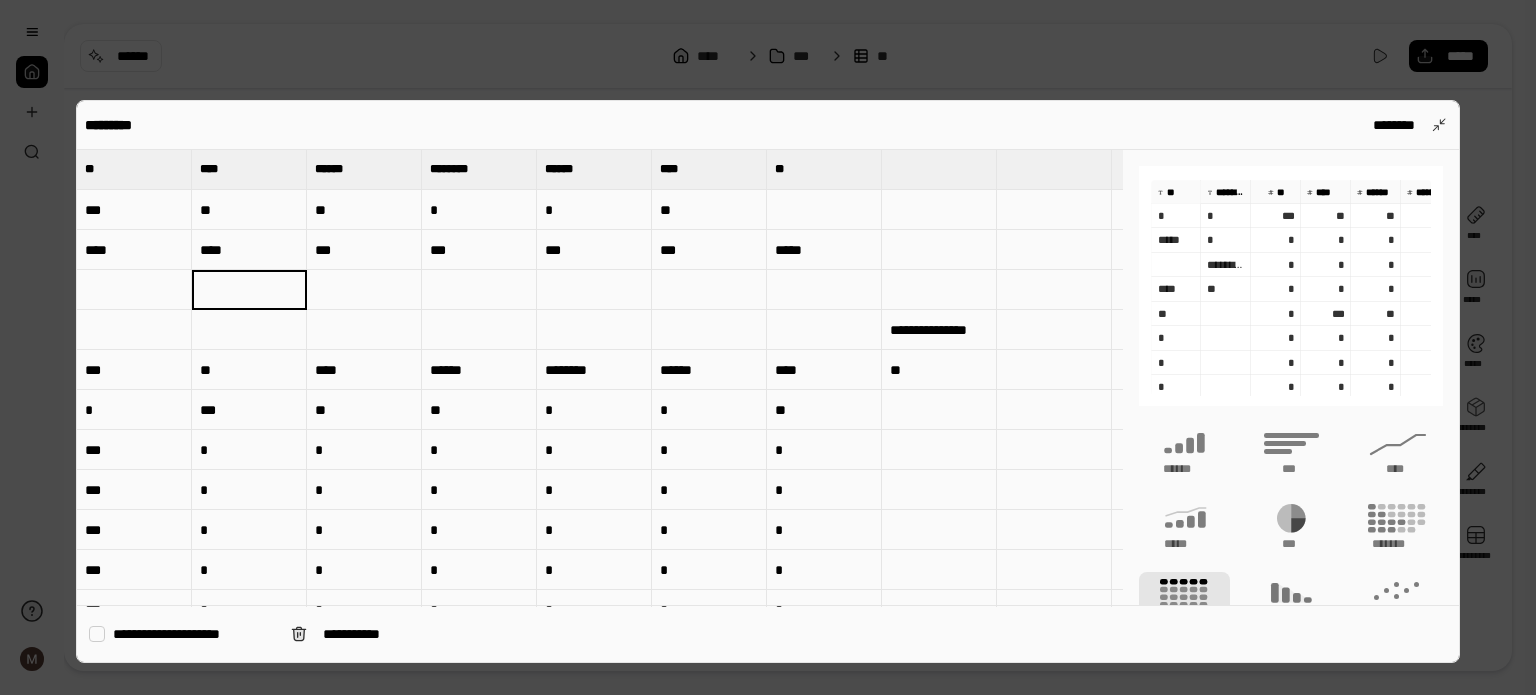 type 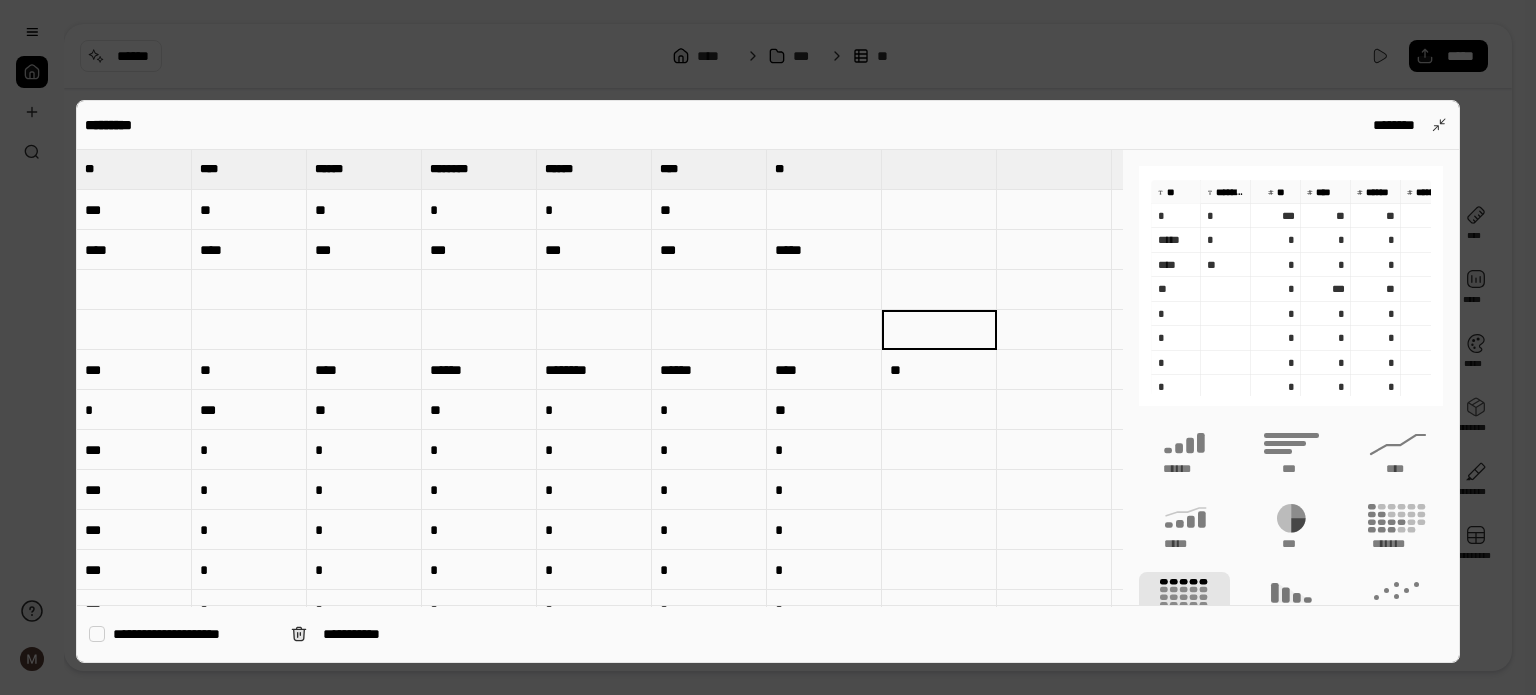 type 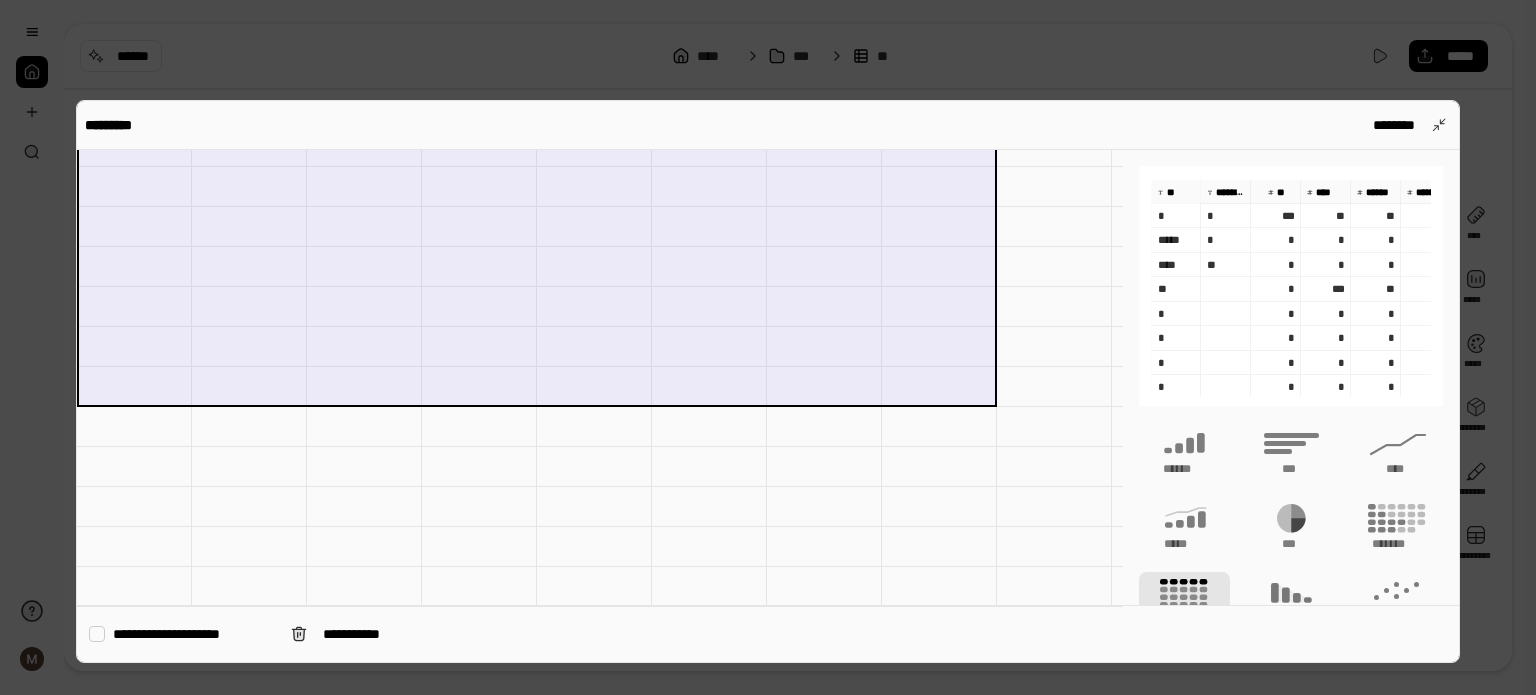 drag, startPoint x: 132, startPoint y: 371, endPoint x: 901, endPoint y: 351, distance: 769.26 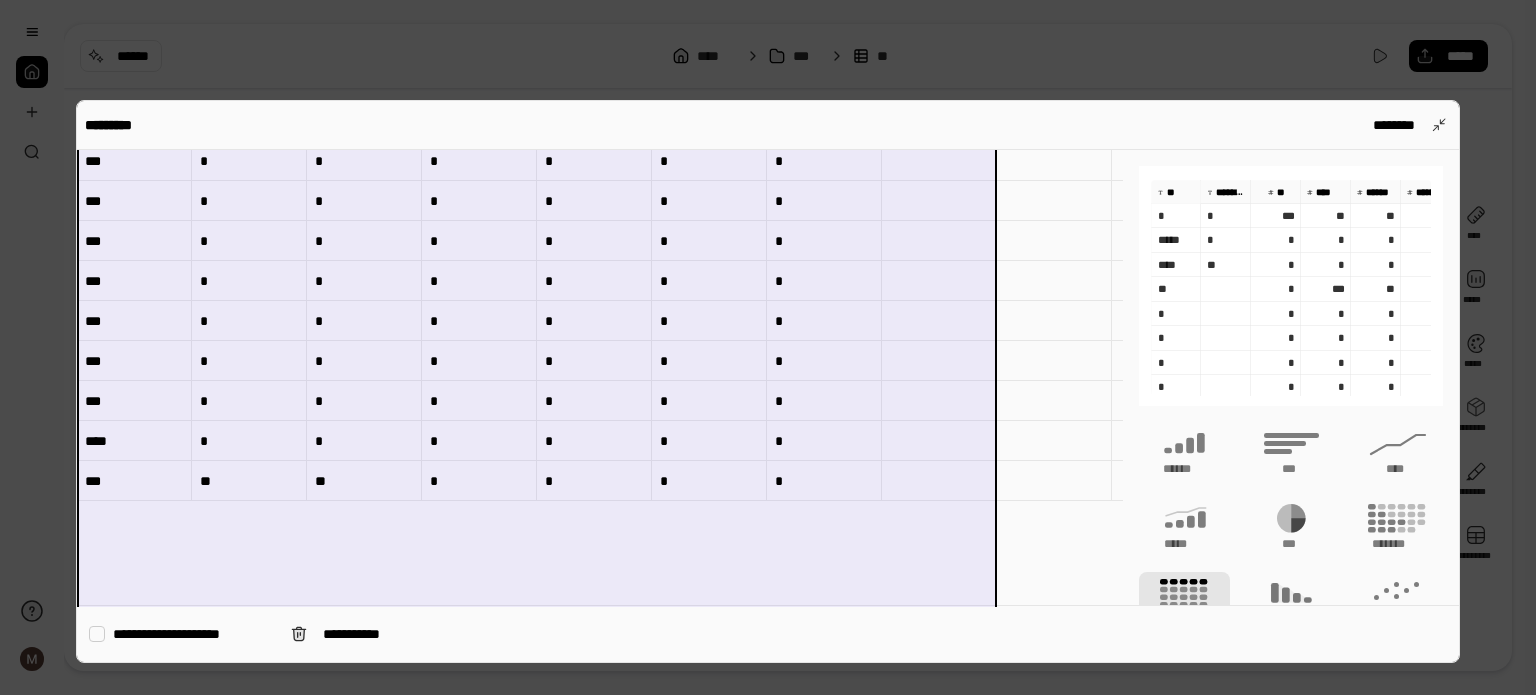 scroll, scrollTop: 0, scrollLeft: 0, axis: both 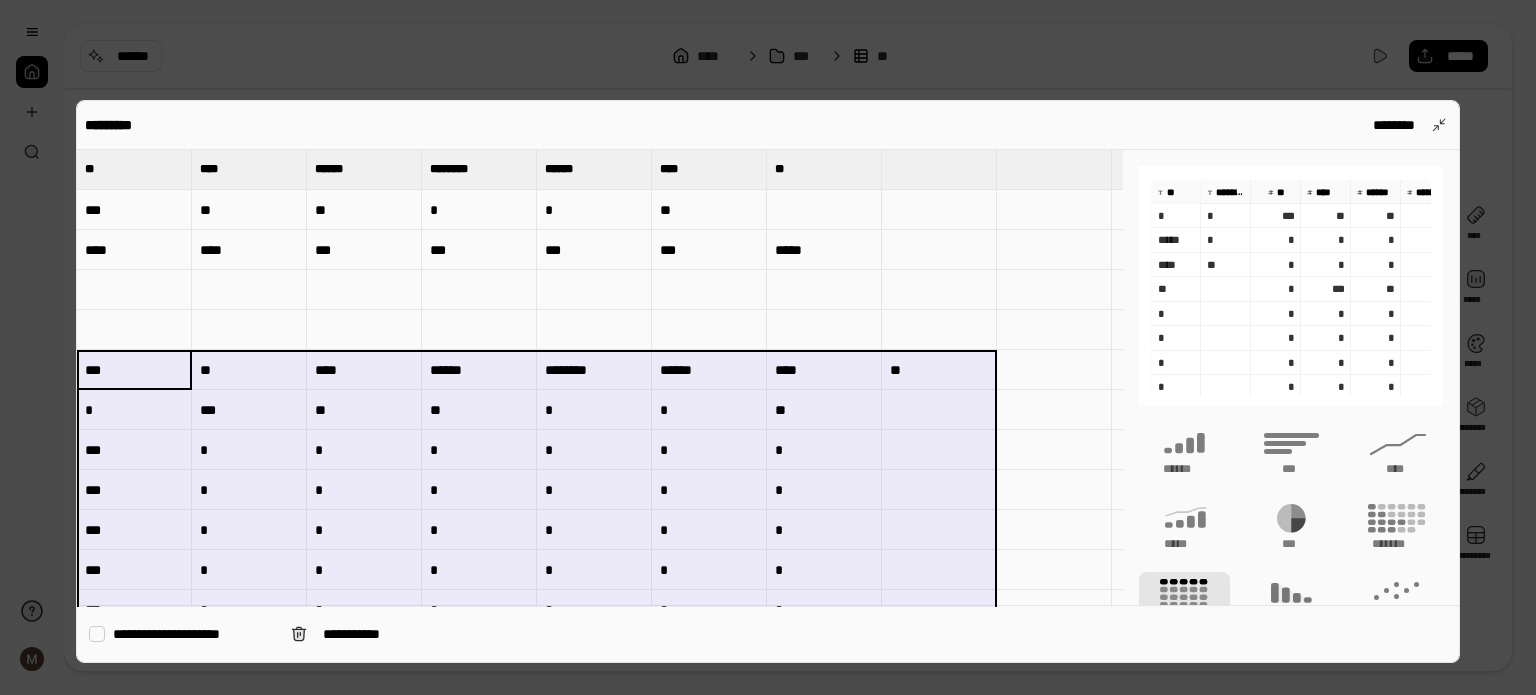 click on "****" at bounding box center (134, 250) 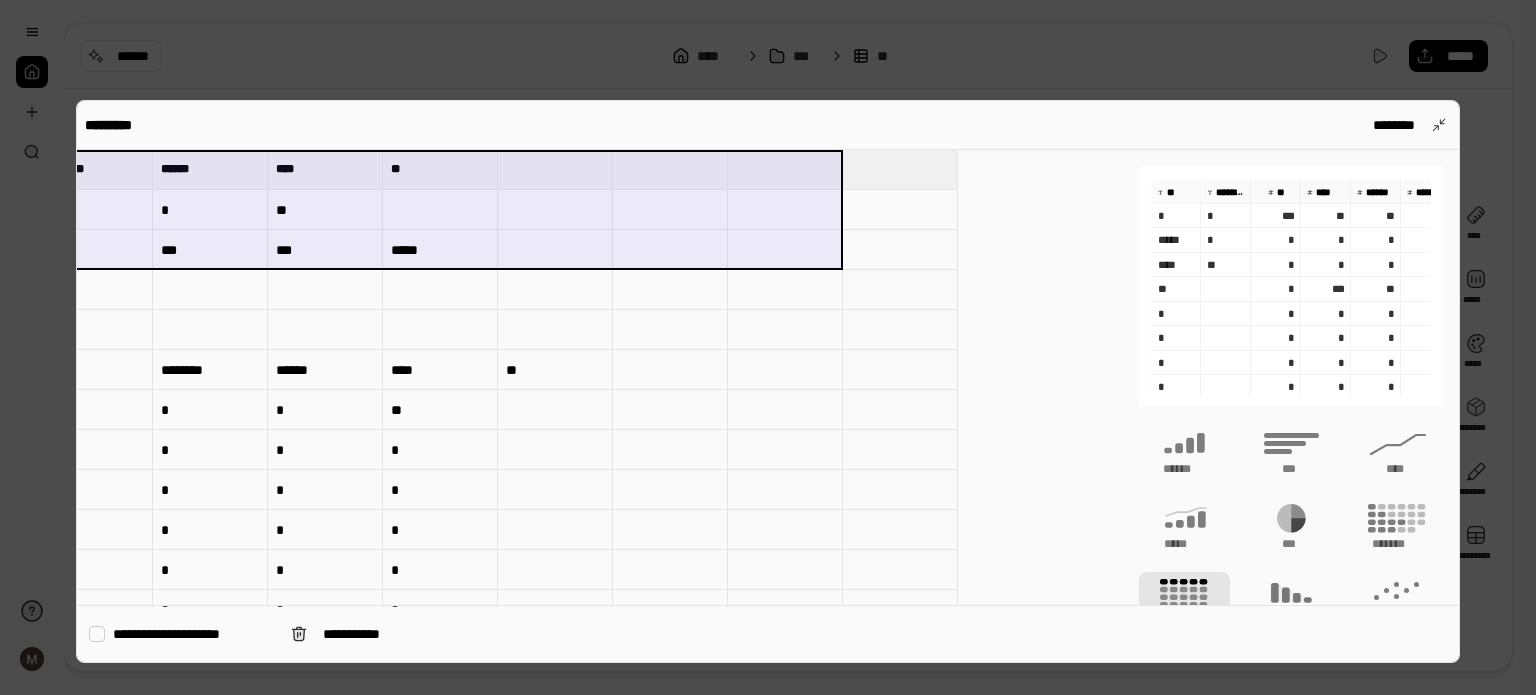 scroll, scrollTop: 0, scrollLeft: 514, axis: horizontal 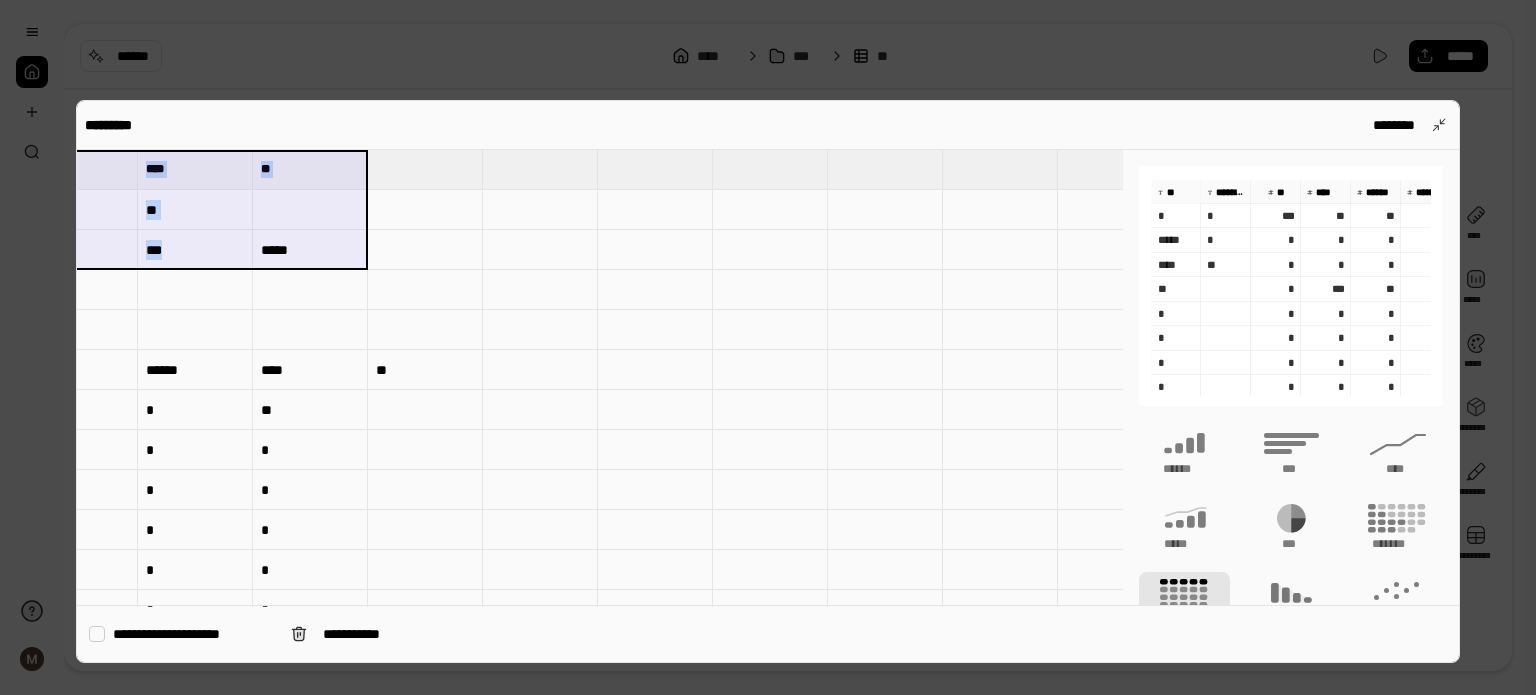 drag, startPoint x: 106, startPoint y: 176, endPoint x: 310, endPoint y: 263, distance: 221.77692 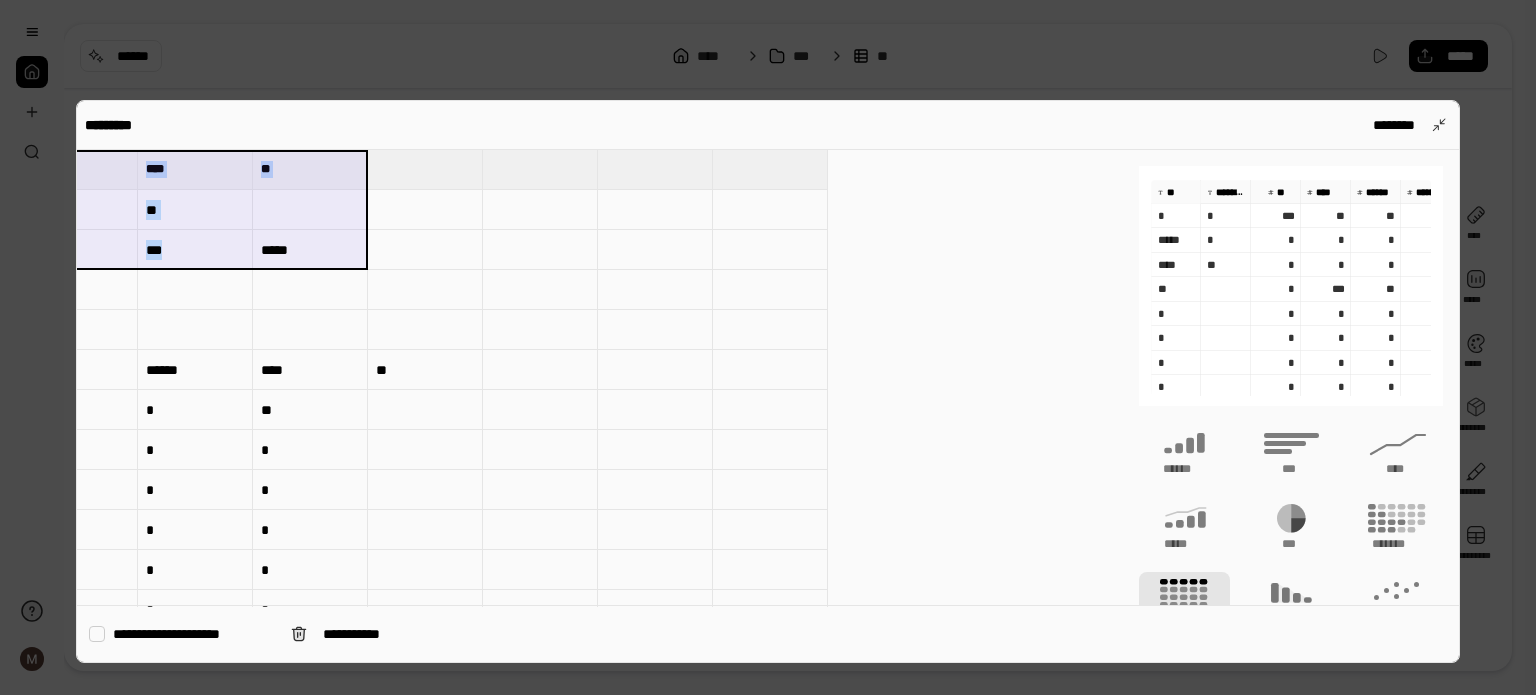 scroll, scrollTop: 0, scrollLeft: 0, axis: both 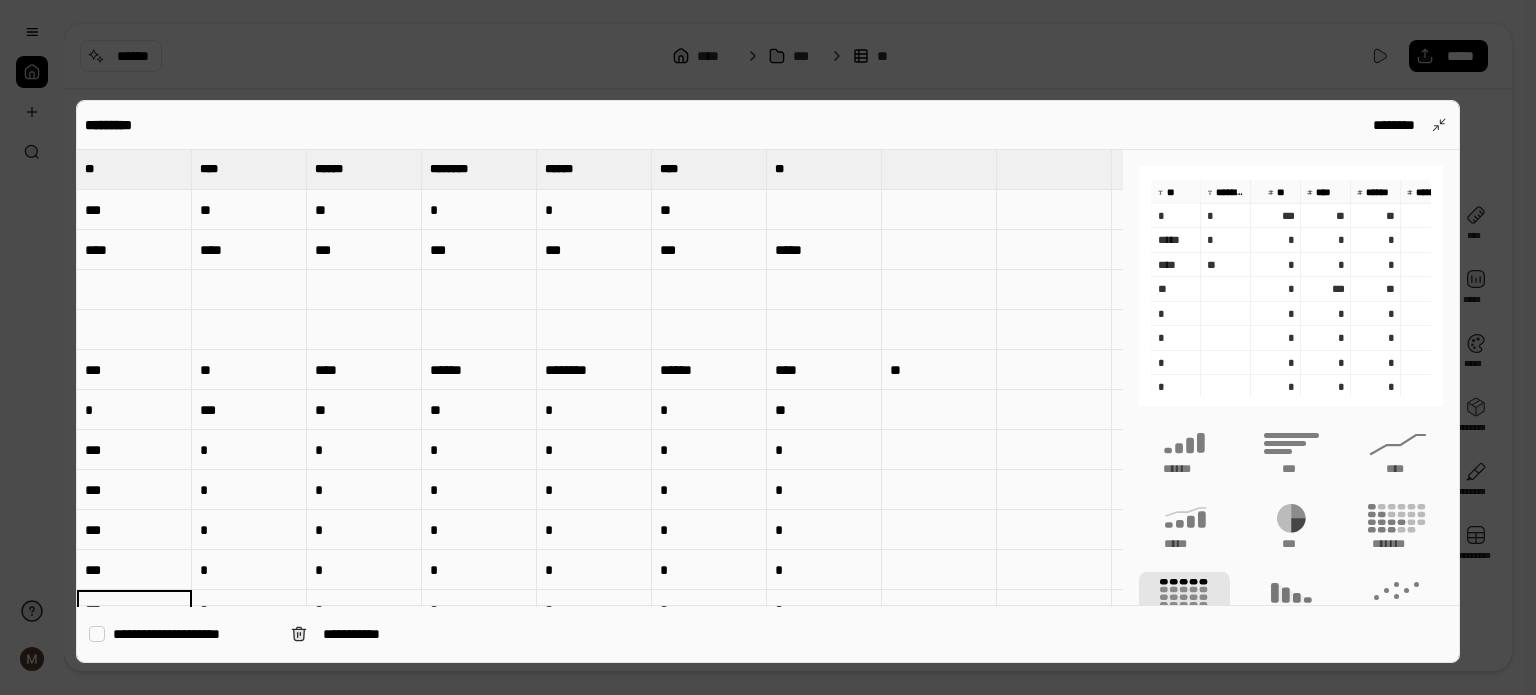 click on "***" at bounding box center (134, 370) 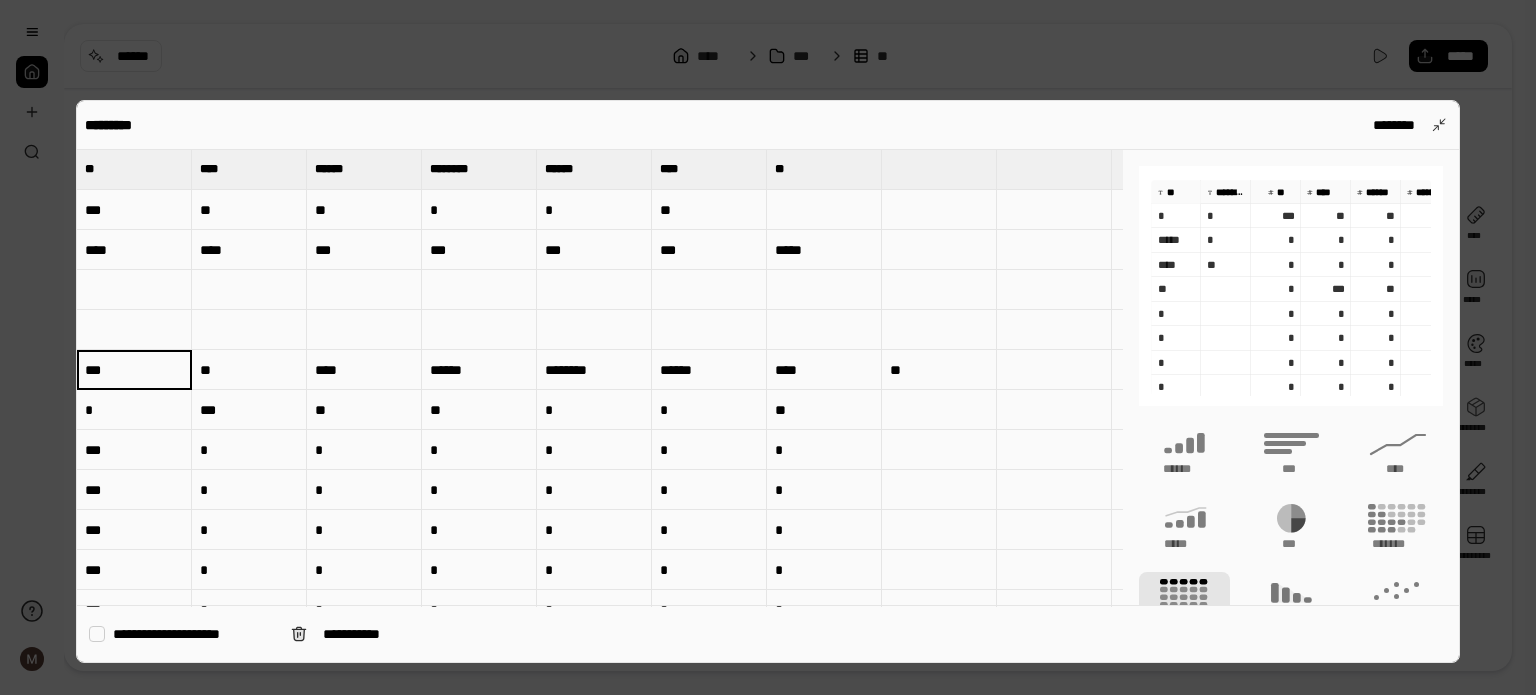 click on "**" at bounding box center [134, 169] 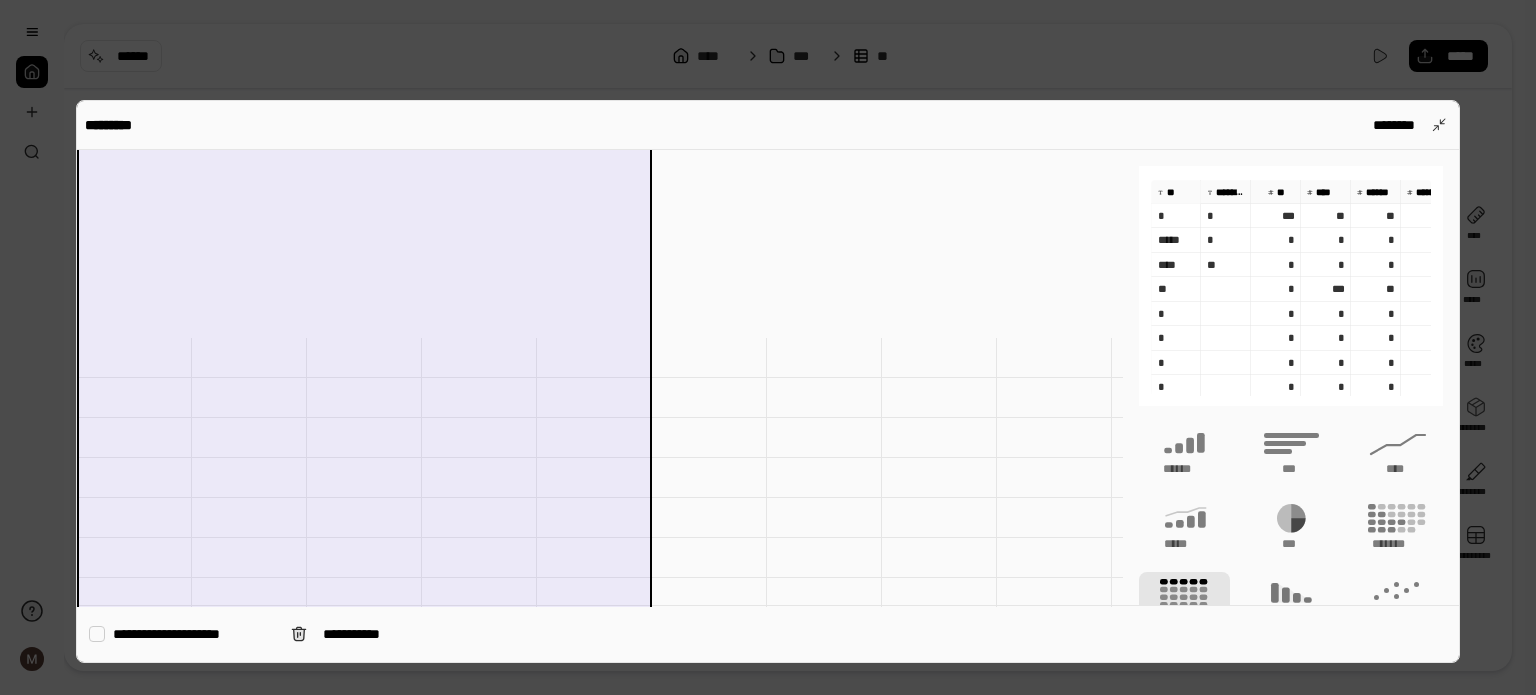 scroll, scrollTop: 958, scrollLeft: 0, axis: vertical 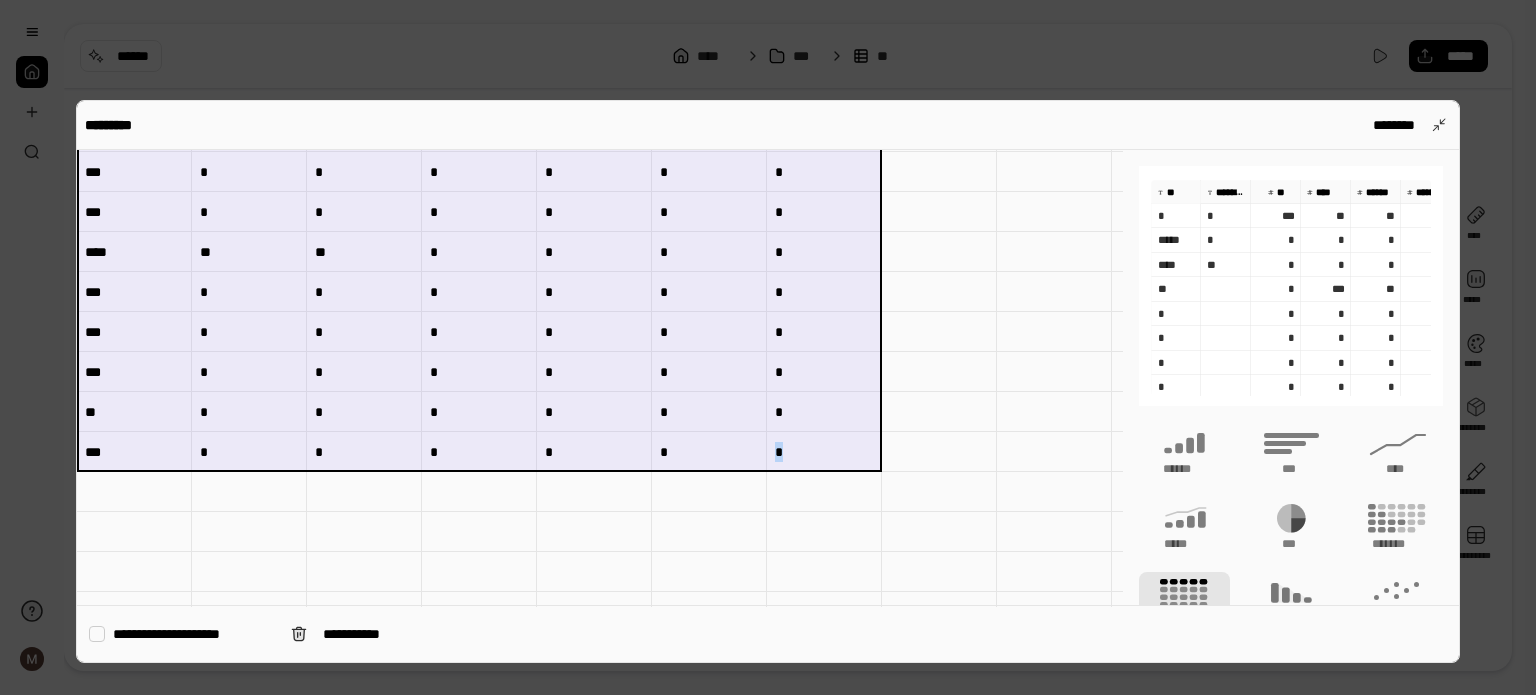 drag, startPoint x: 129, startPoint y: 369, endPoint x: 798, endPoint y: 451, distance: 674.00665 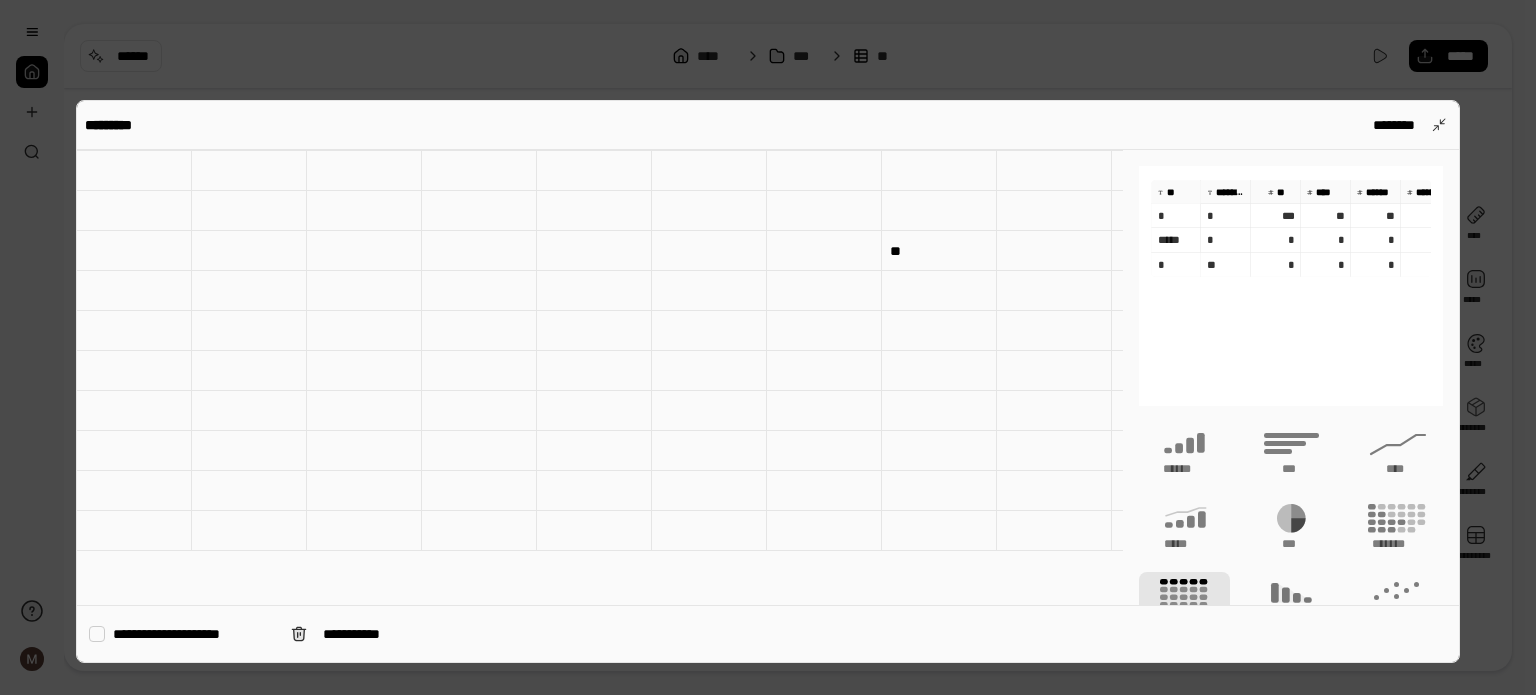 scroll, scrollTop: 0, scrollLeft: 0, axis: both 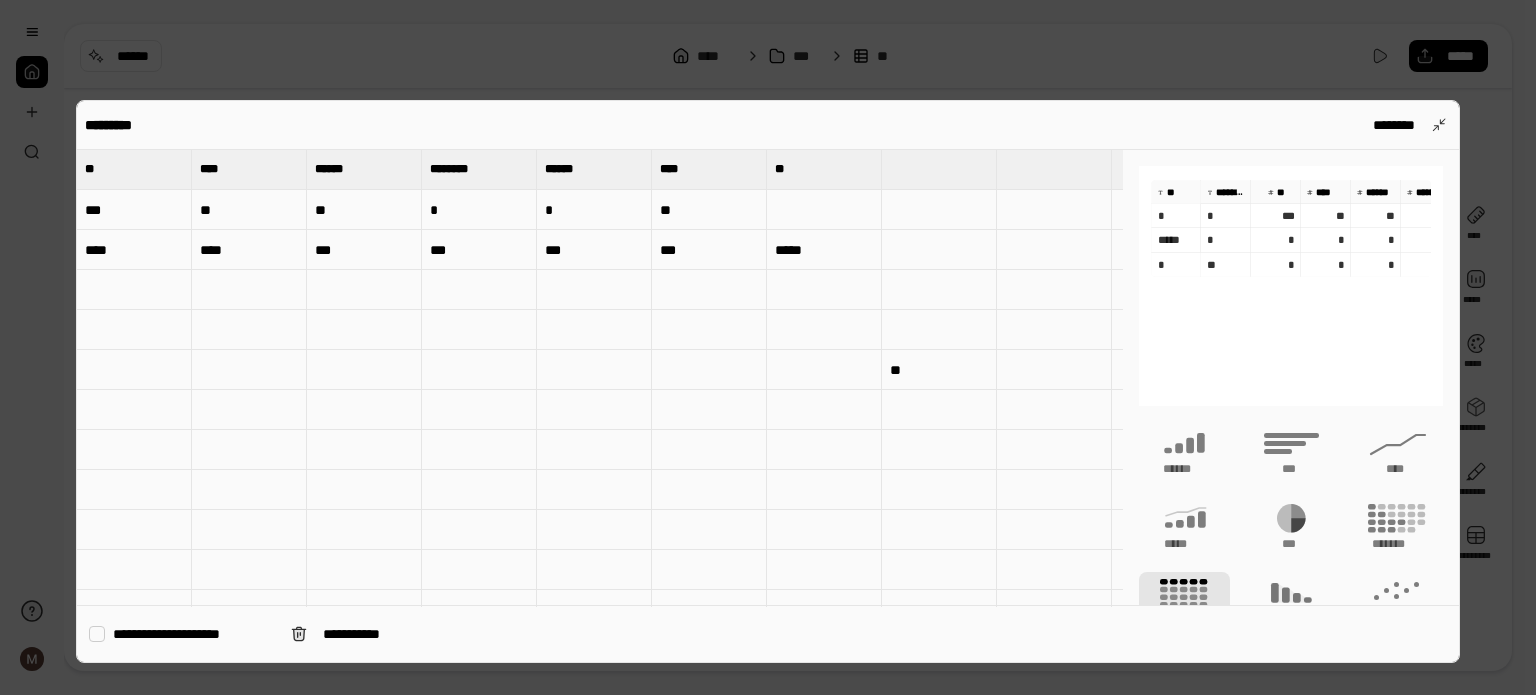click on "**" at bounding box center (939, 370) 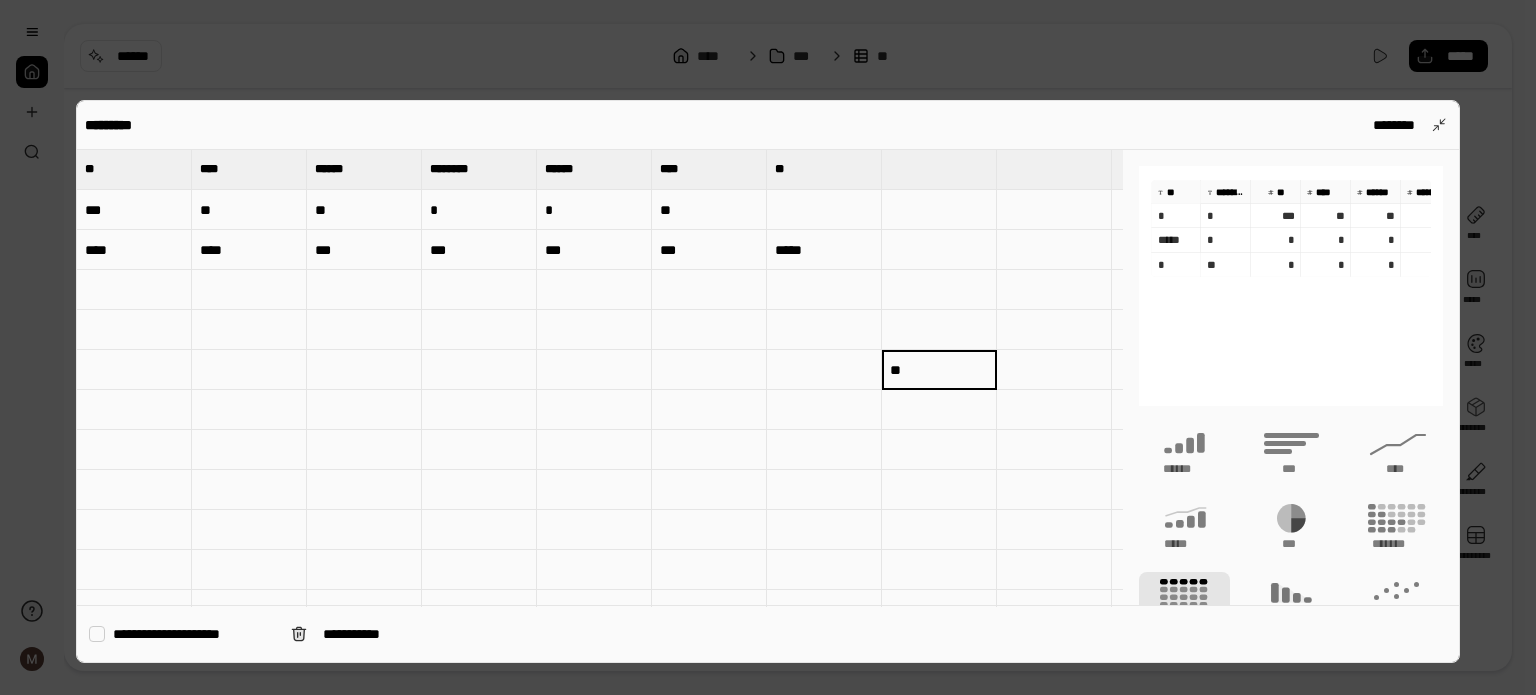 type 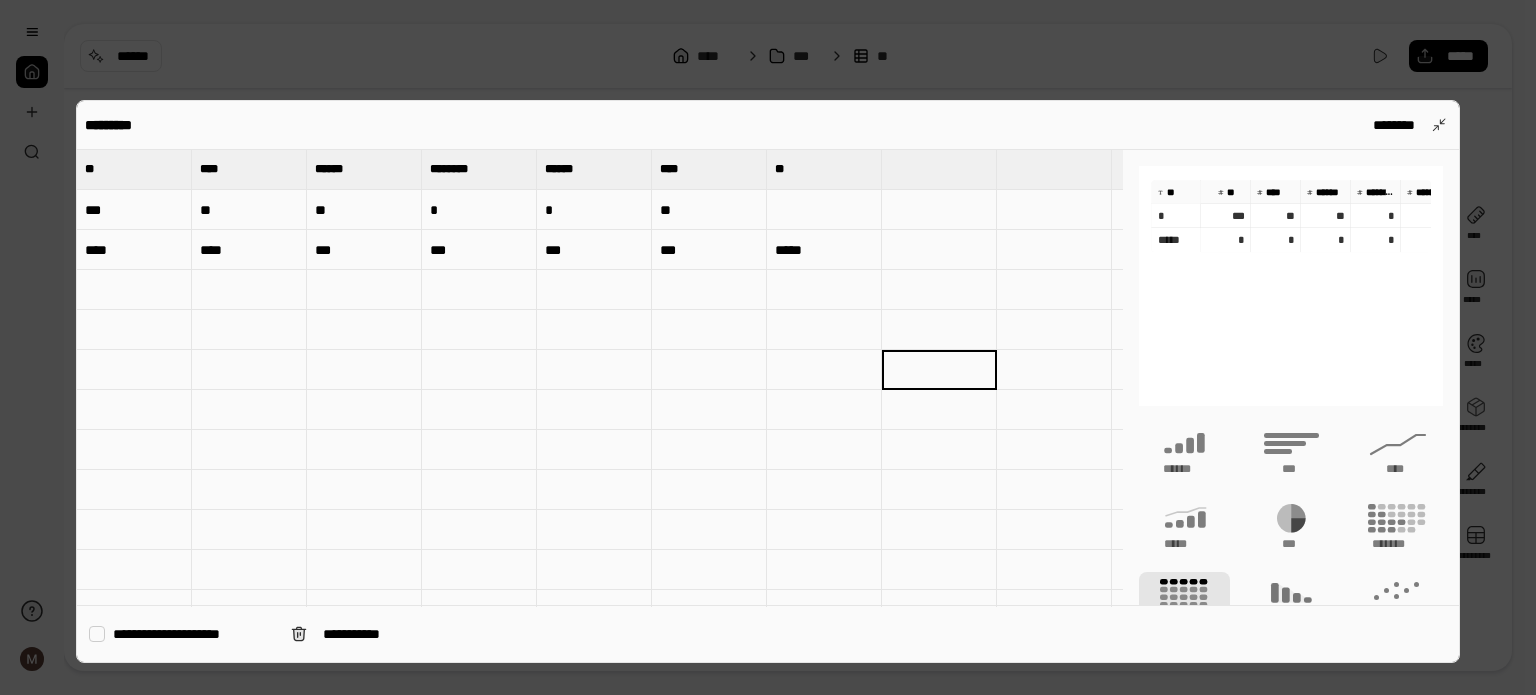 click on "*****" at bounding box center (824, 250) 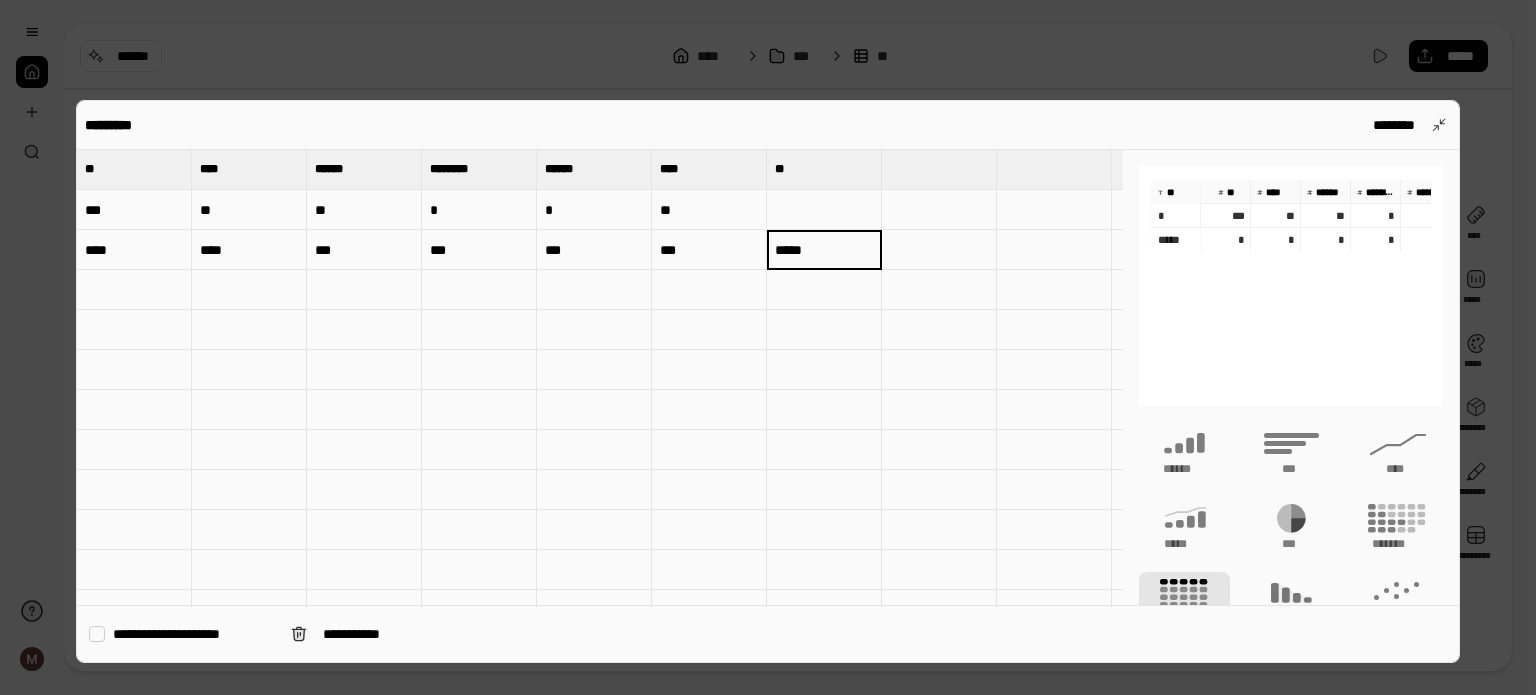 click at bounding box center (768, 347) 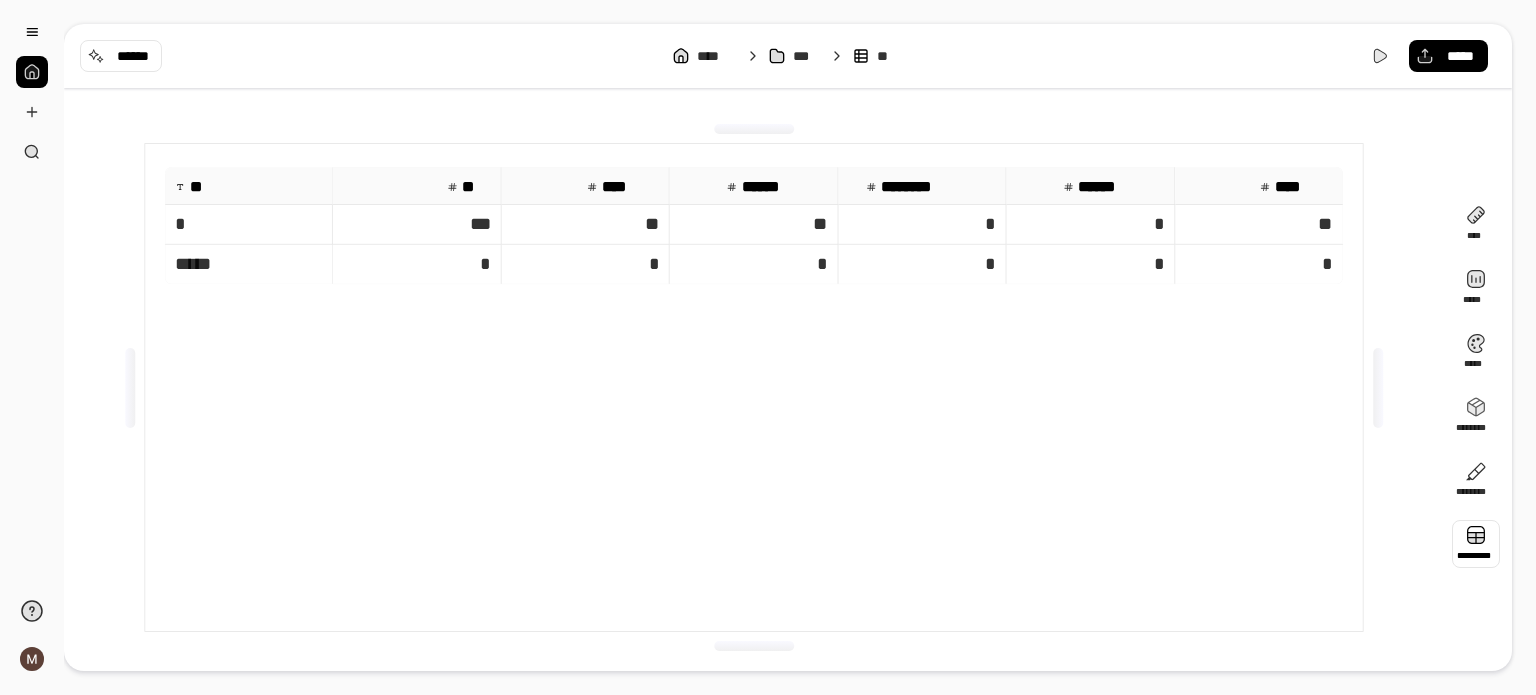 click at bounding box center (1476, 544) 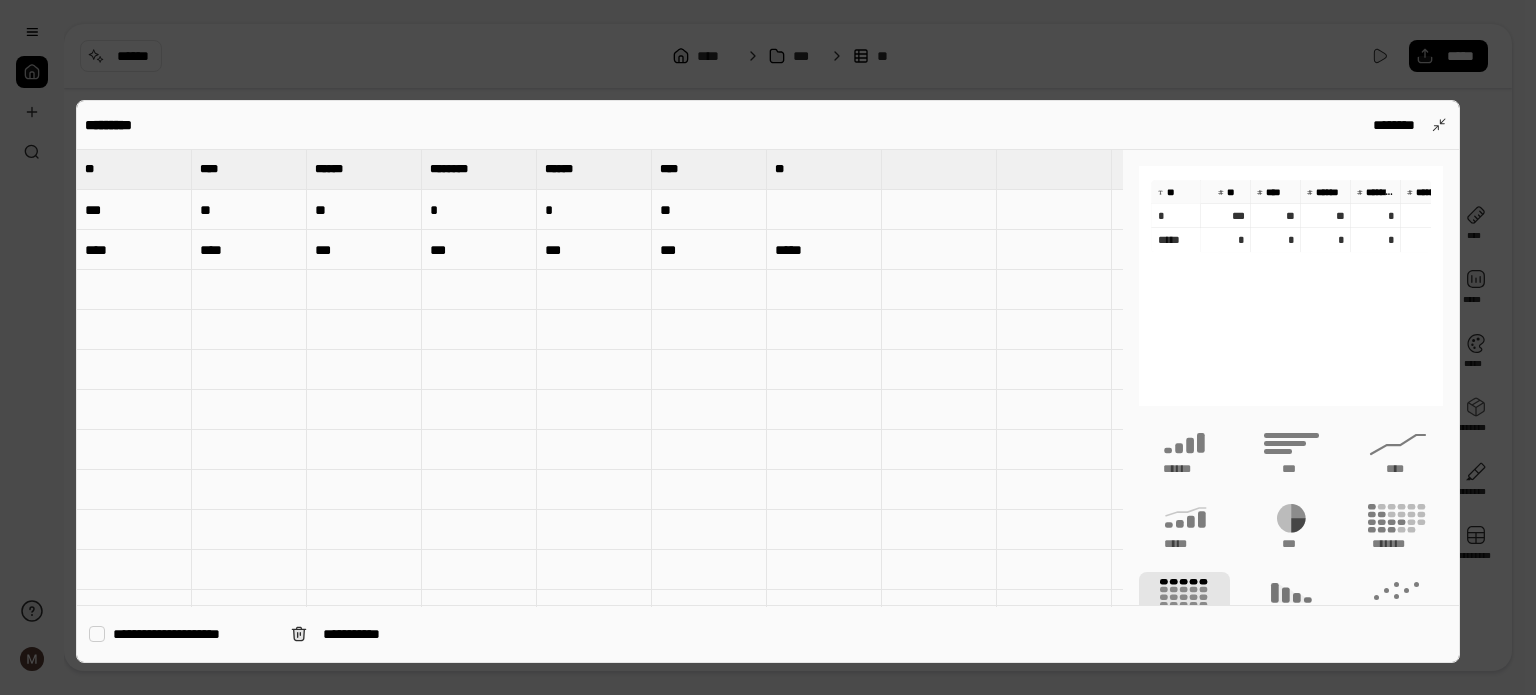 click on "**********" at bounding box center [194, 634] 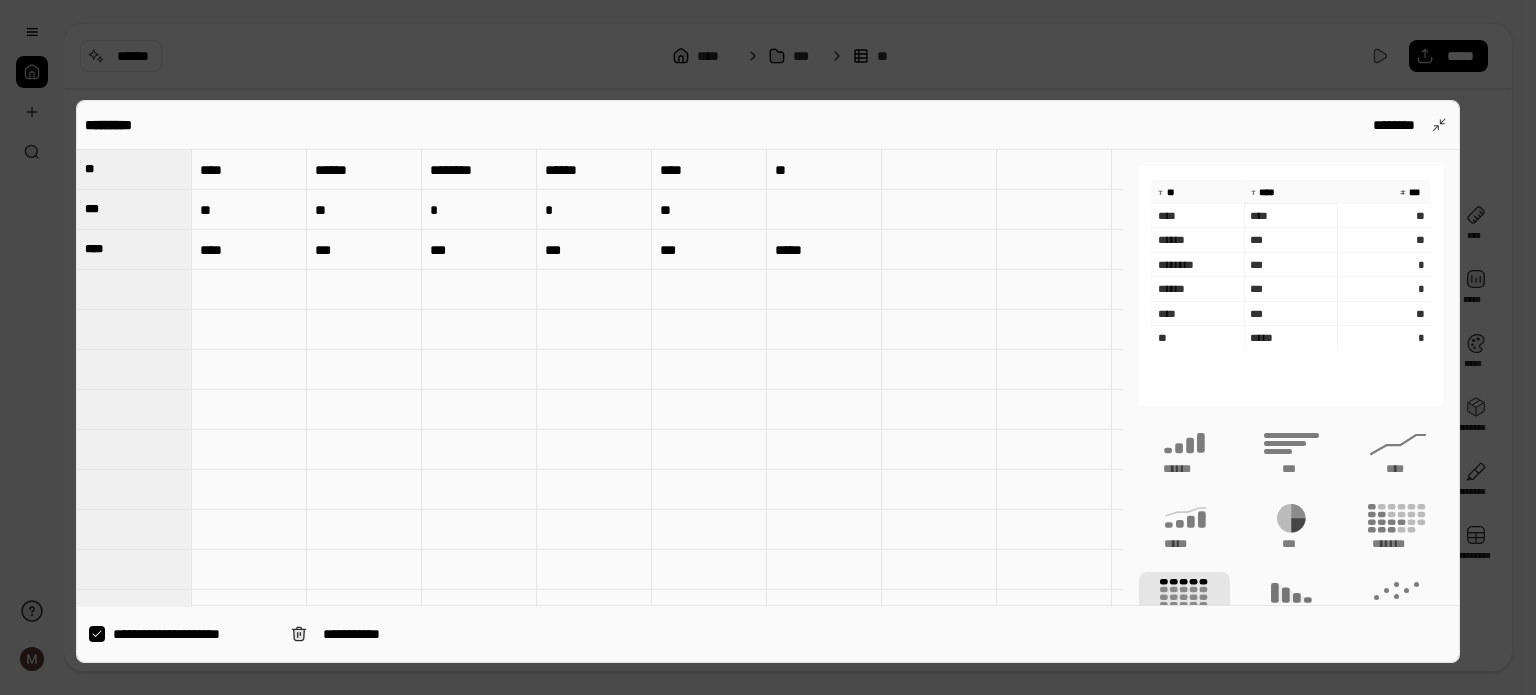 click on "**********" at bounding box center [194, 634] 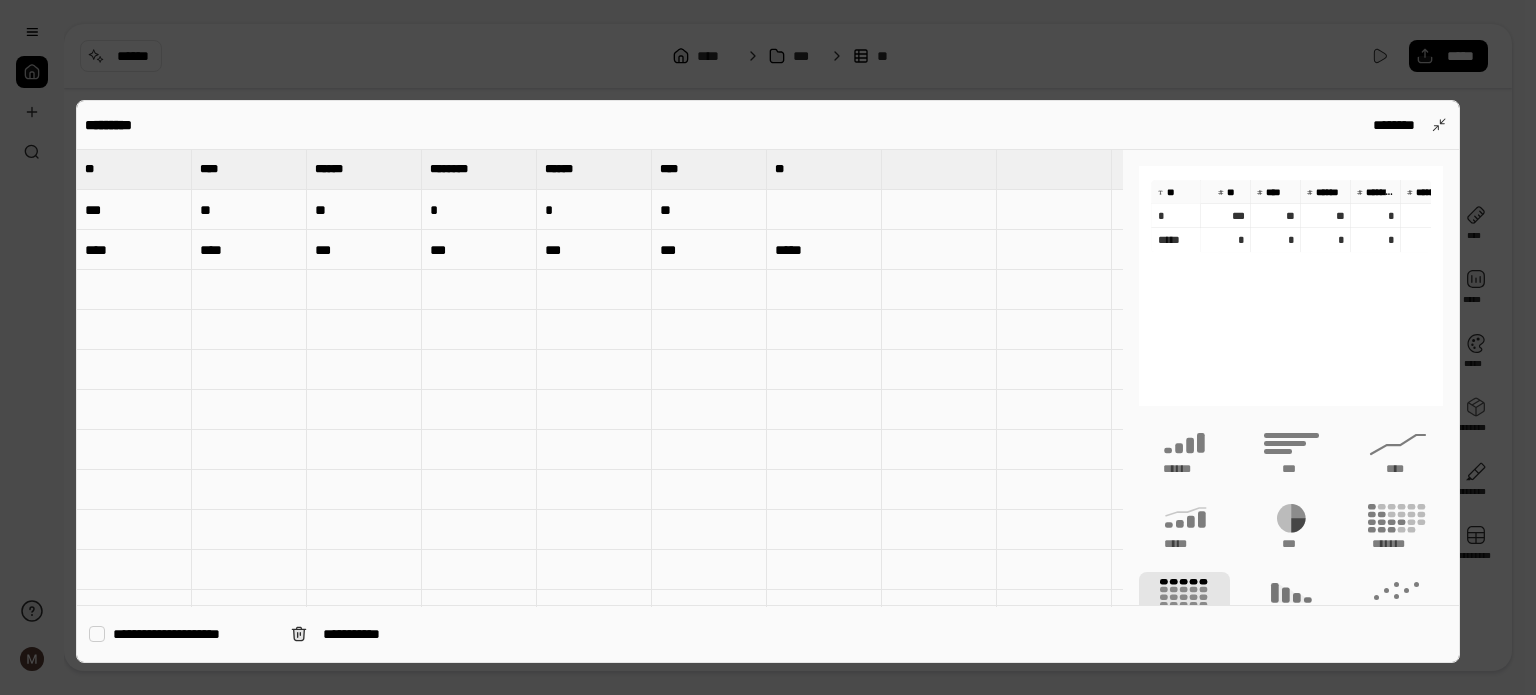 click on "**" at bounding box center (824, 169) 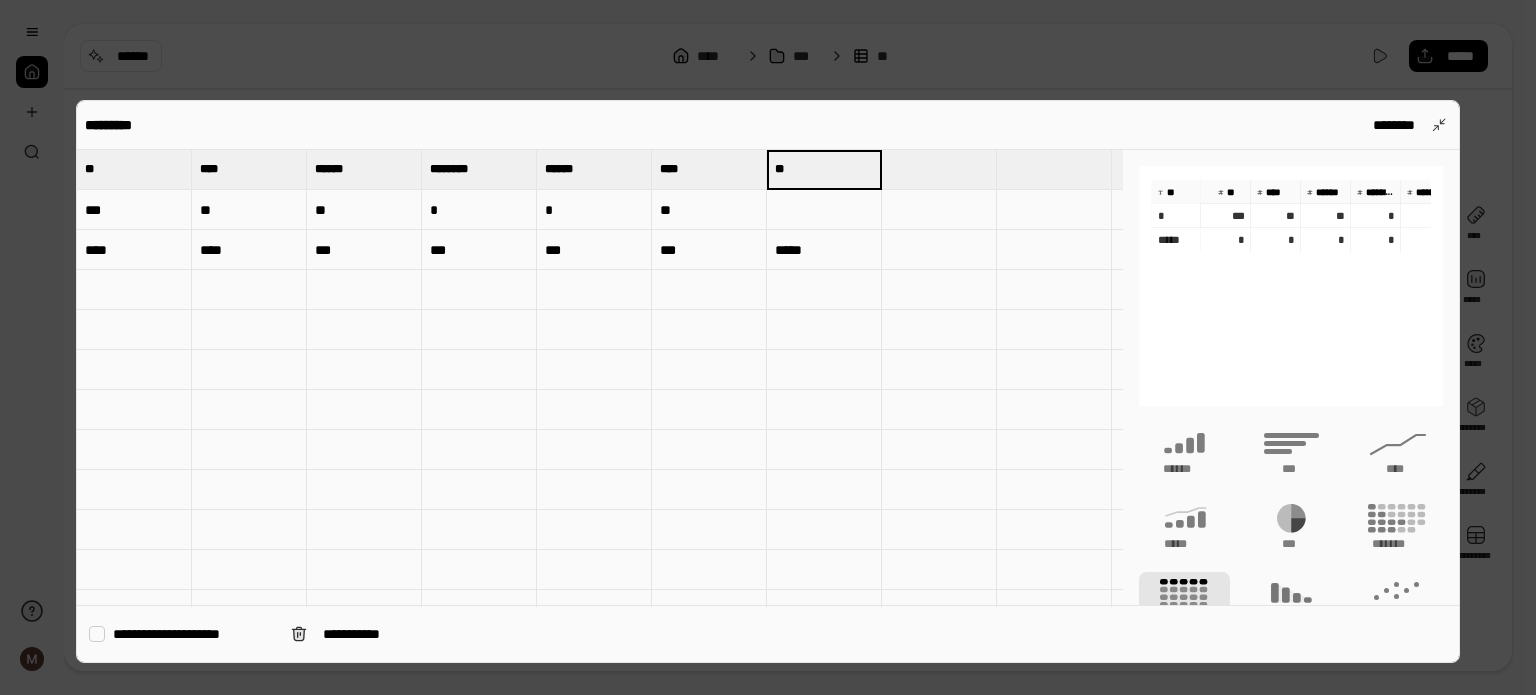 click at bounding box center (768, 347) 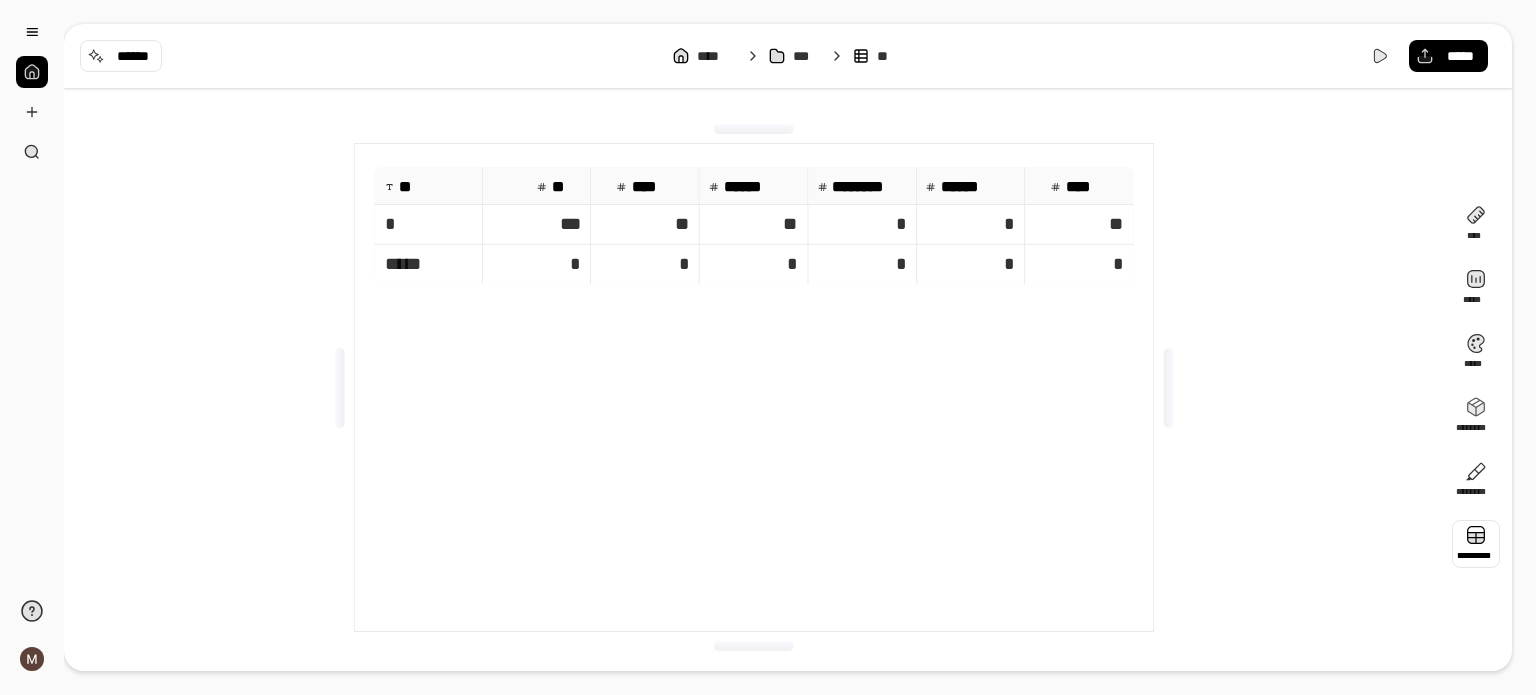 click at bounding box center [1168, 388] 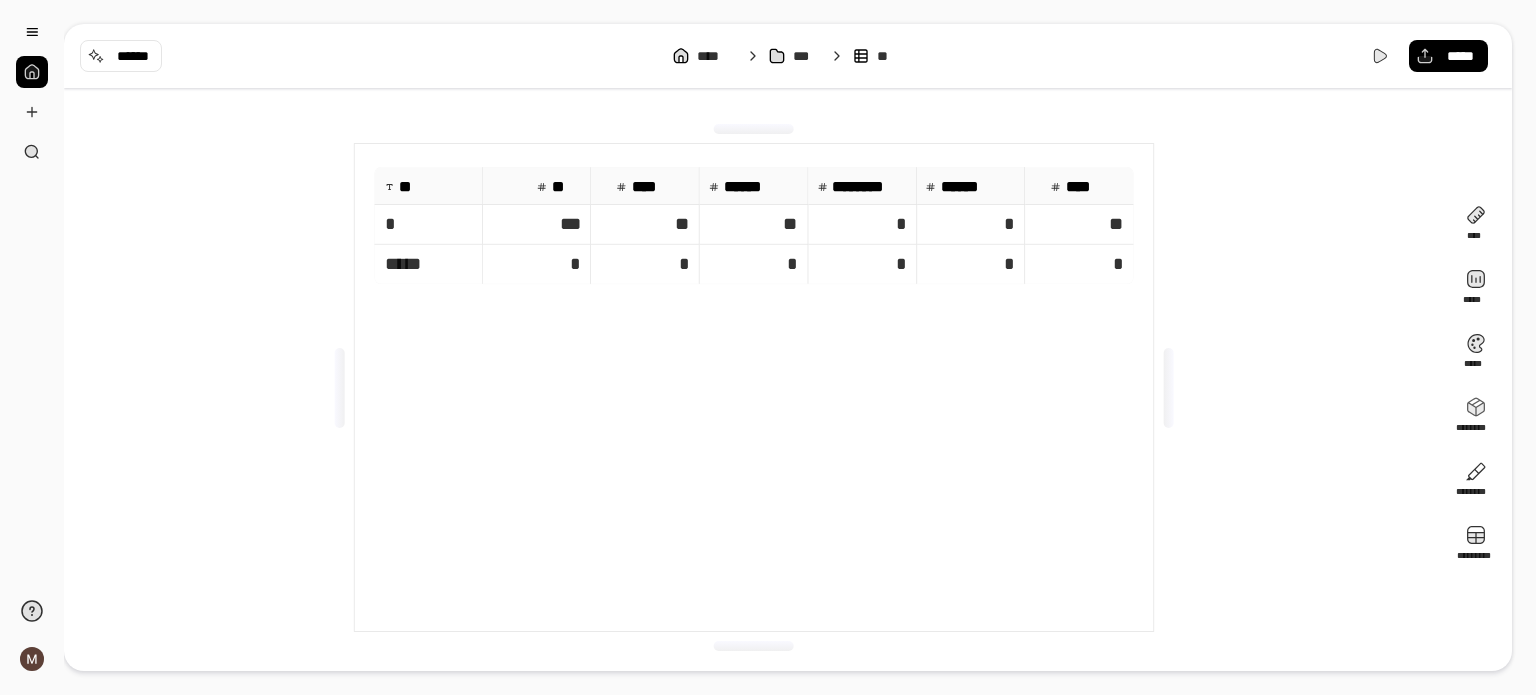 click on "**" at bounding box center (435, 187) 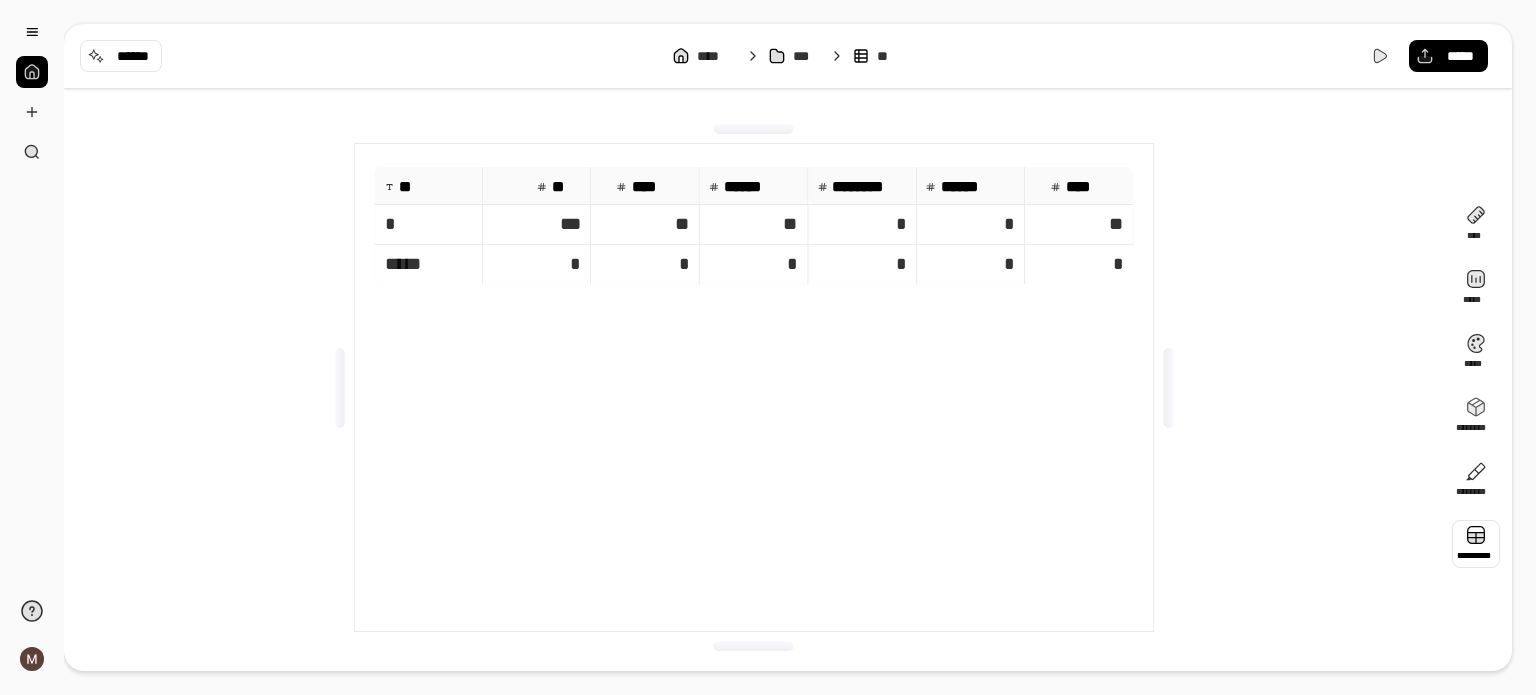 click at bounding box center (1476, 544) 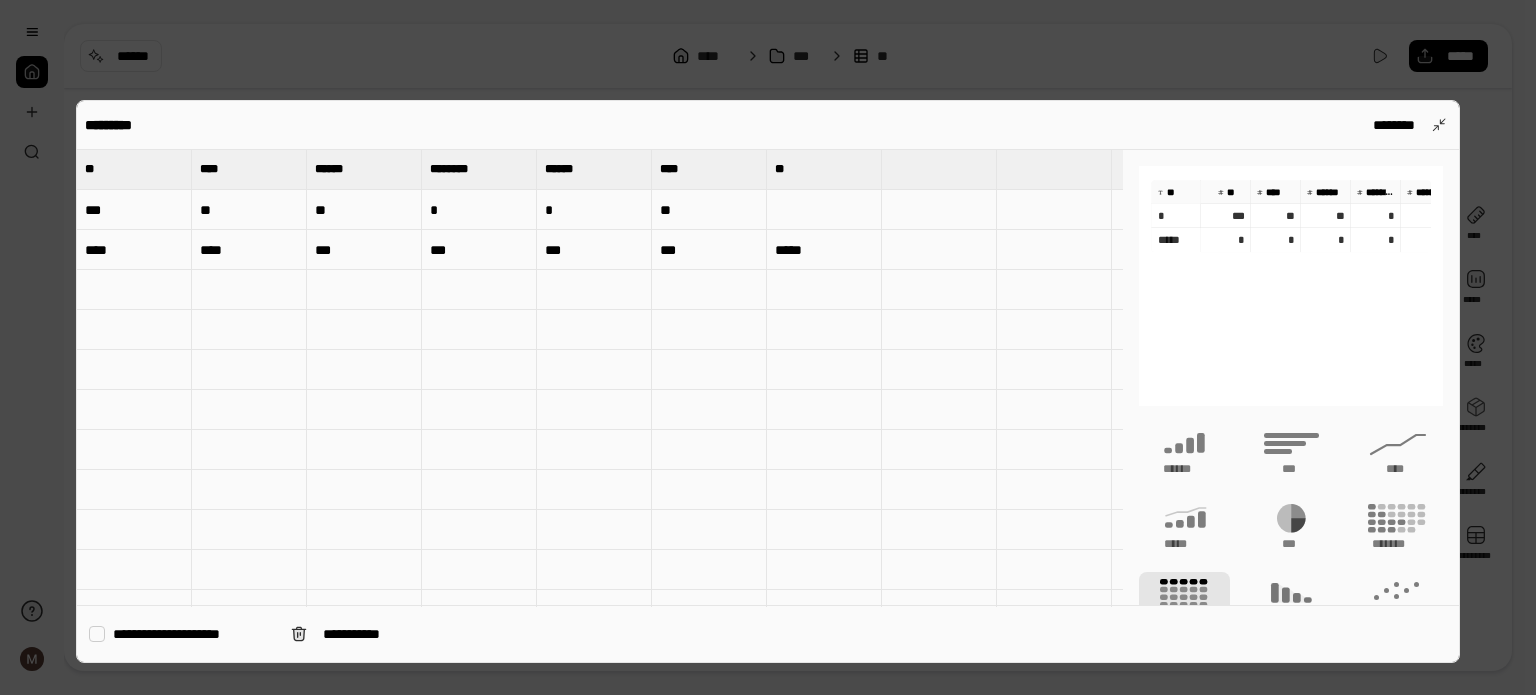 click on "********* ********" at bounding box center (768, 125) 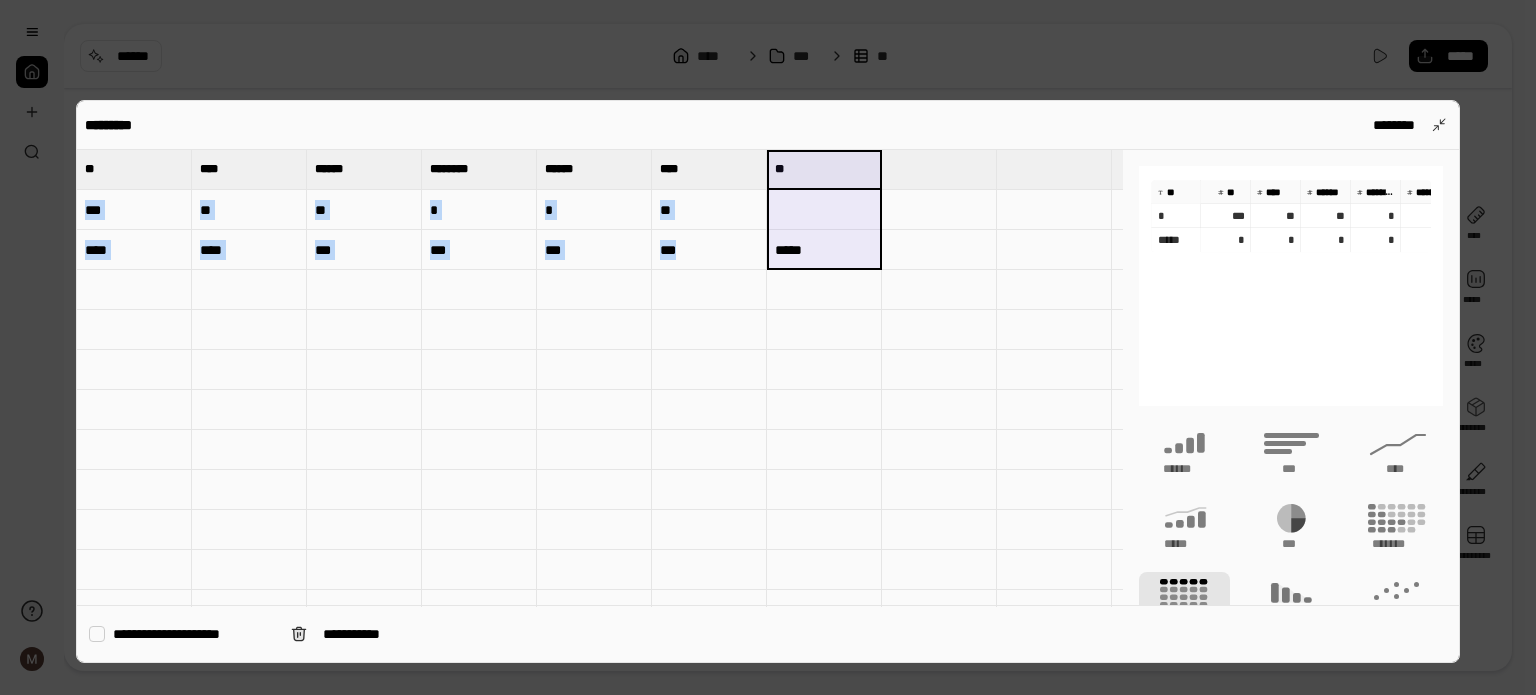 drag, startPoint x: 806, startPoint y: 166, endPoint x: 815, endPoint y: 243, distance: 77.52419 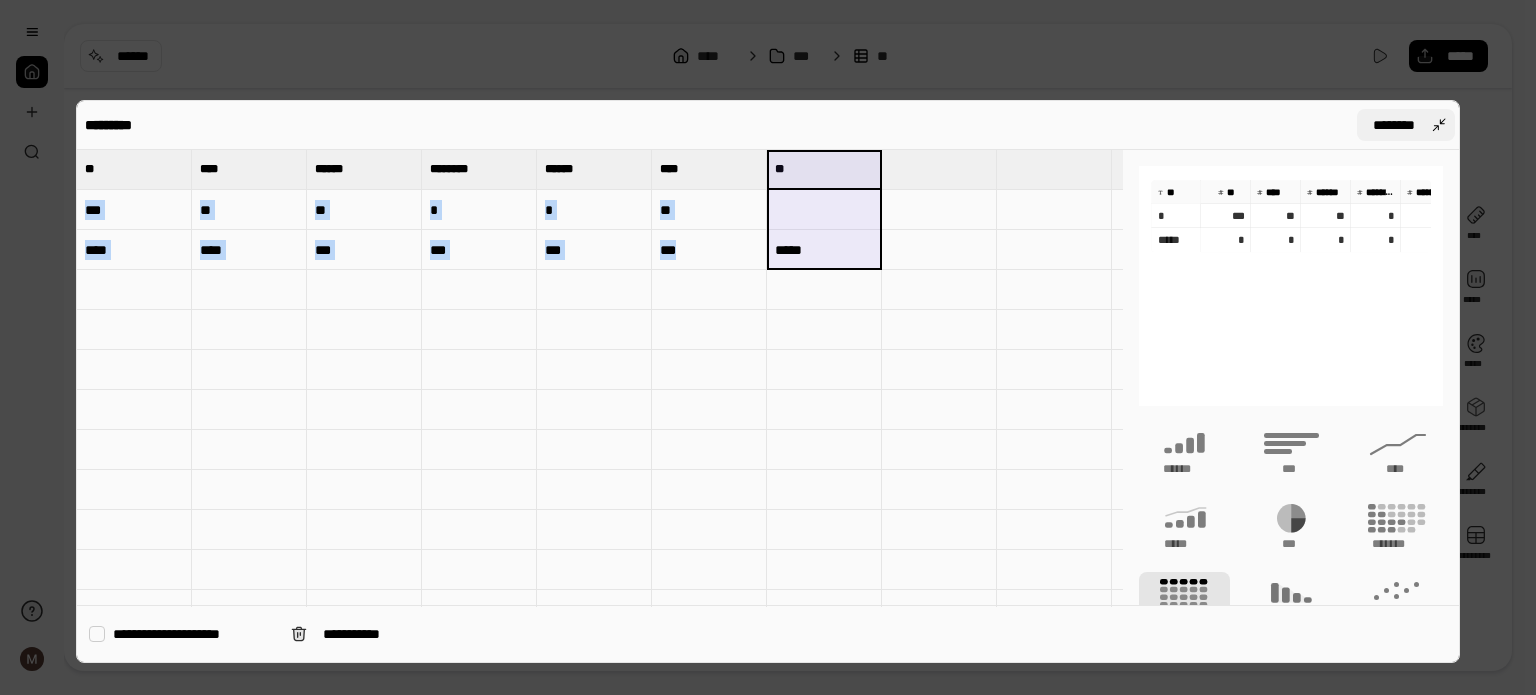 type 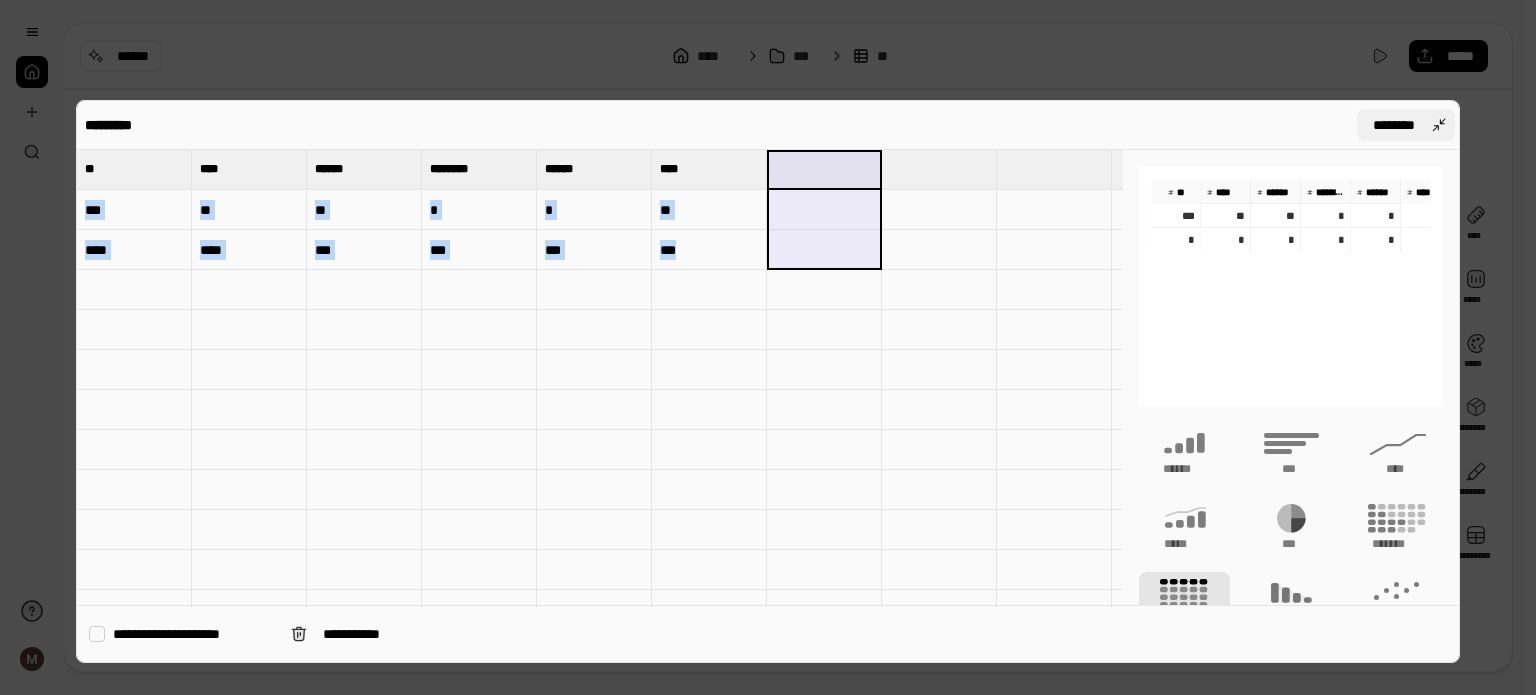 click on "********" at bounding box center (1406, 125) 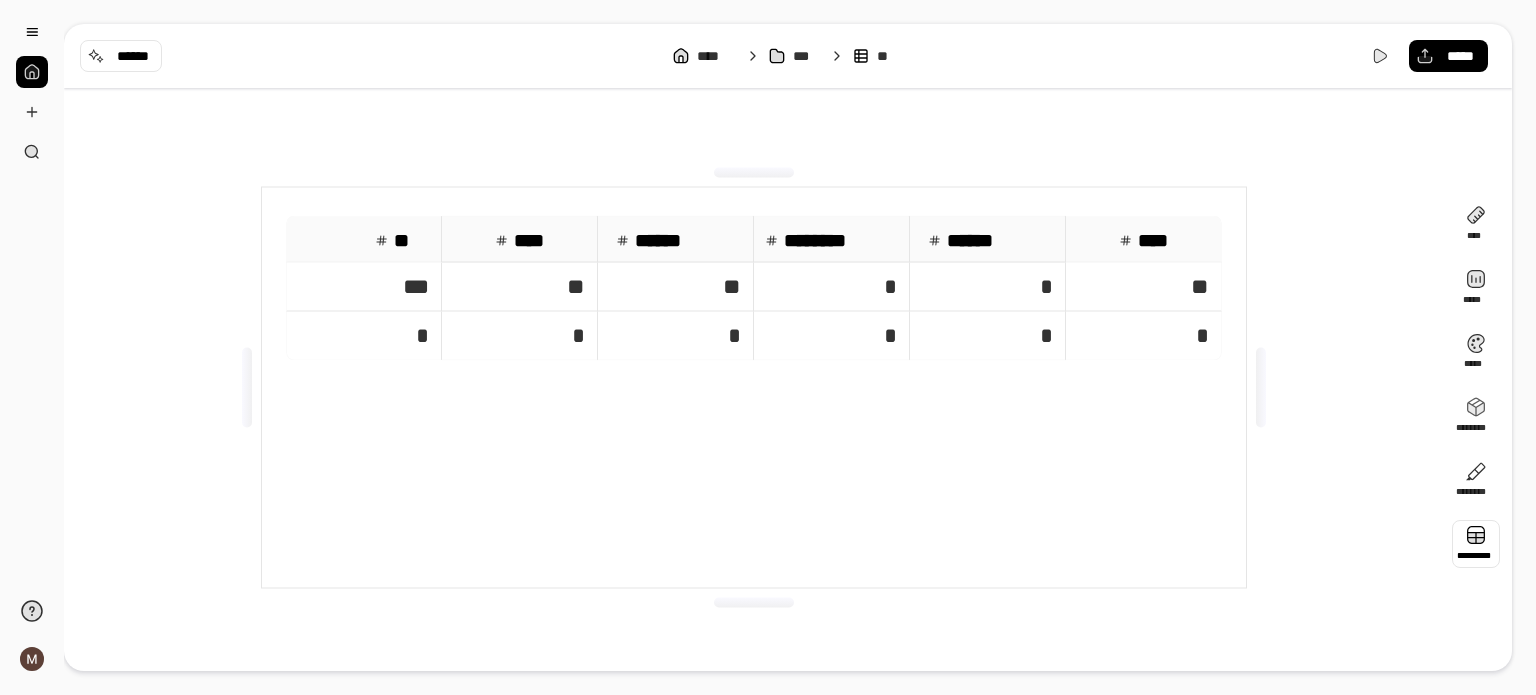 click on "** **** ****** ******** ****** **** *** ** ** * * ** * * * * * *" at bounding box center [754, 388] 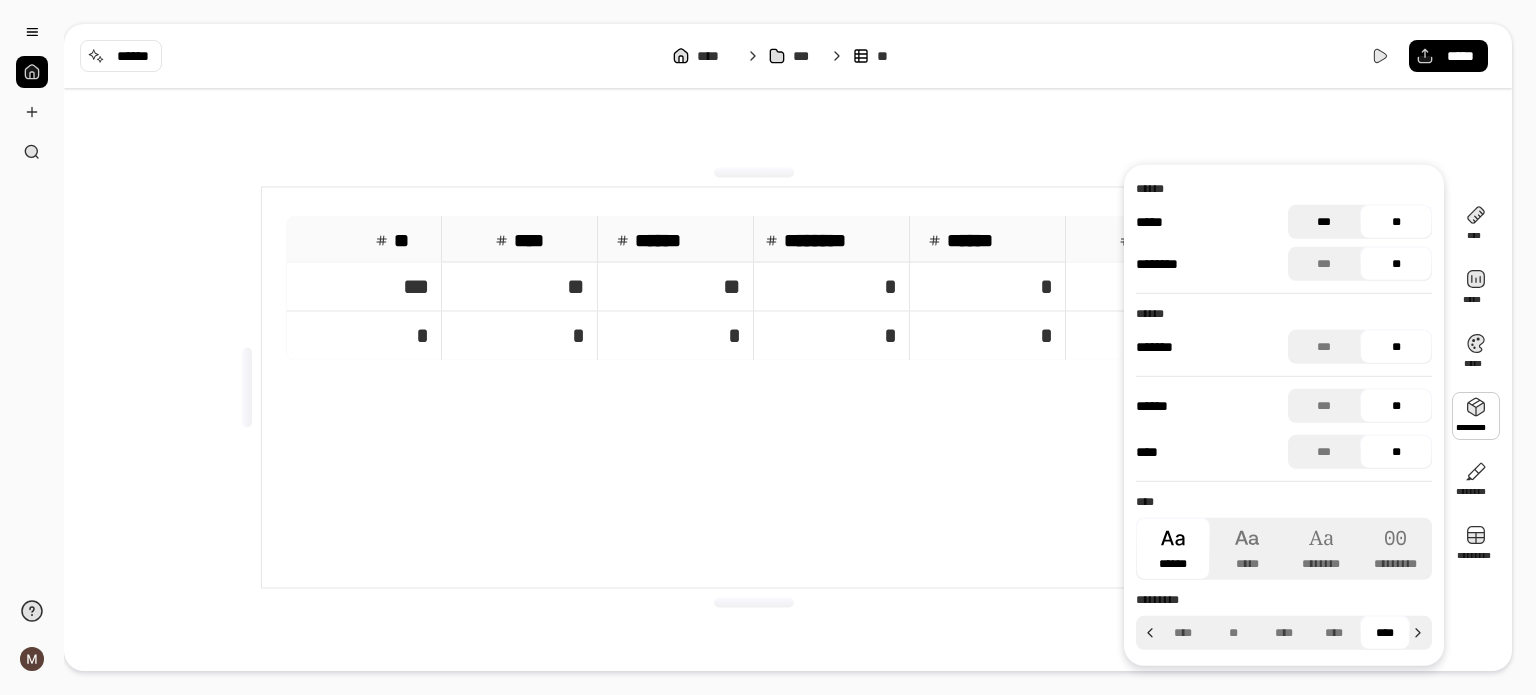 click on "***" at bounding box center (1324, 222) 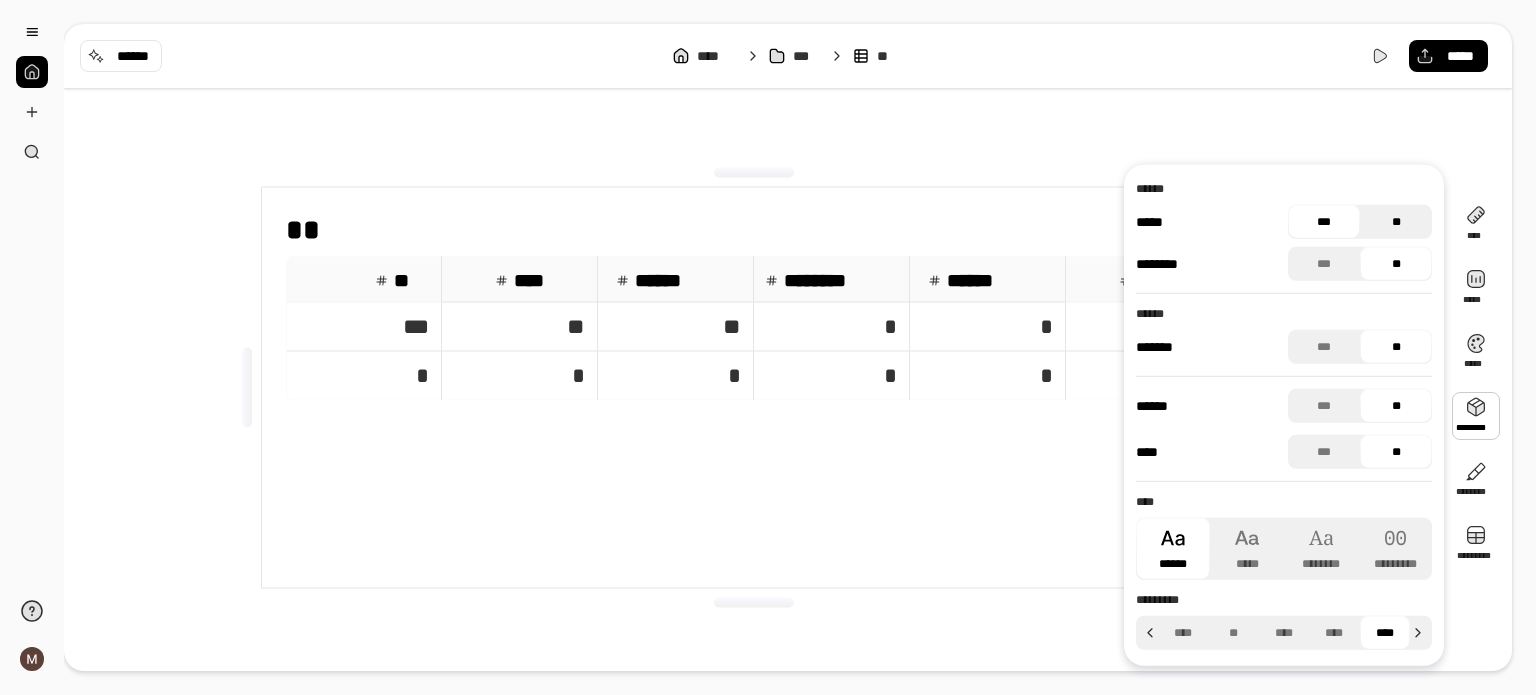 click on "**" at bounding box center [1396, 222] 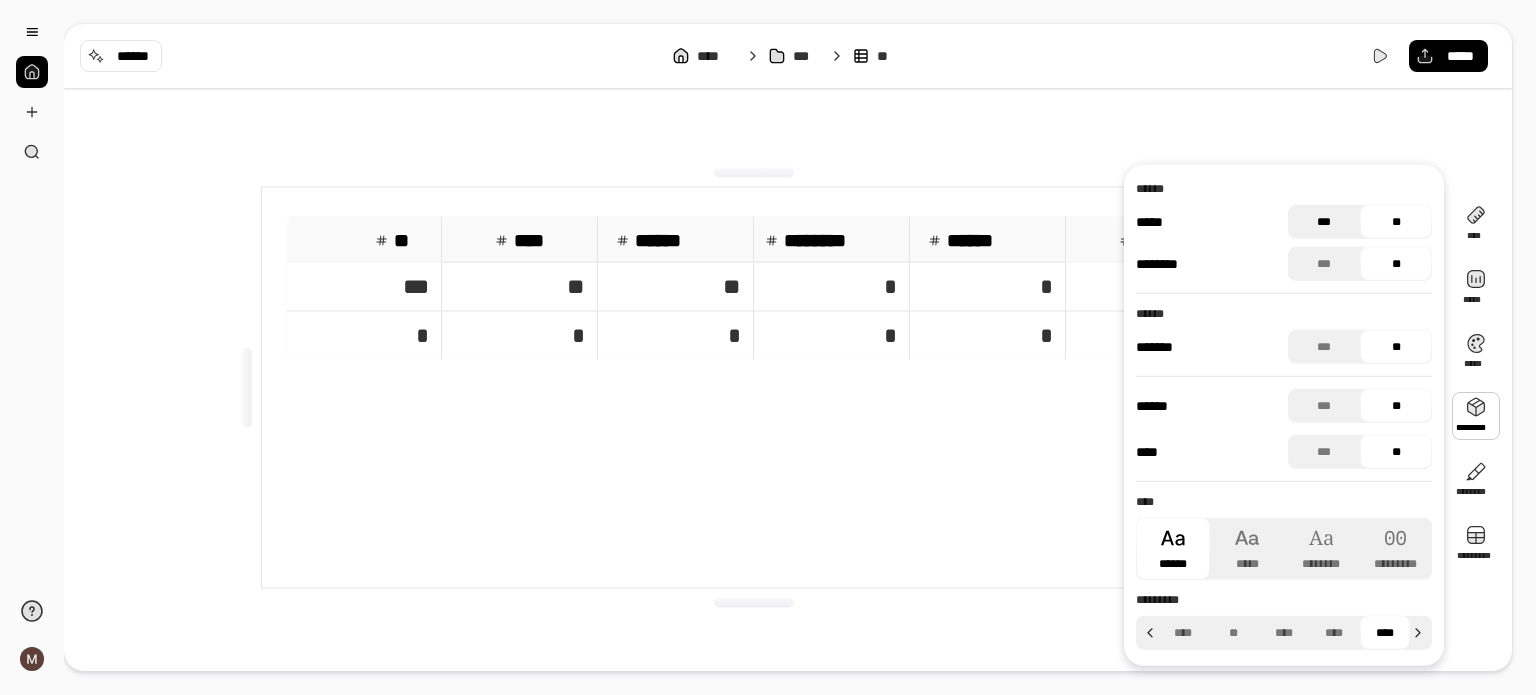 click on "***" at bounding box center [1324, 222] 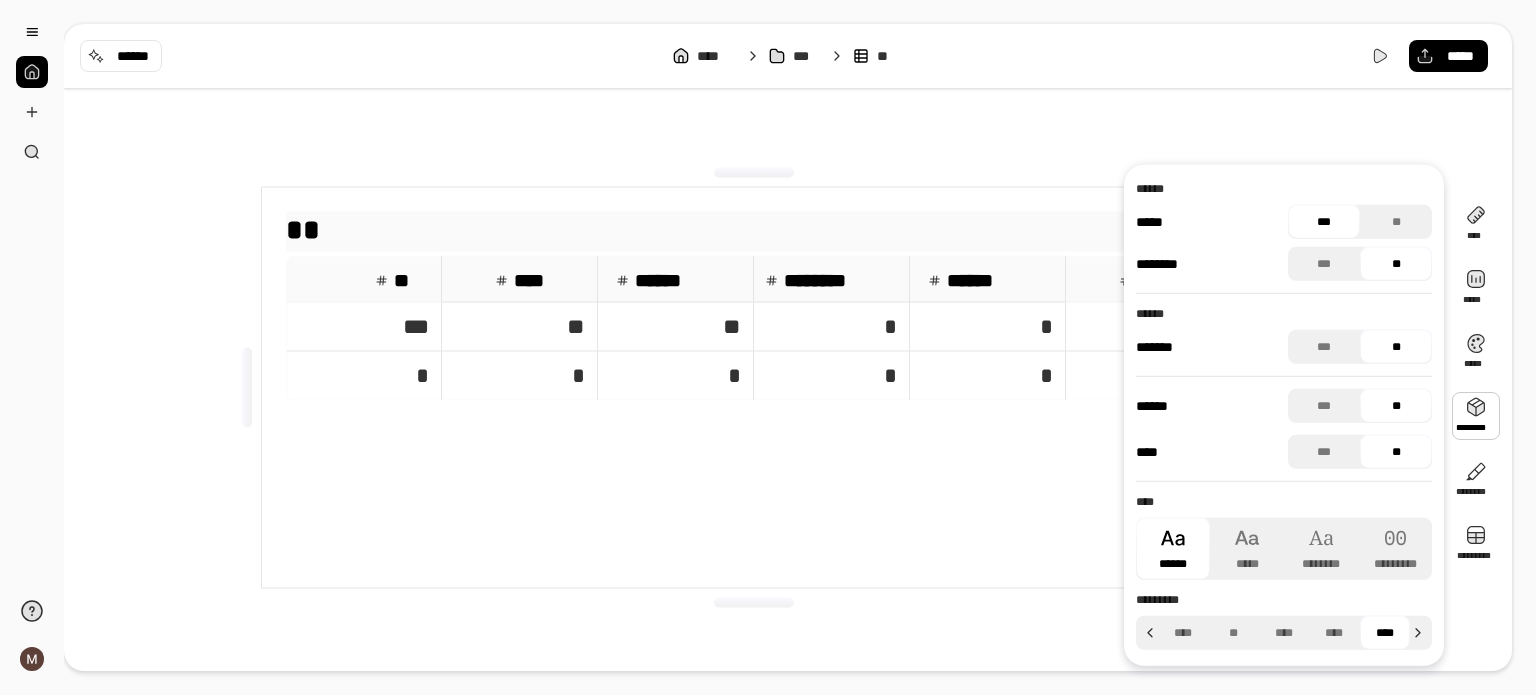 click on "**" at bounding box center (754, 230) 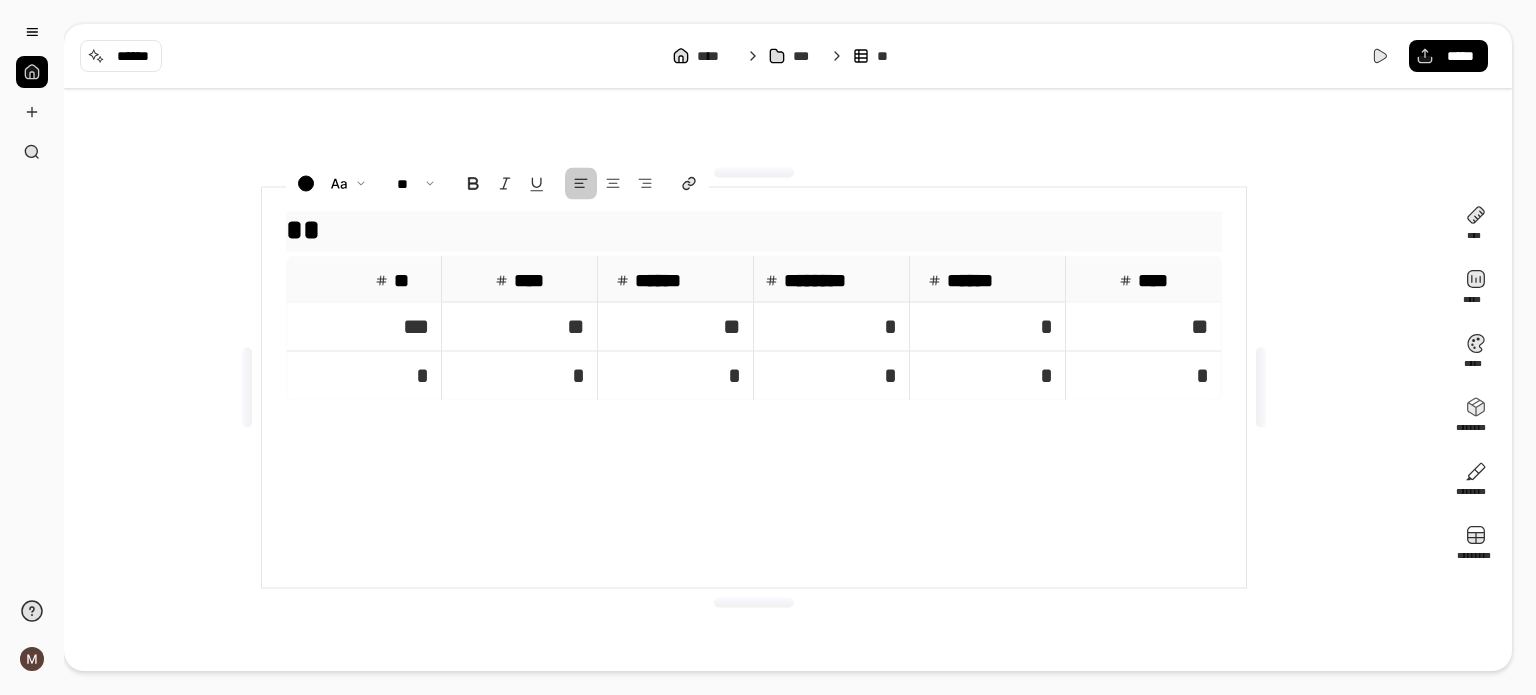 click on "**" at bounding box center [754, 230] 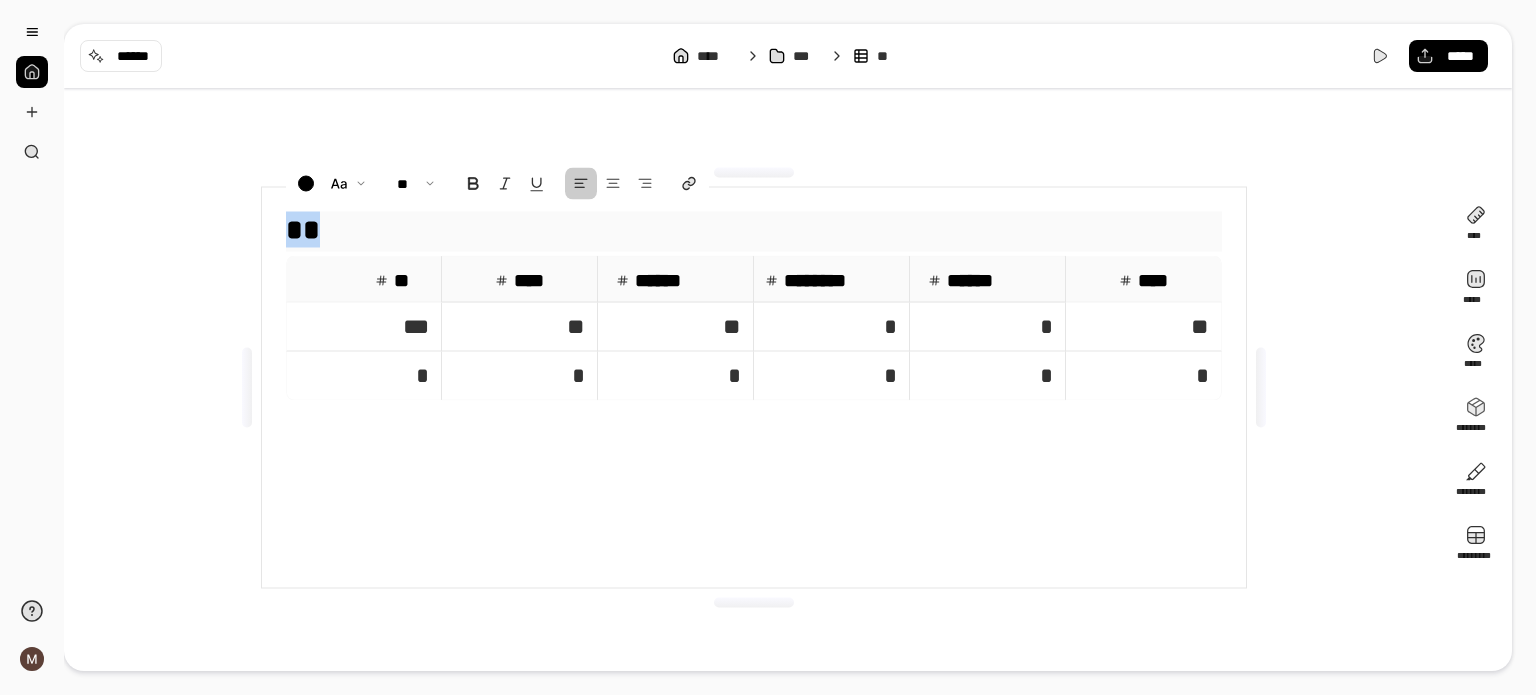 click on "**" at bounding box center [754, 230] 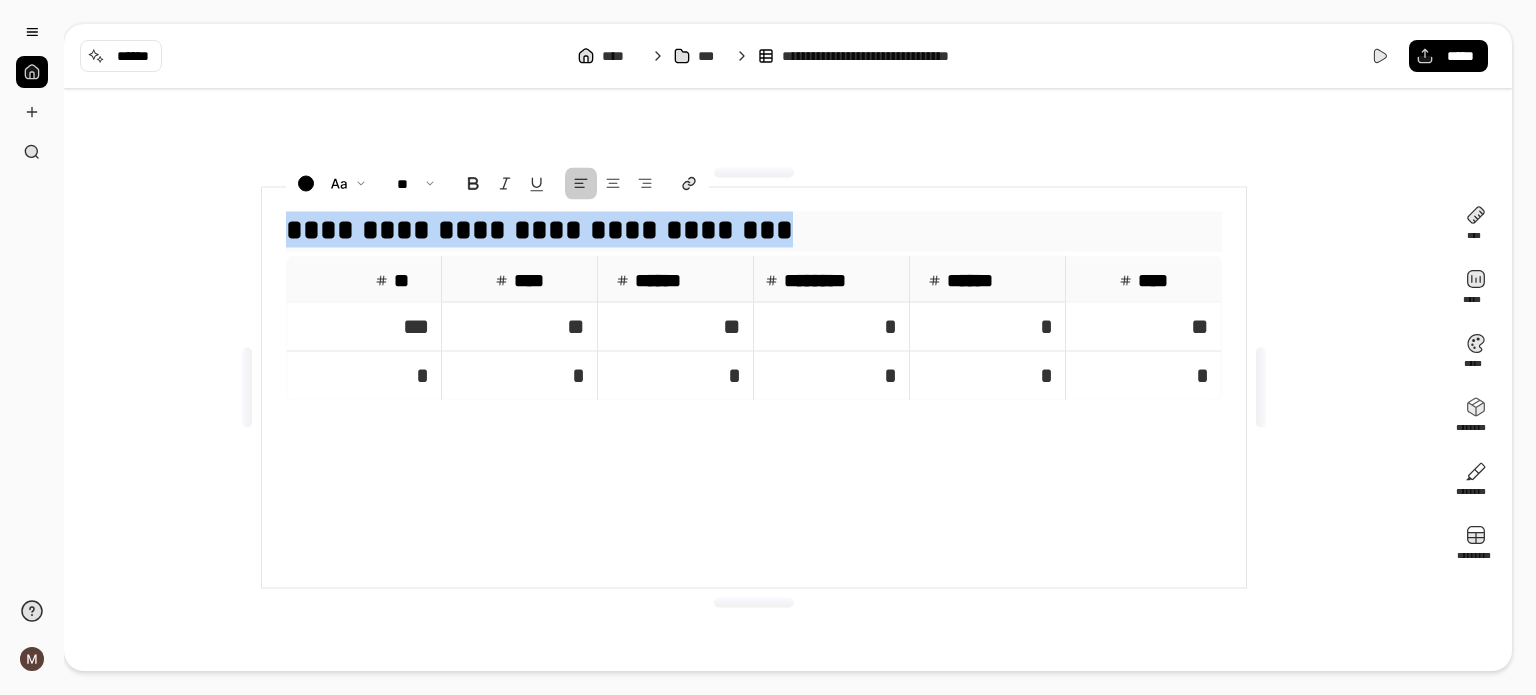 drag, startPoint x: 928, startPoint y: 240, endPoint x: 0, endPoint y: 243, distance: 928.0048 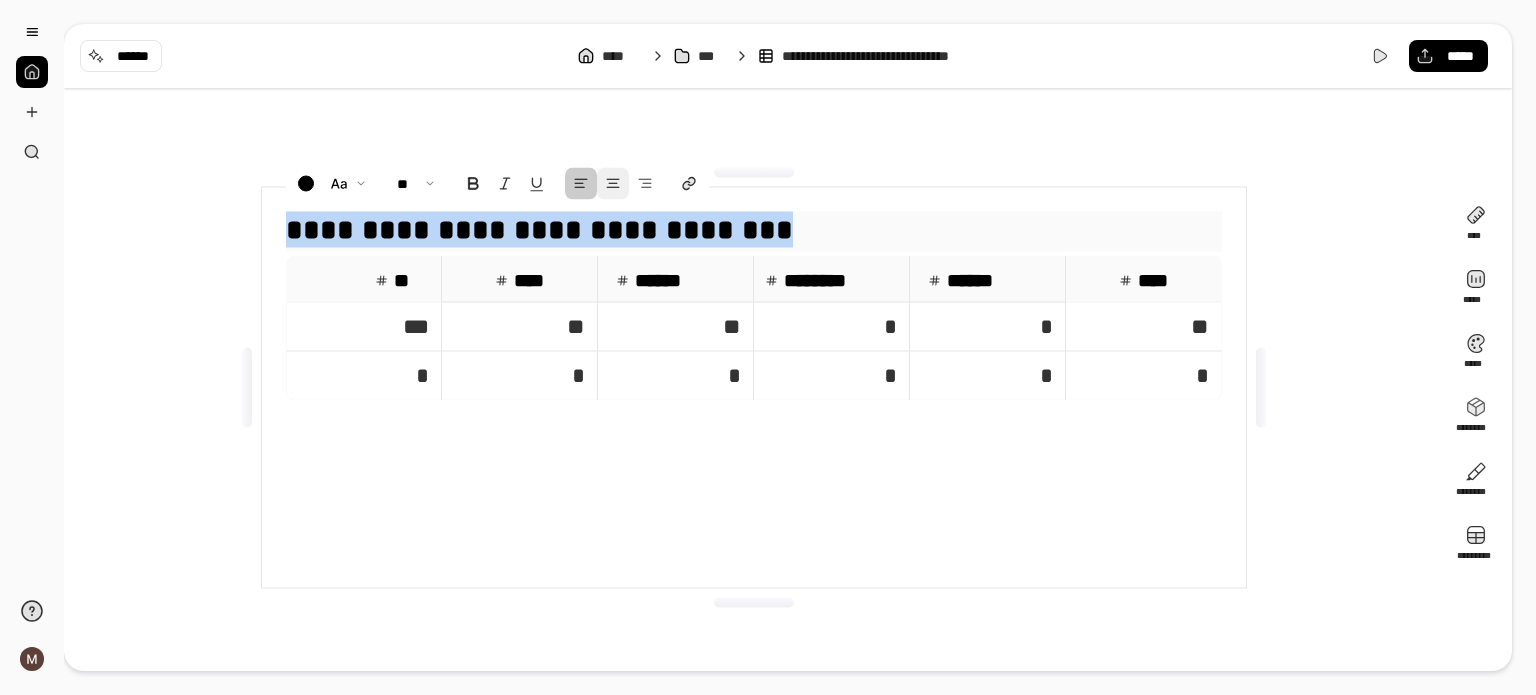click at bounding box center (613, 184) 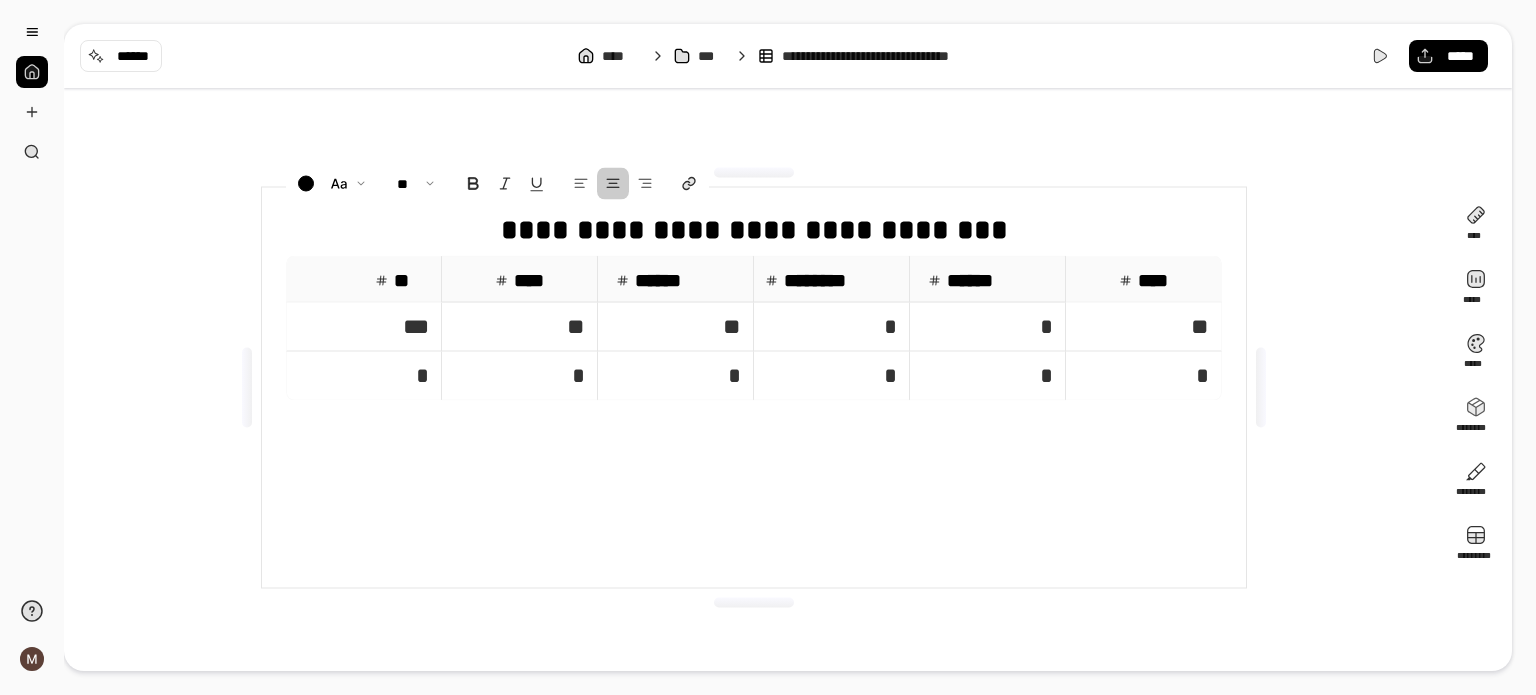 click on "**********" at bounding box center [754, 387] 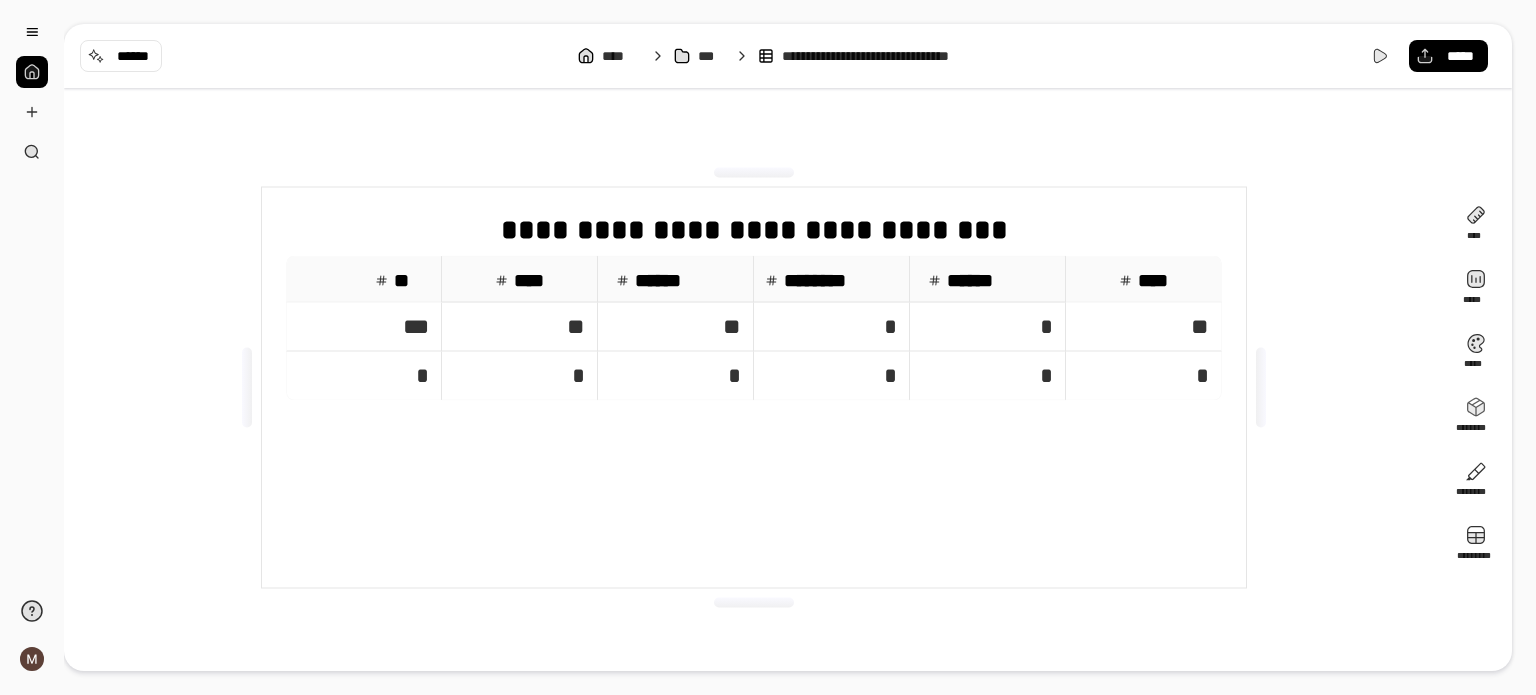click on "**" at bounding box center [1144, 327] 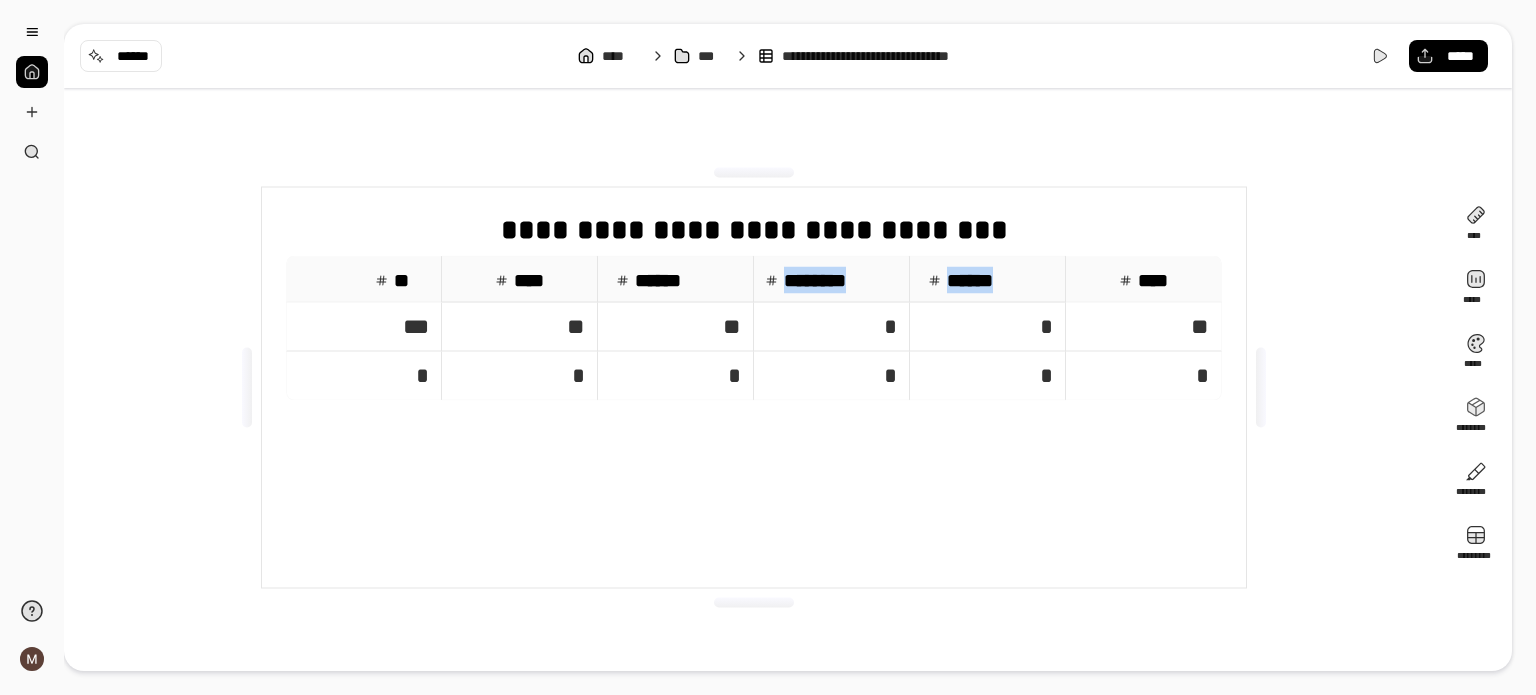drag, startPoint x: 907, startPoint y: 289, endPoint x: 953, endPoint y: 294, distance: 46.270943 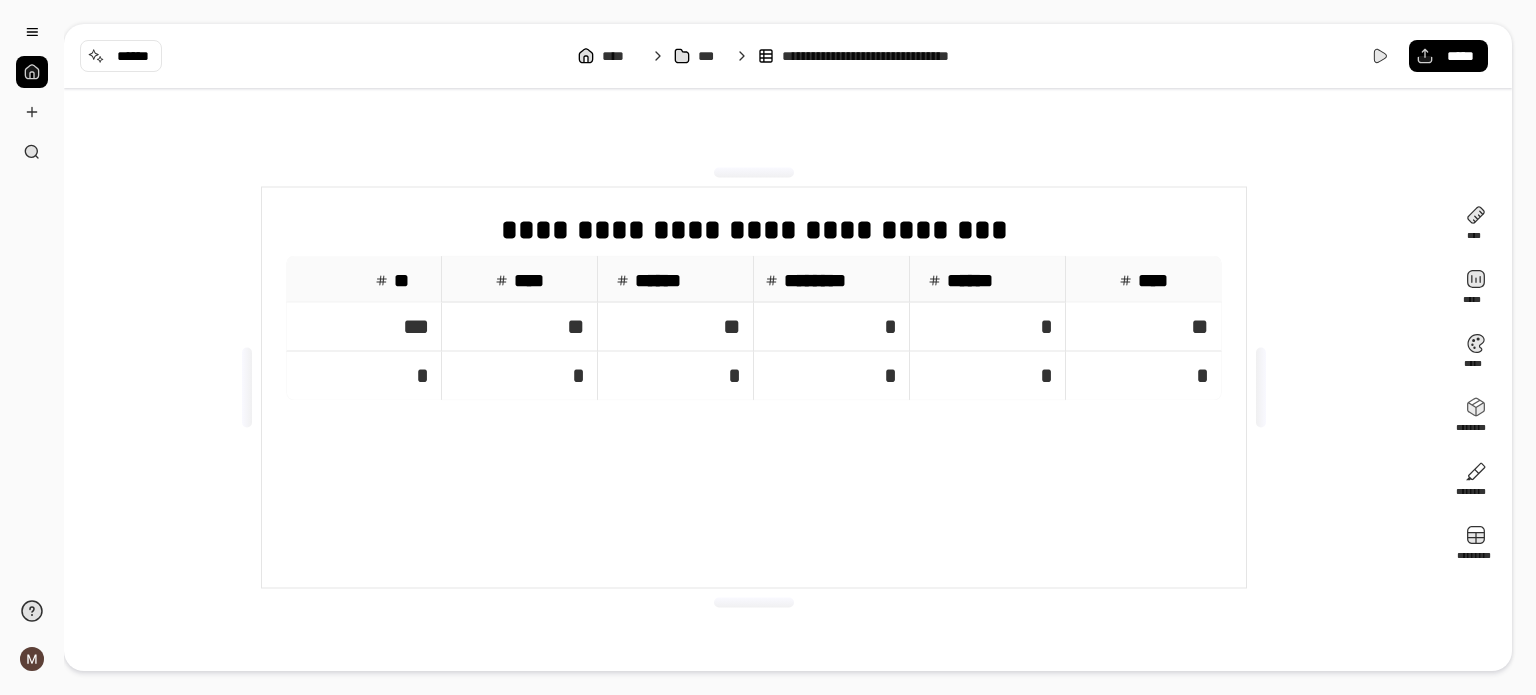 click on "** **** ****** ******** ****** **** *** ** ** * * ** * * * * * *" at bounding box center (754, 412) 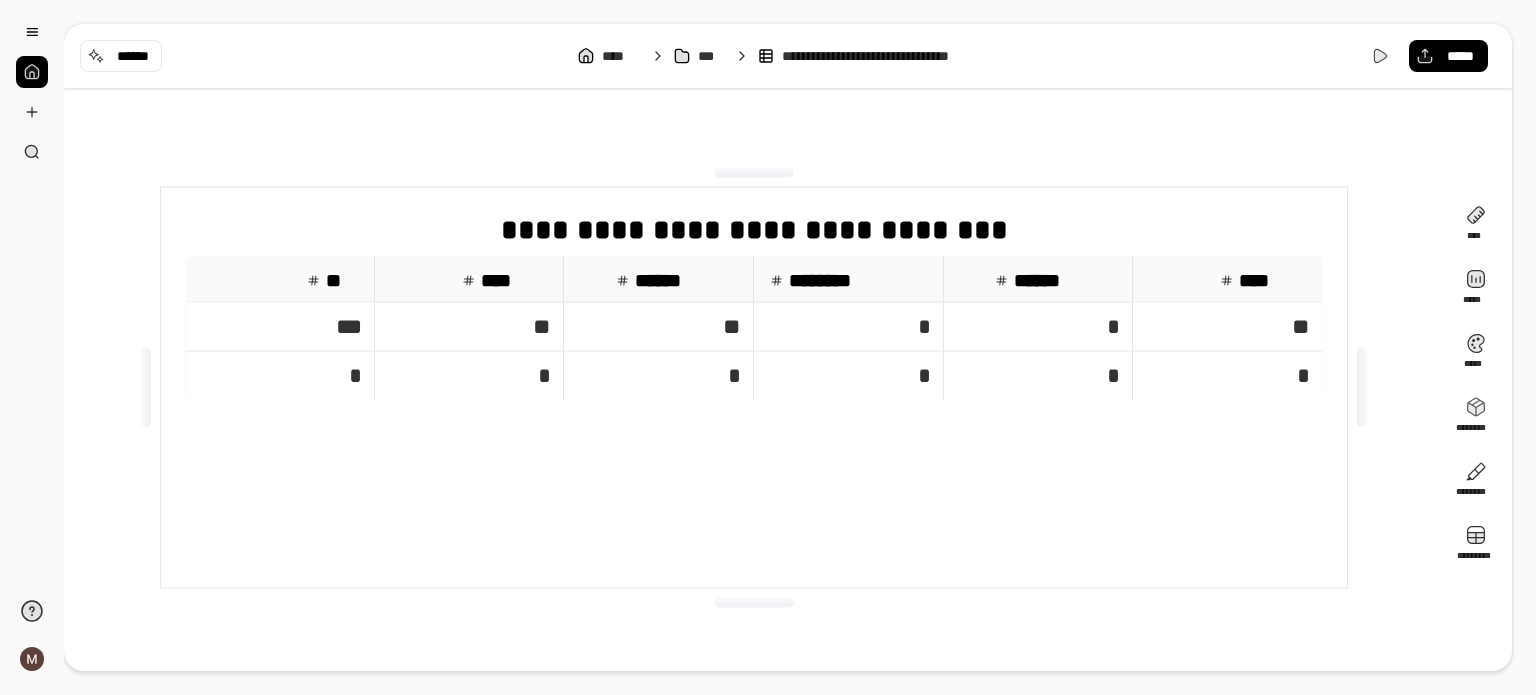 click at bounding box center [1362, 388] 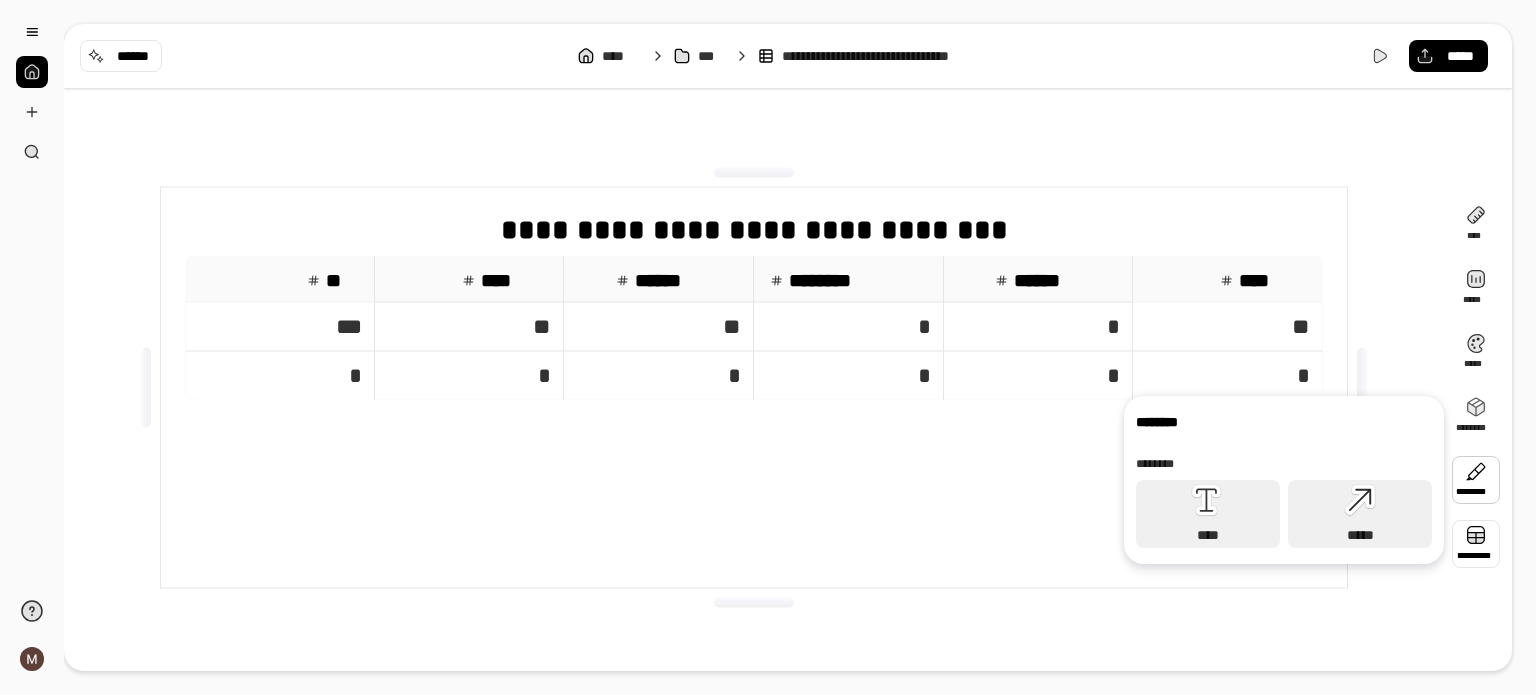 click at bounding box center [1476, 544] 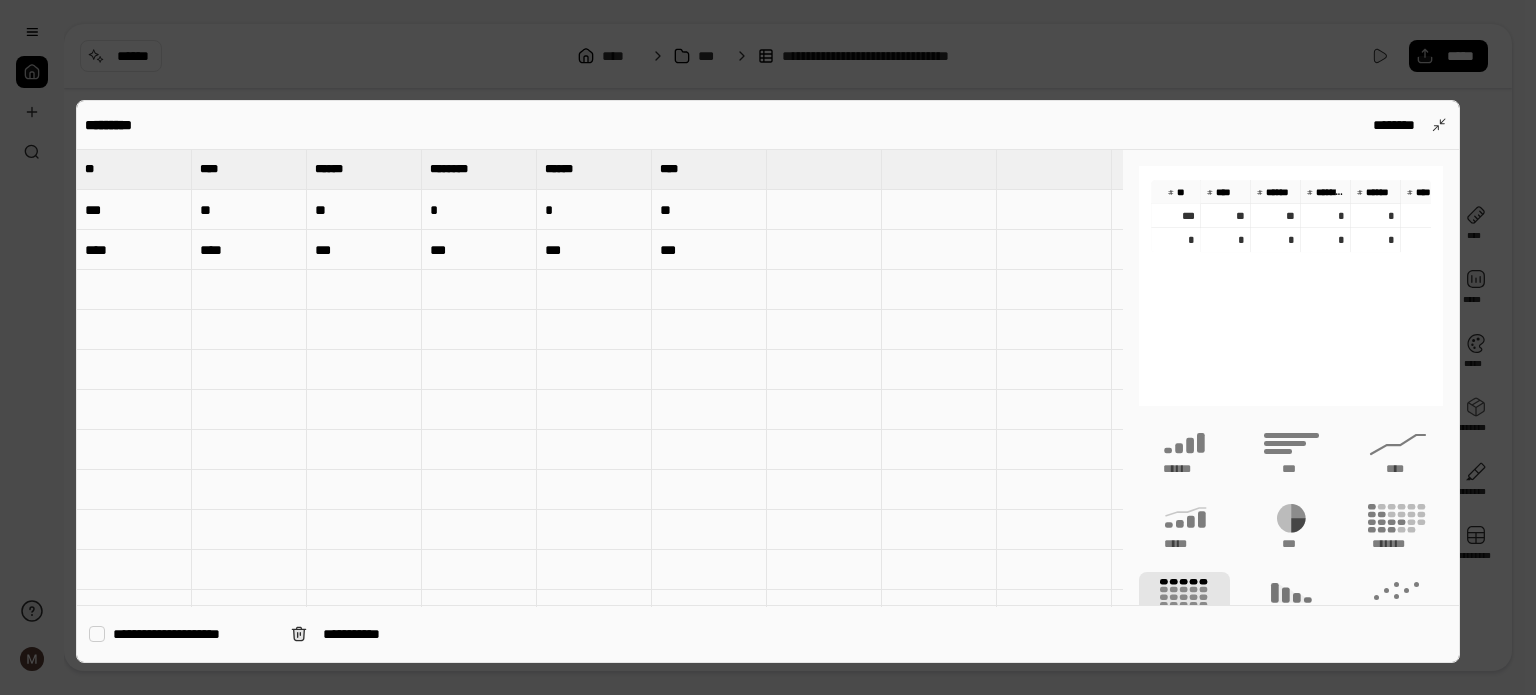 click on "***" at bounding box center (709, 250) 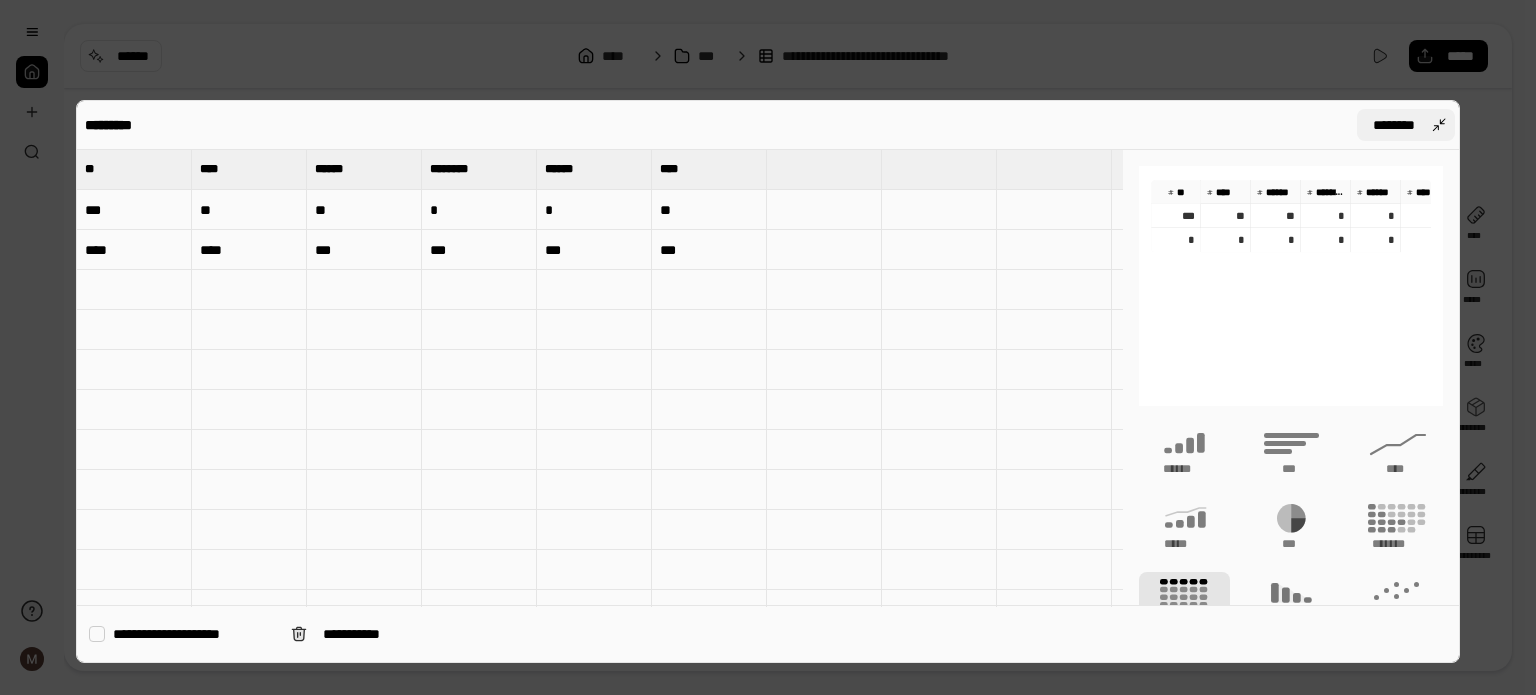 click on "********" at bounding box center [1406, 125] 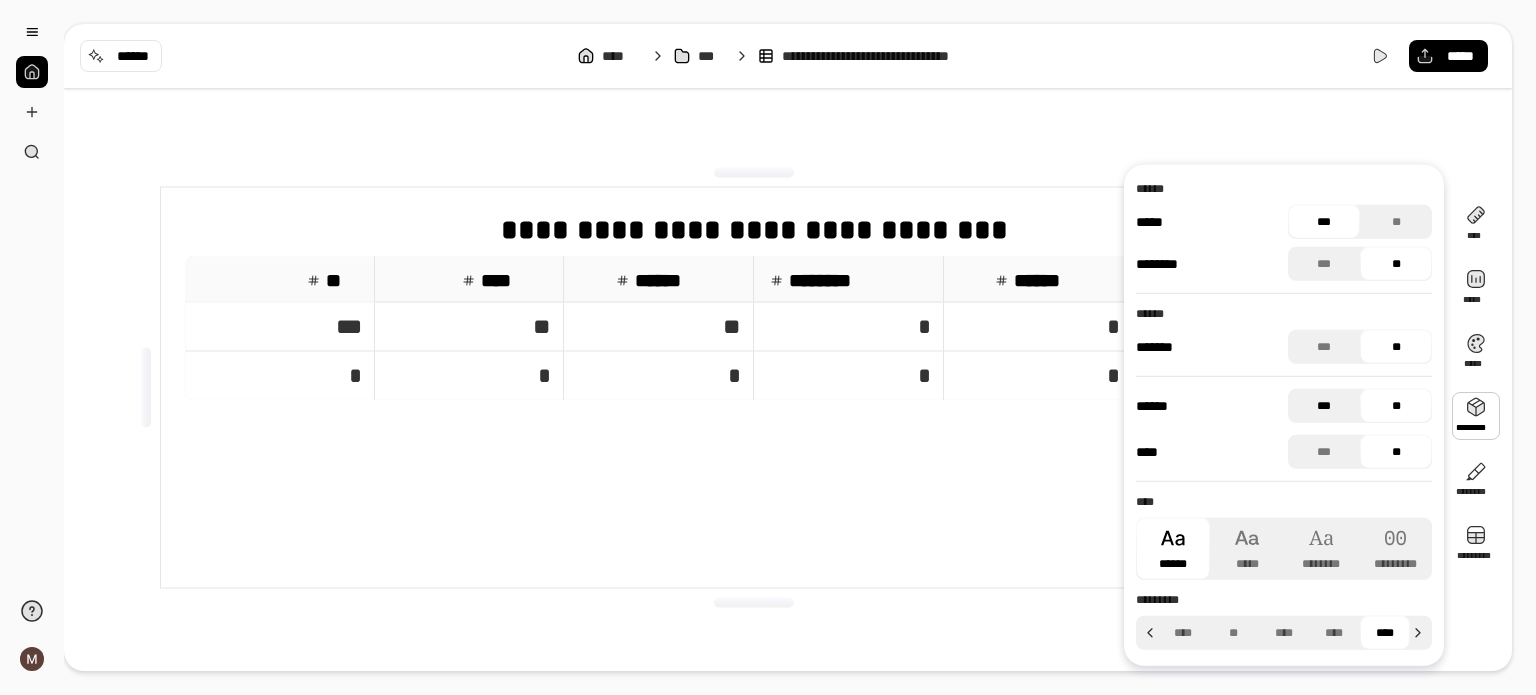 click on "***" at bounding box center (1324, 406) 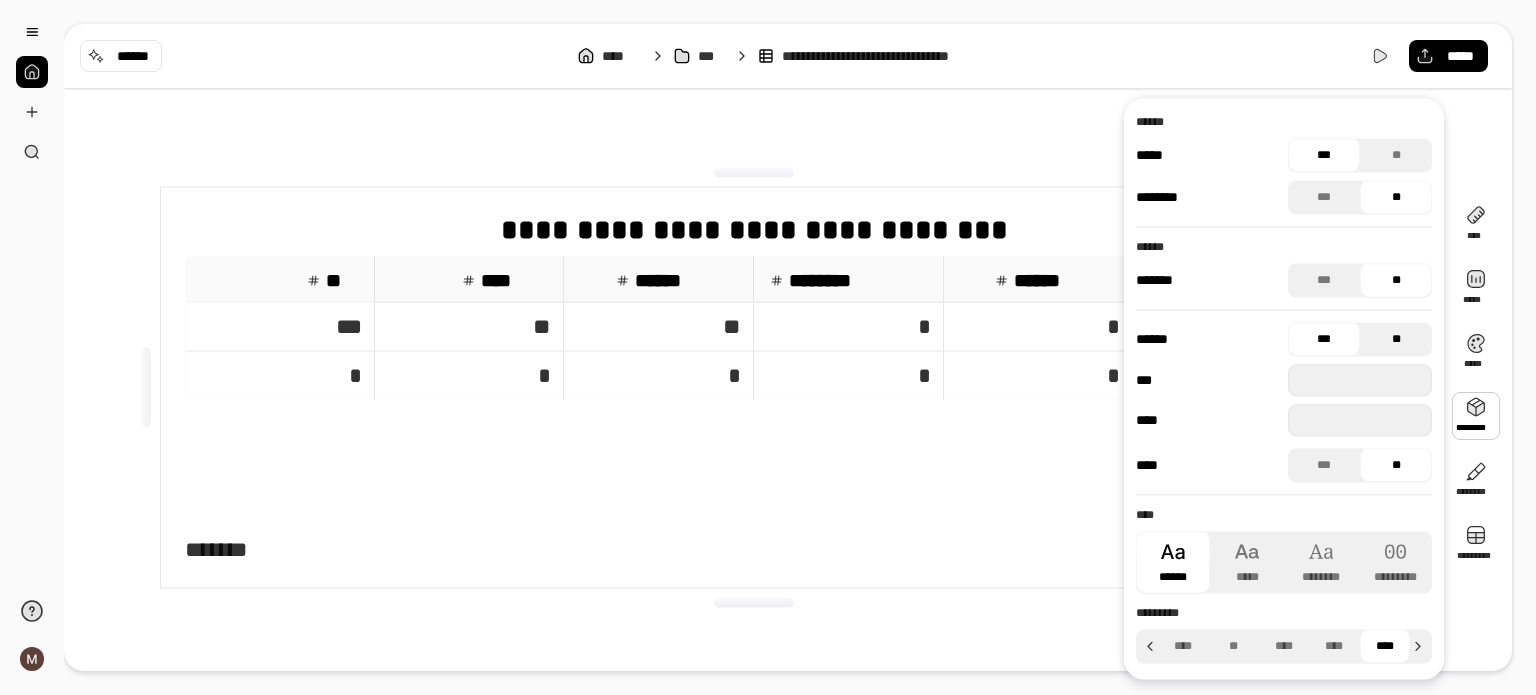 click on "**" at bounding box center [1396, 339] 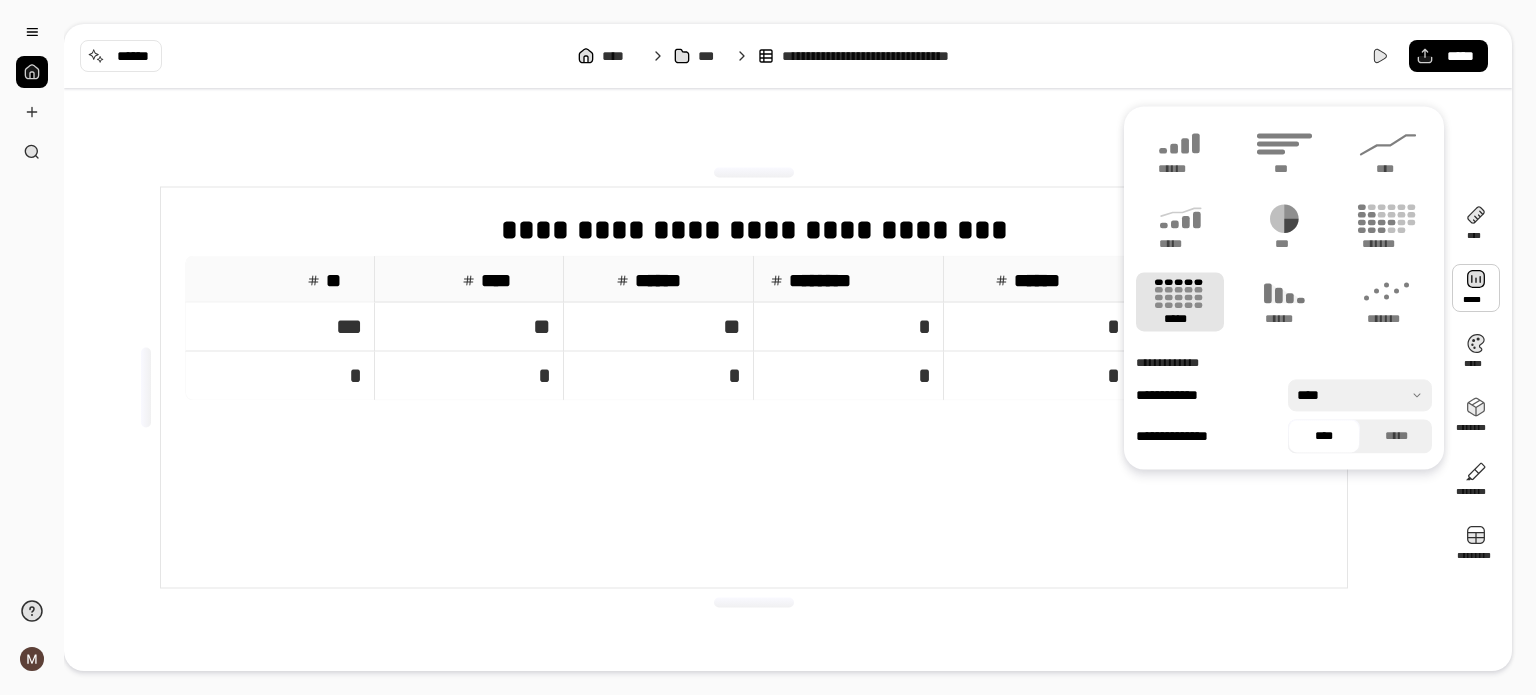 click at bounding box center (1360, 395) 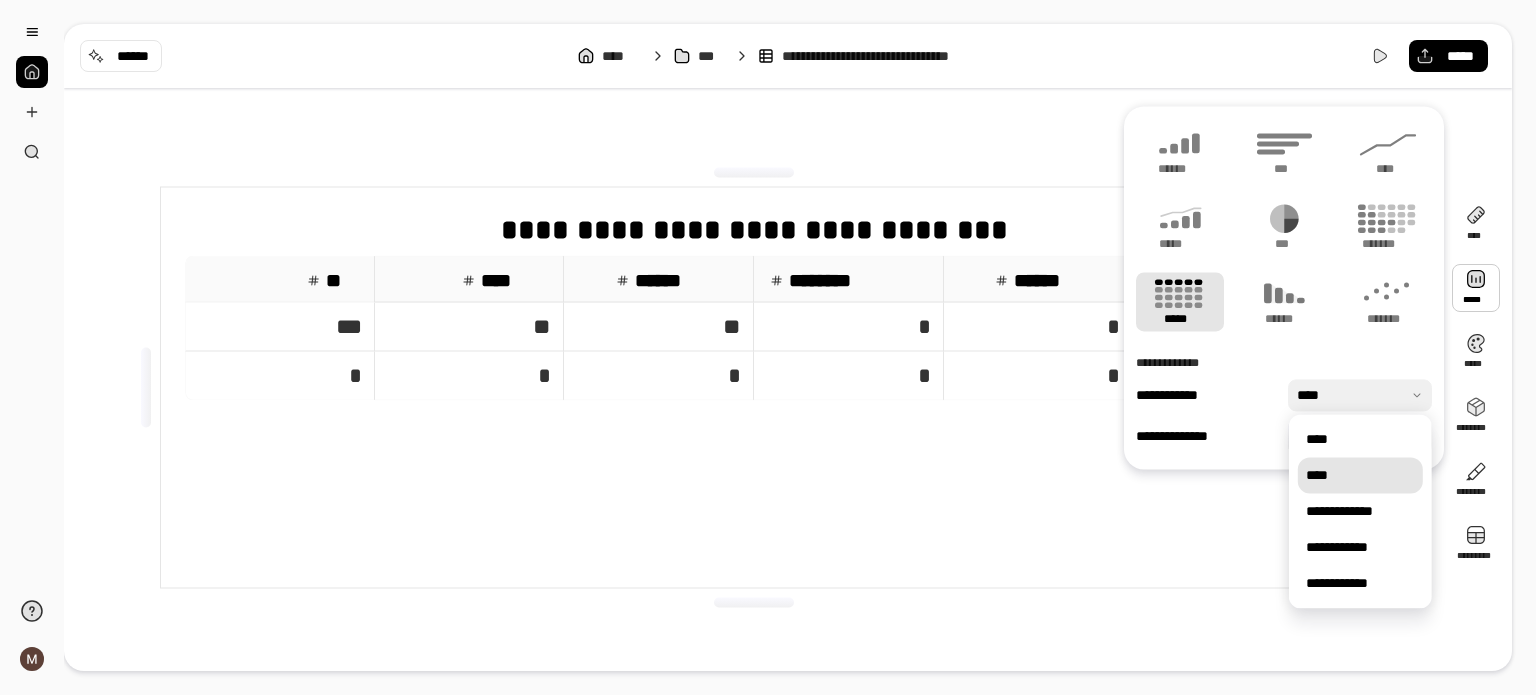click on "****" at bounding box center (1360, 475) 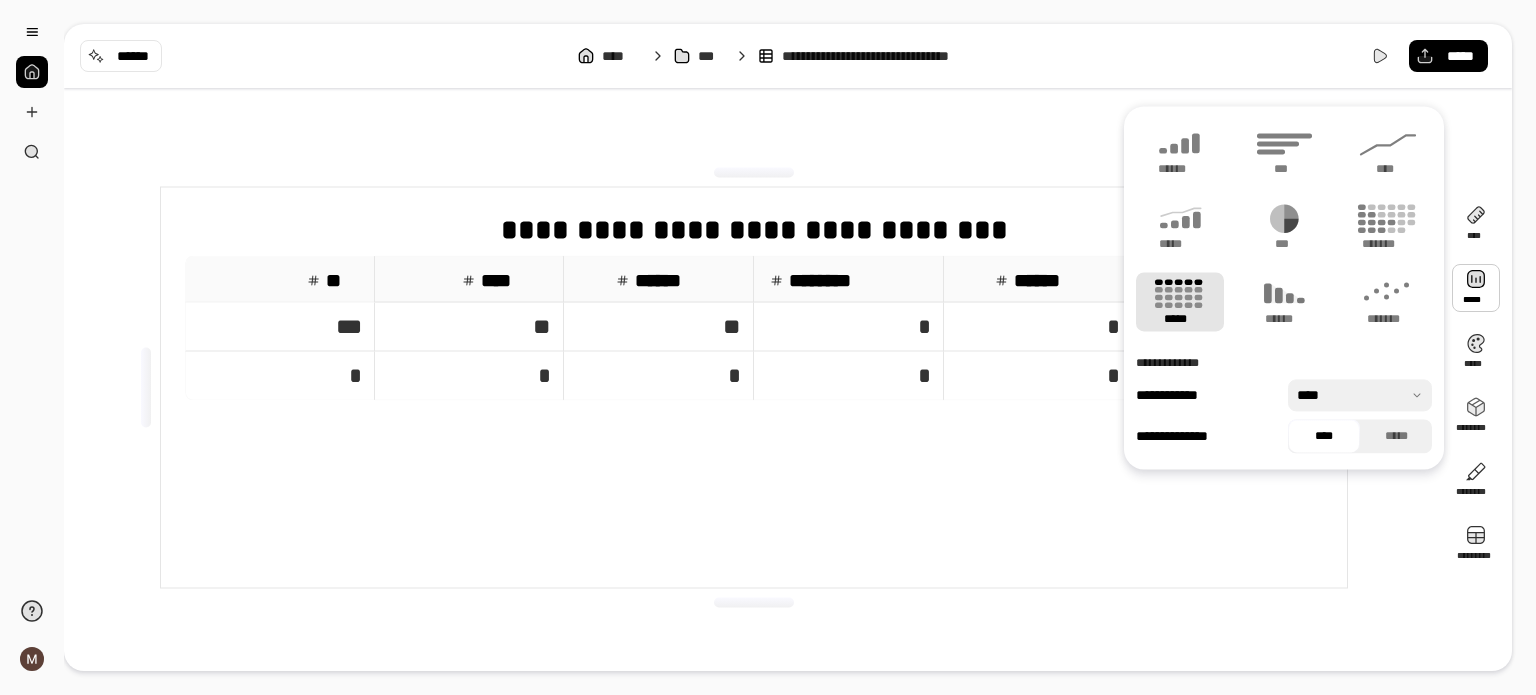 click at bounding box center [1360, 395] 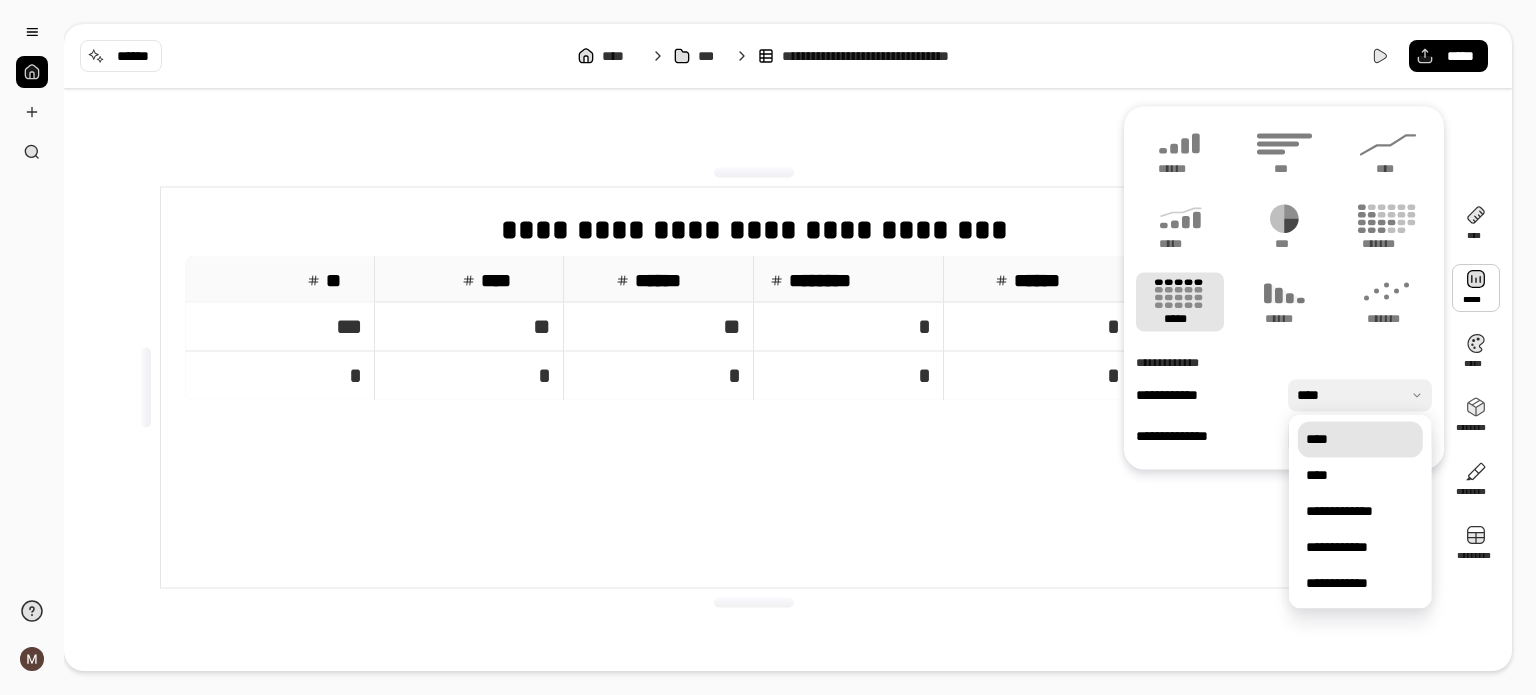 click on "****" at bounding box center [1360, 439] 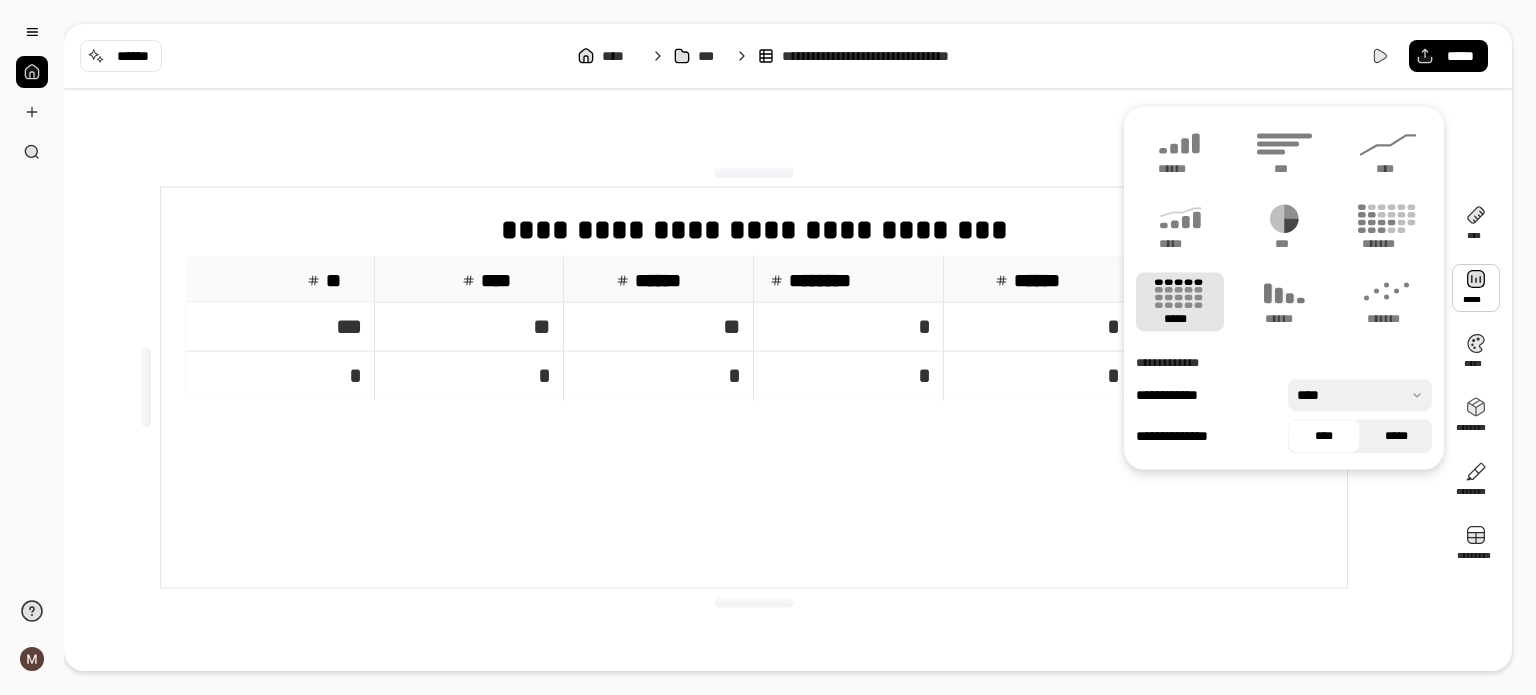 click on "*****" at bounding box center [1396, 436] 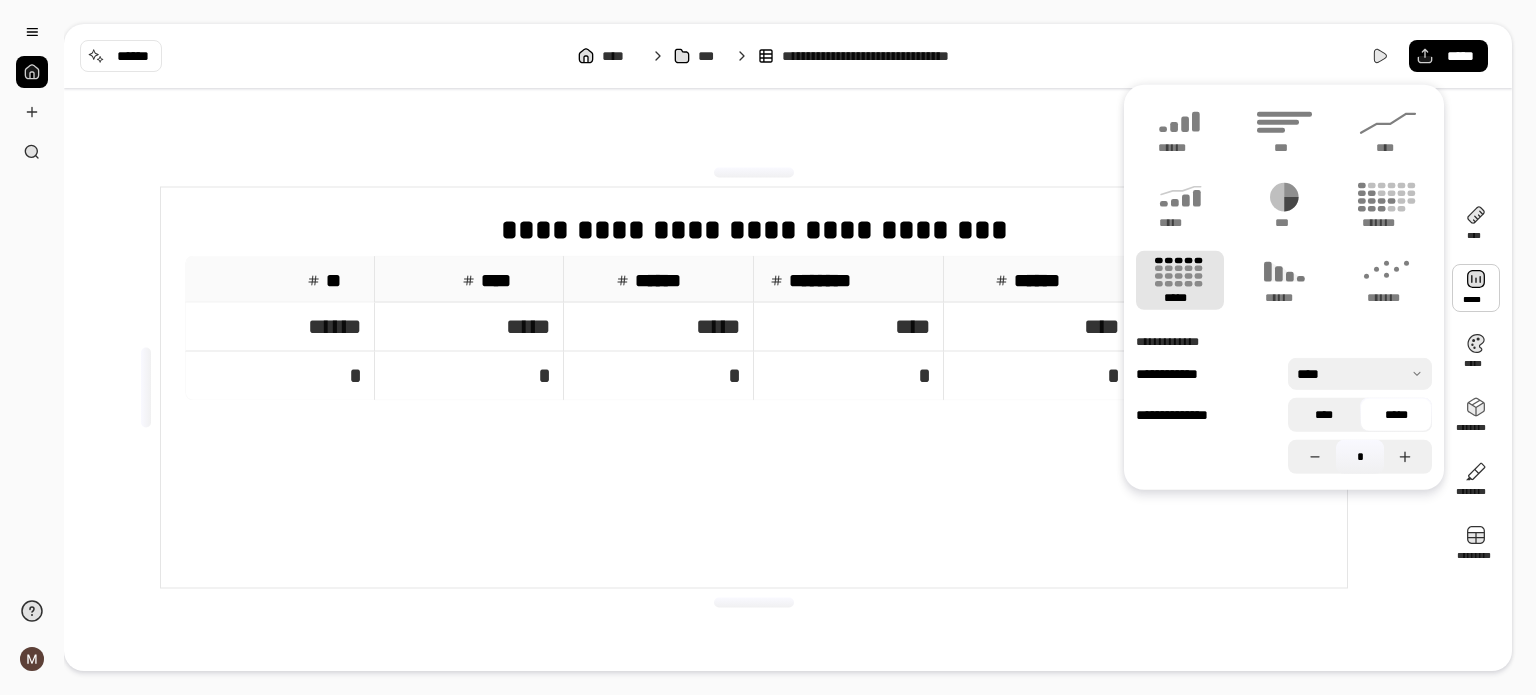 click on "****" at bounding box center (1324, 415) 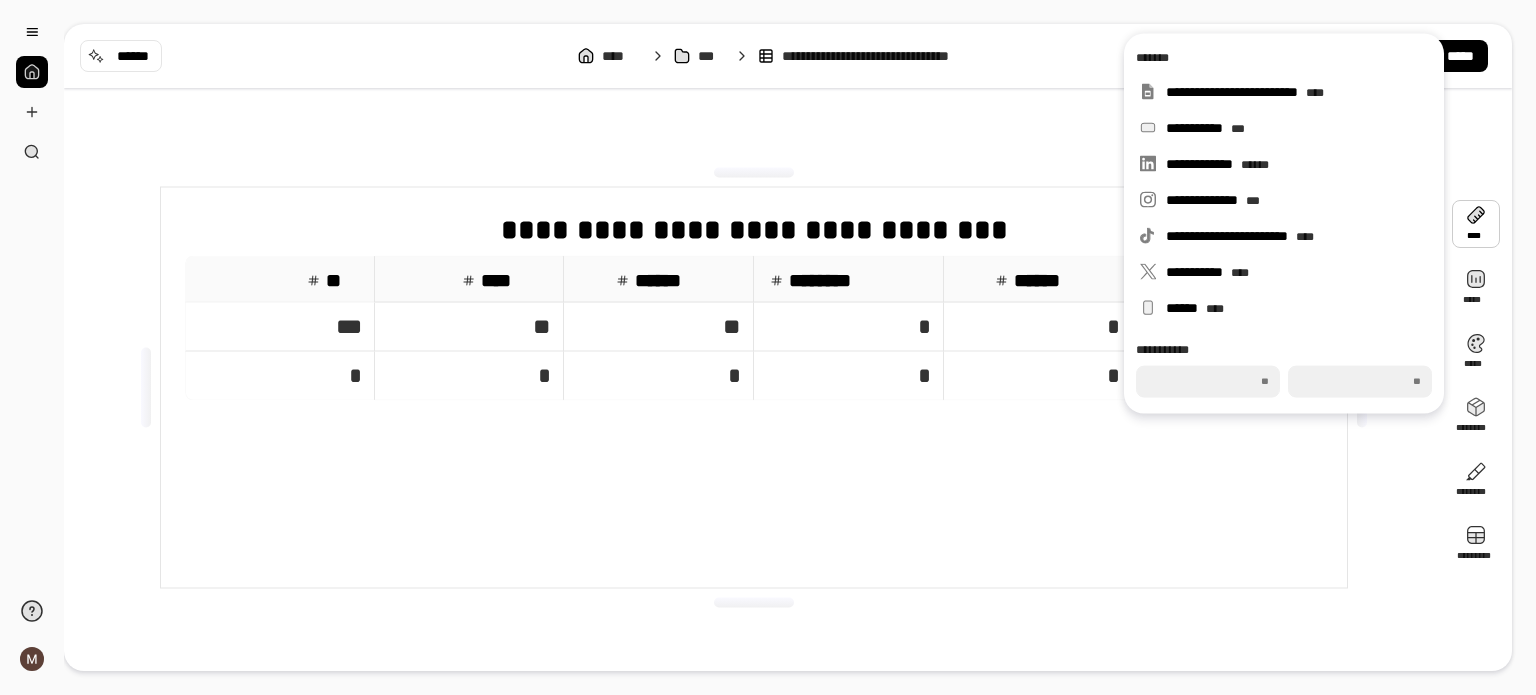 click at bounding box center [1476, 224] 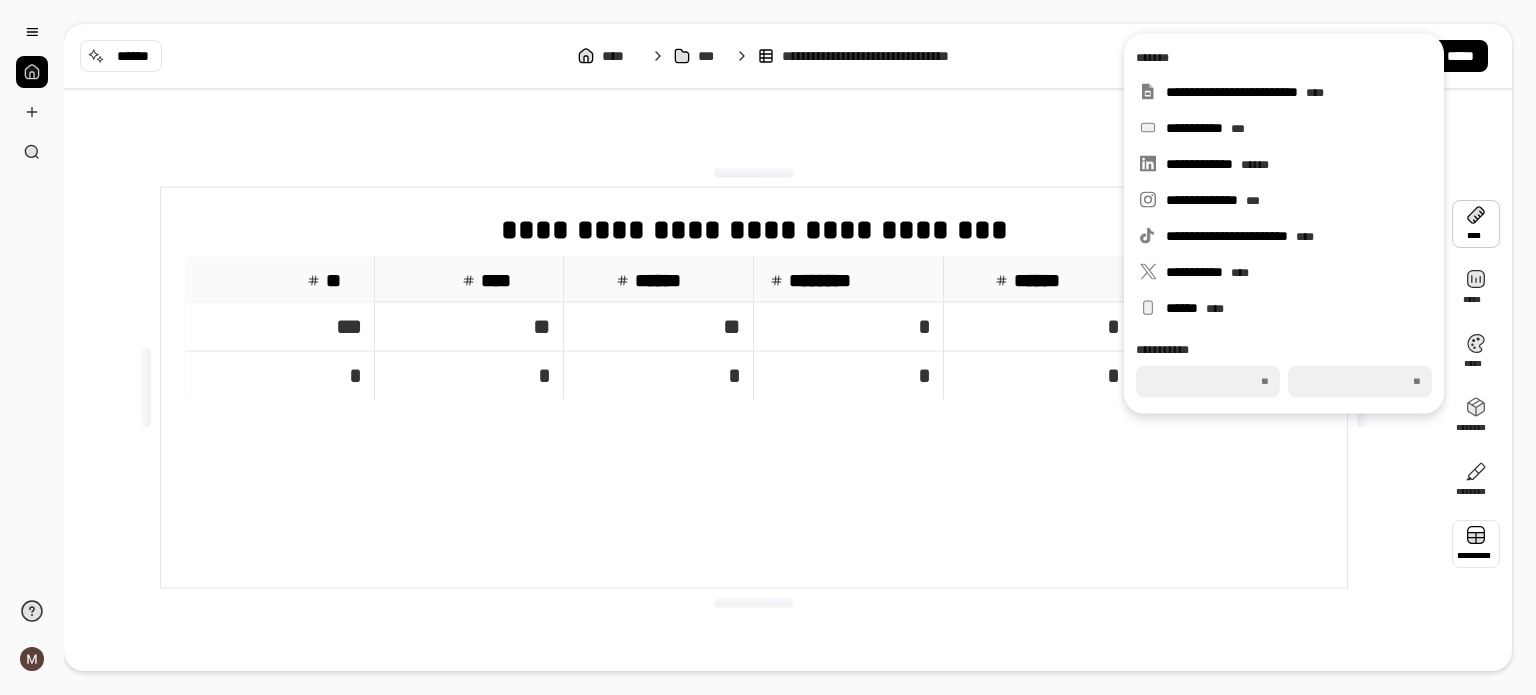 click at bounding box center (1476, 544) 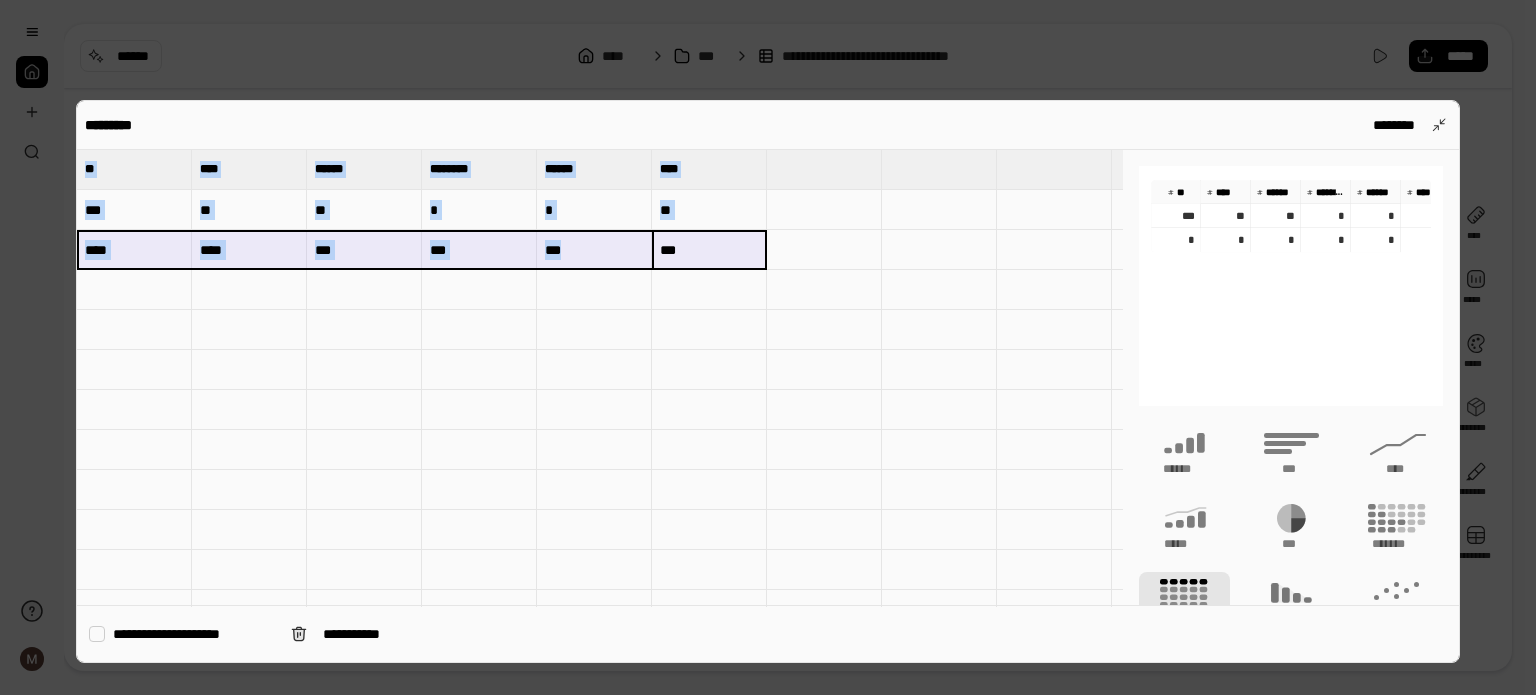 drag, startPoint x: 731, startPoint y: 238, endPoint x: 65, endPoint y: 272, distance: 666.8673 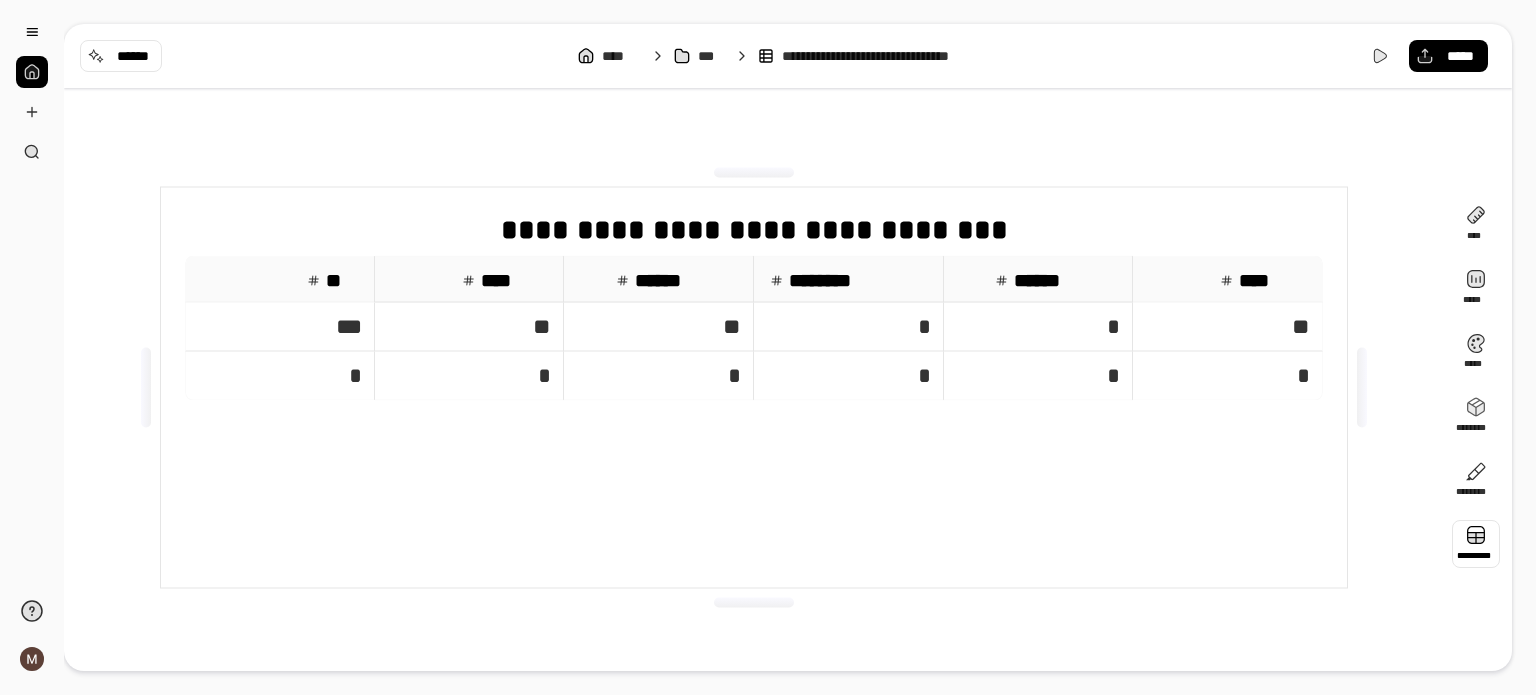 click at bounding box center (1476, 544) 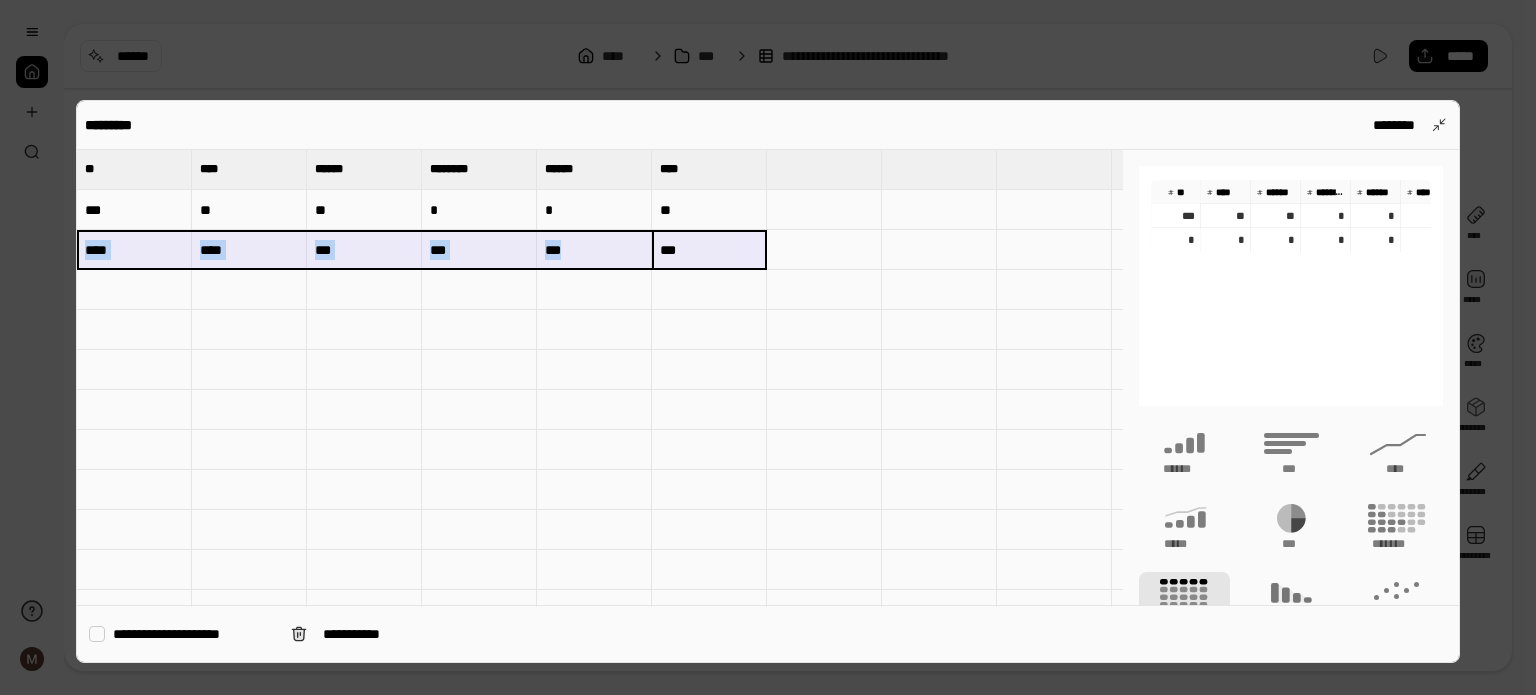 drag, startPoint x: 555, startPoint y: 263, endPoint x: 90, endPoint y: 253, distance: 465.1075 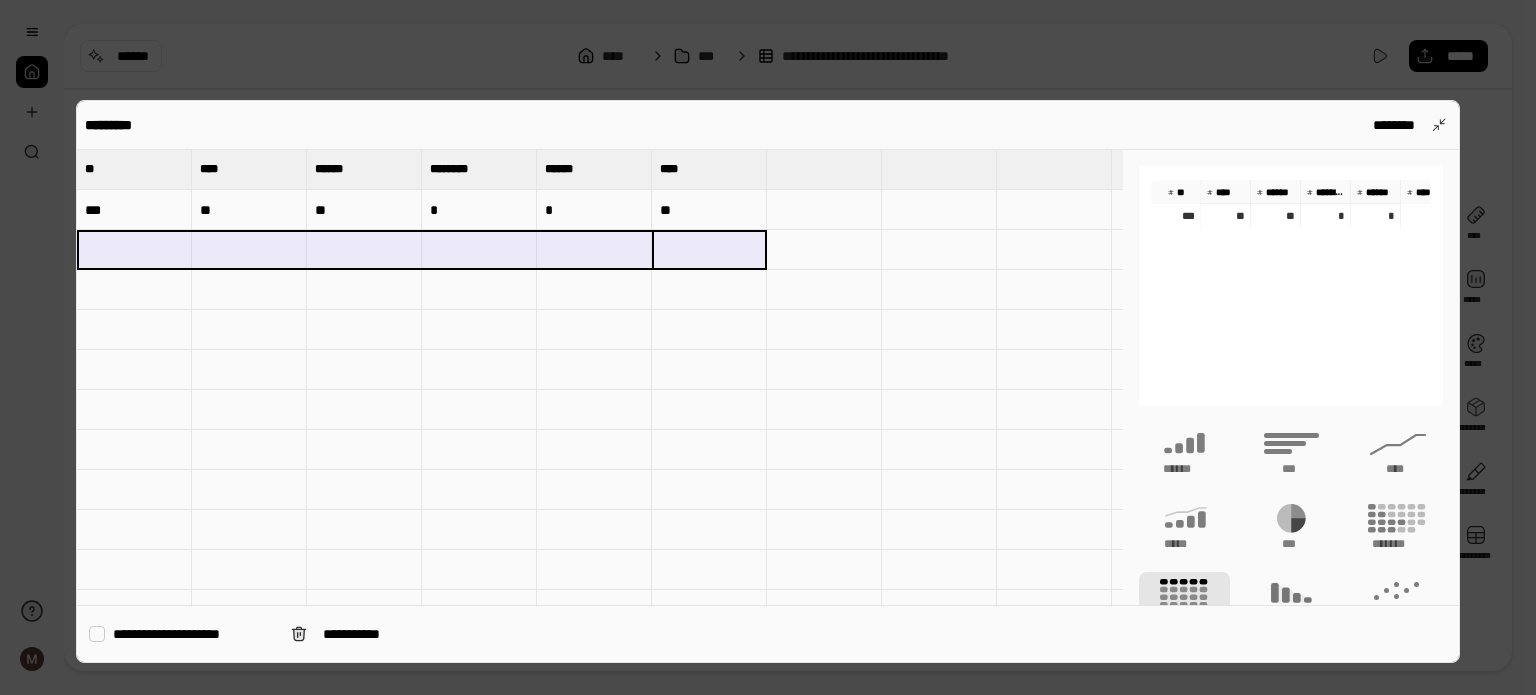 click at bounding box center [768, 347] 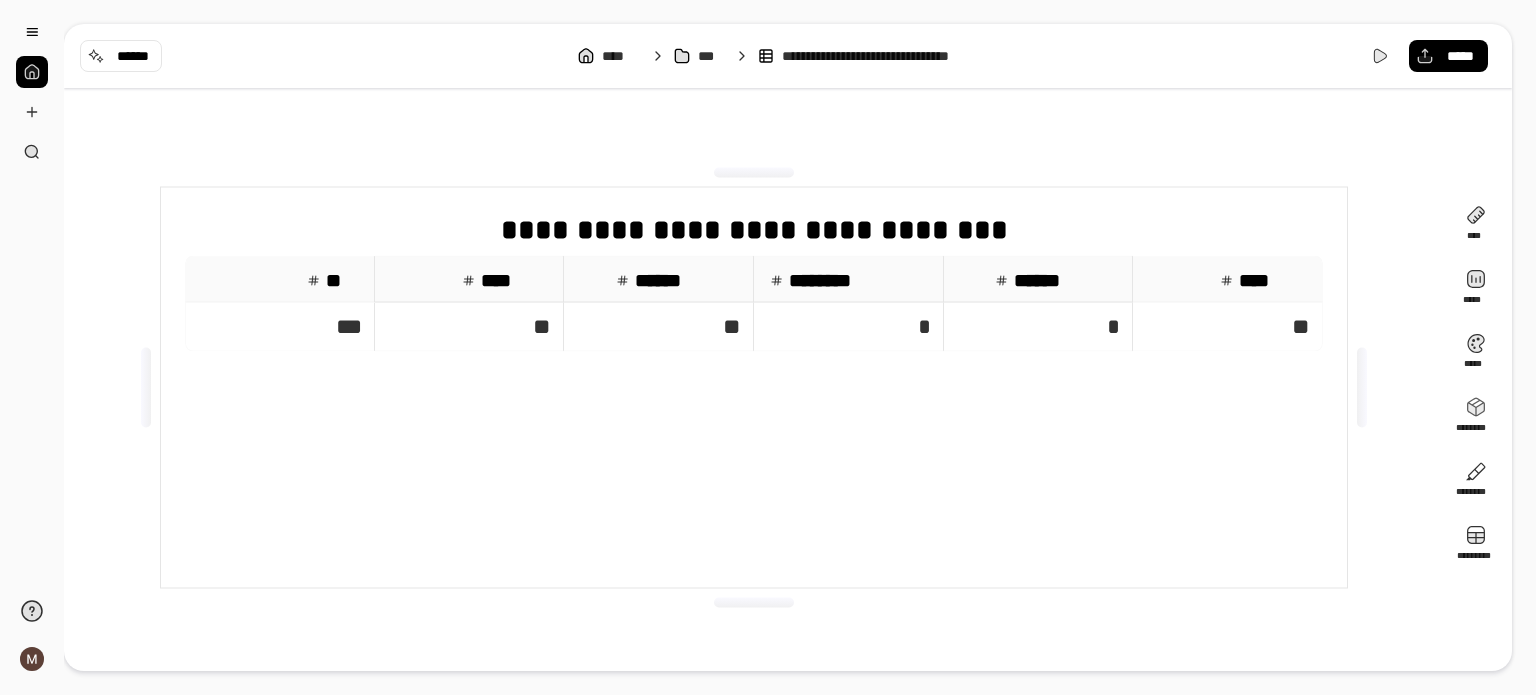 drag, startPoint x: 1232, startPoint y: 280, endPoint x: 1175, endPoint y: 279, distance: 57.00877 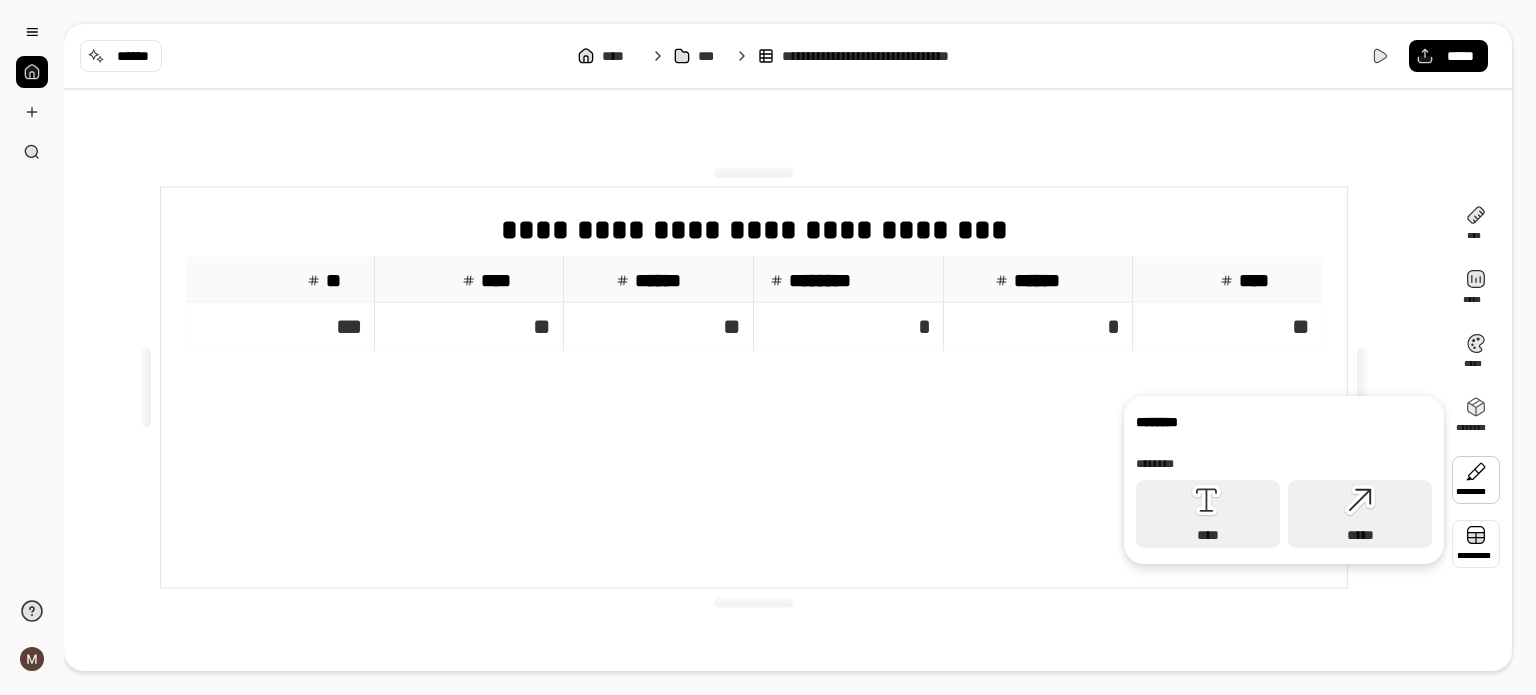 click at bounding box center (1476, 544) 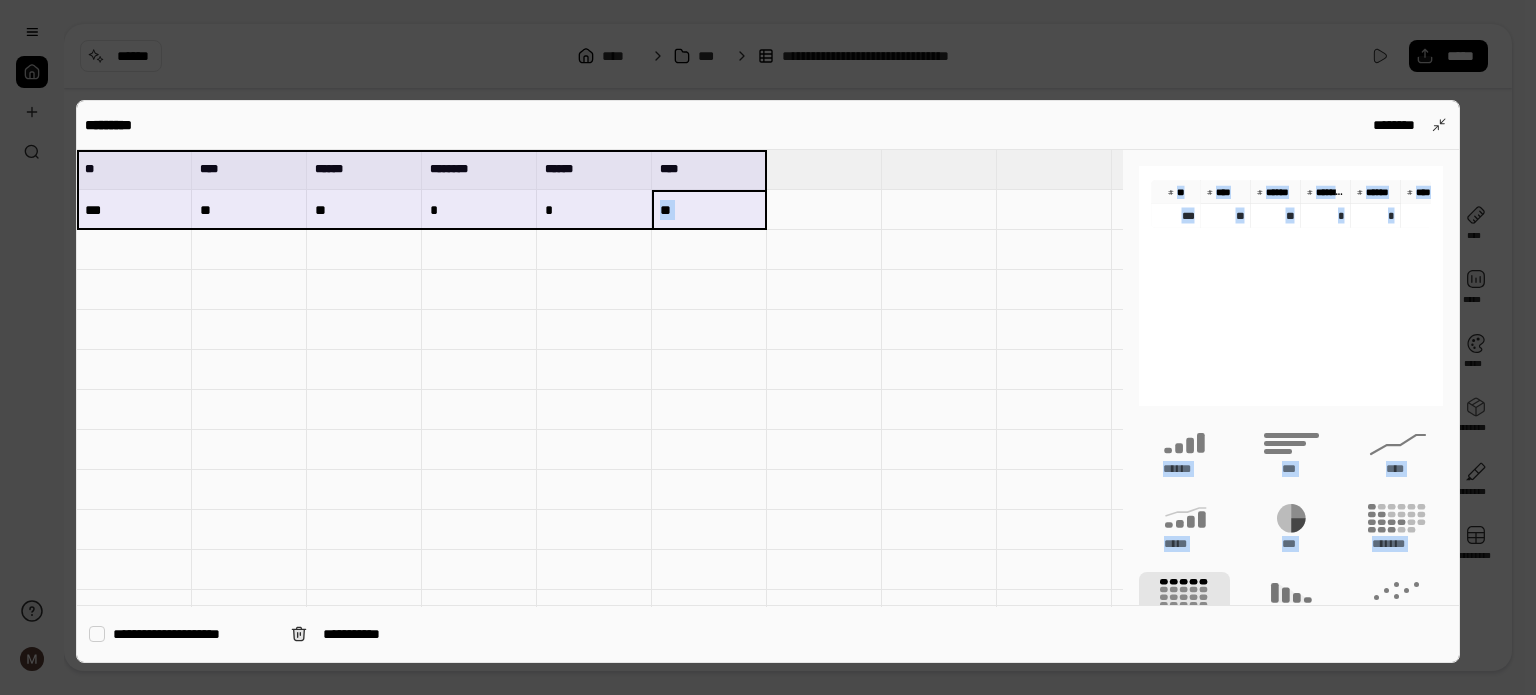 drag, startPoint x: 694, startPoint y: 215, endPoint x: 0, endPoint y: 127, distance: 699.557 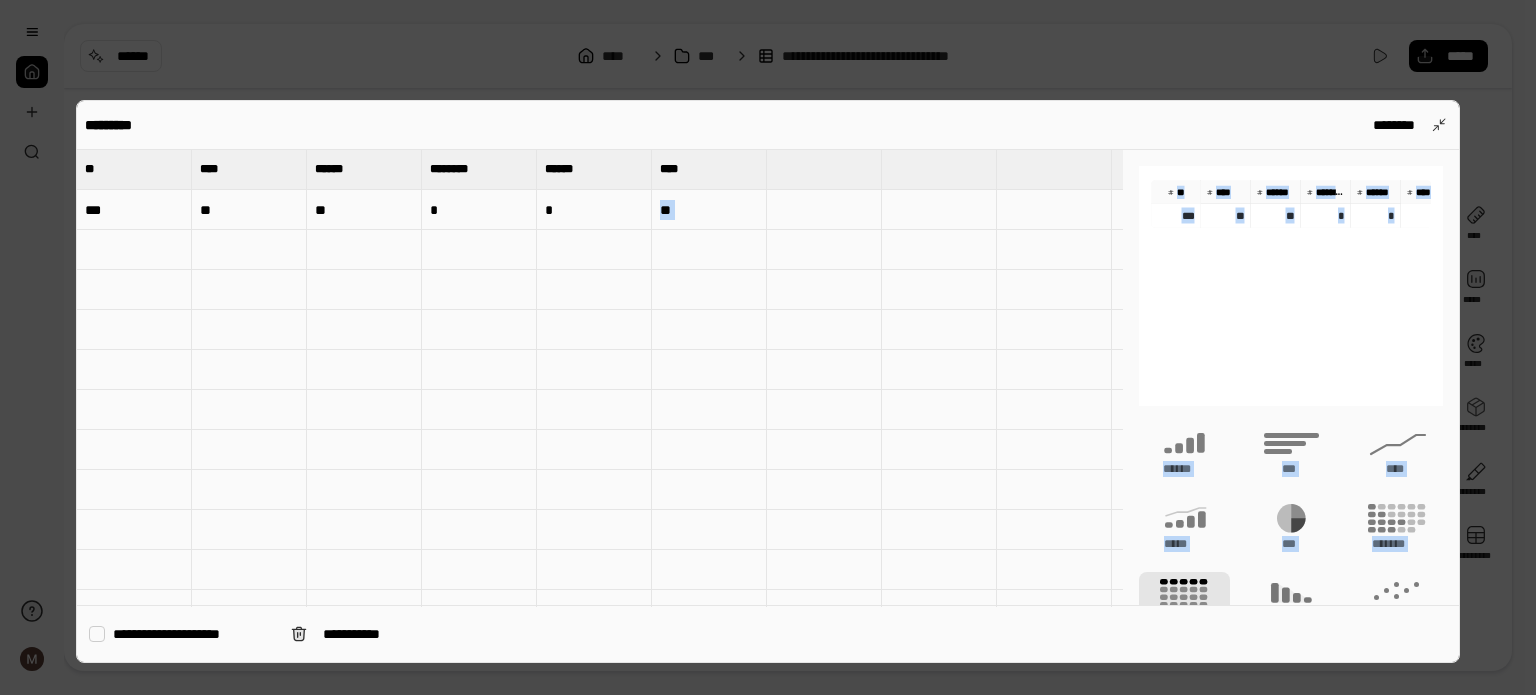 click on "**" at bounding box center (709, 210) 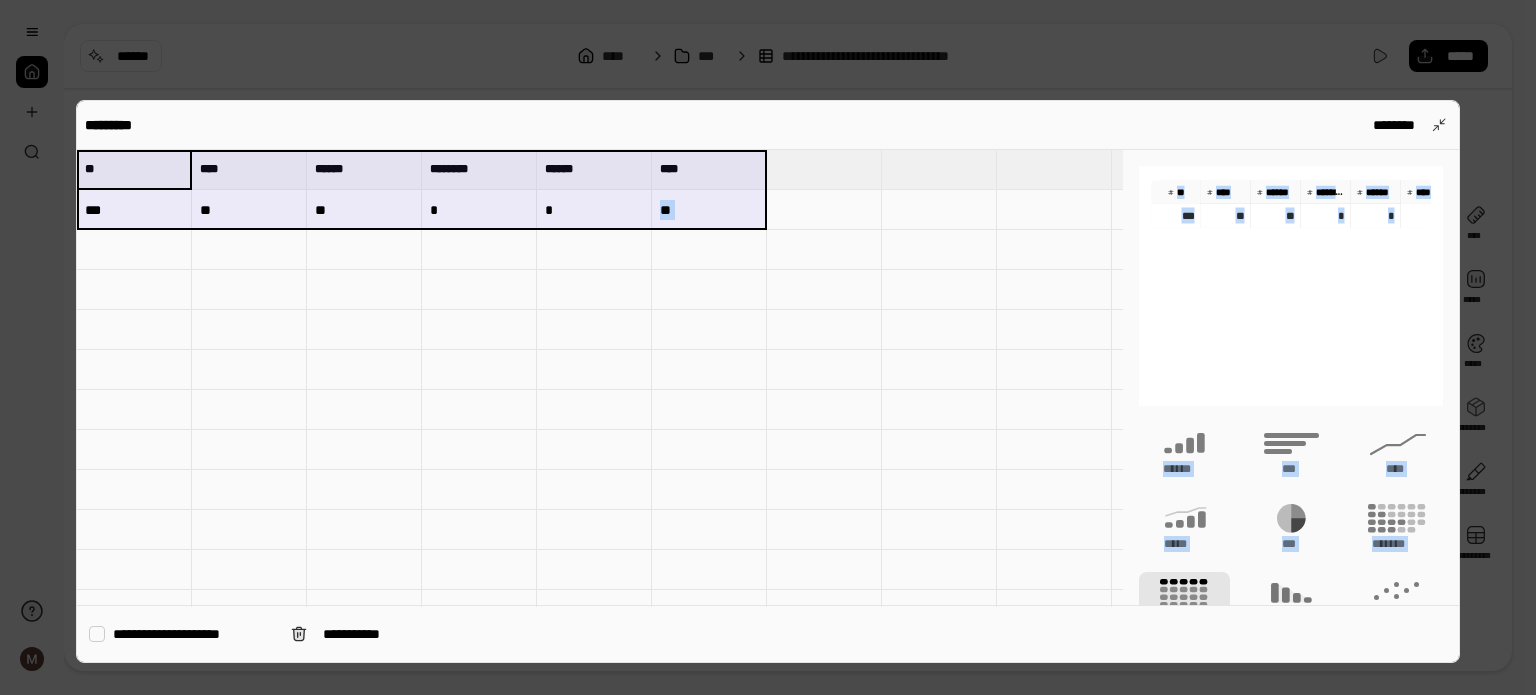 drag, startPoint x: 112, startPoint y: 164, endPoint x: 718, endPoint y: 215, distance: 608.1423 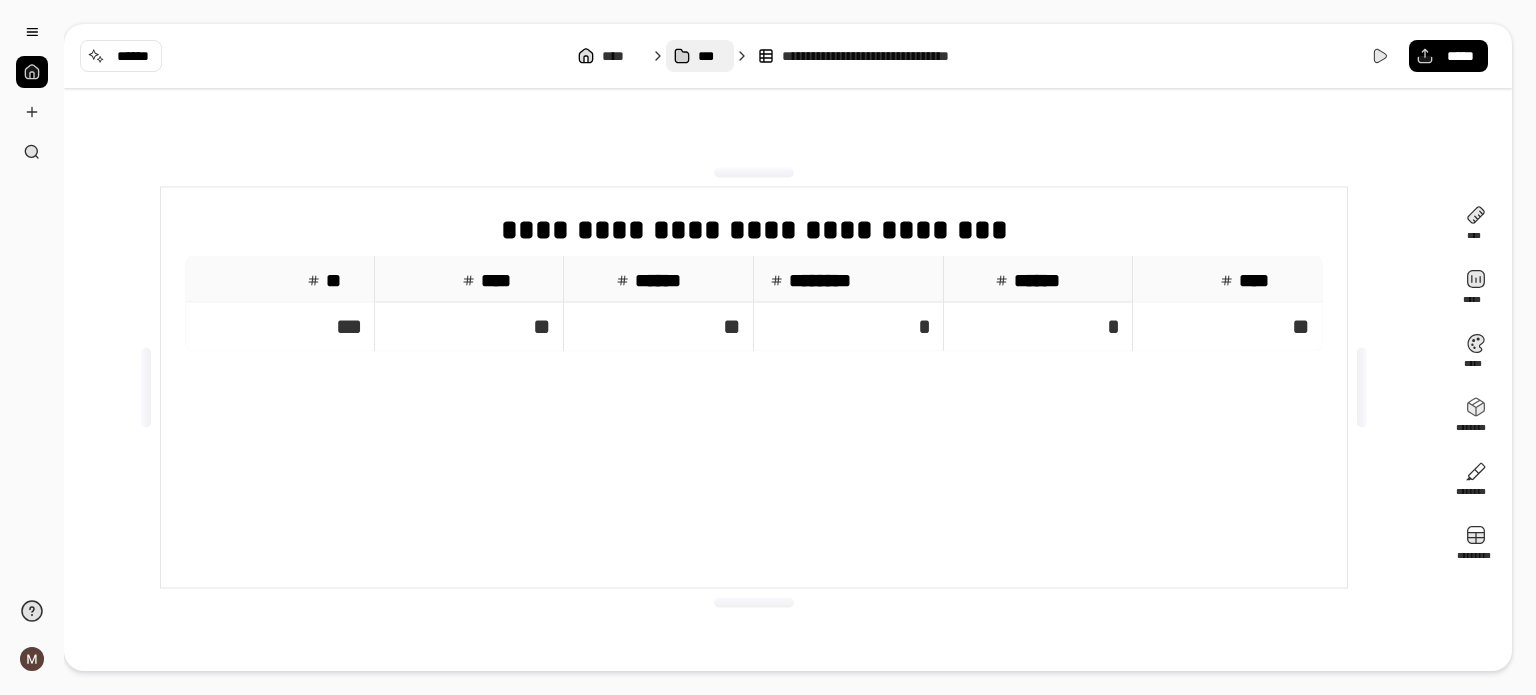 click on "***" at bounding box center (712, 56) 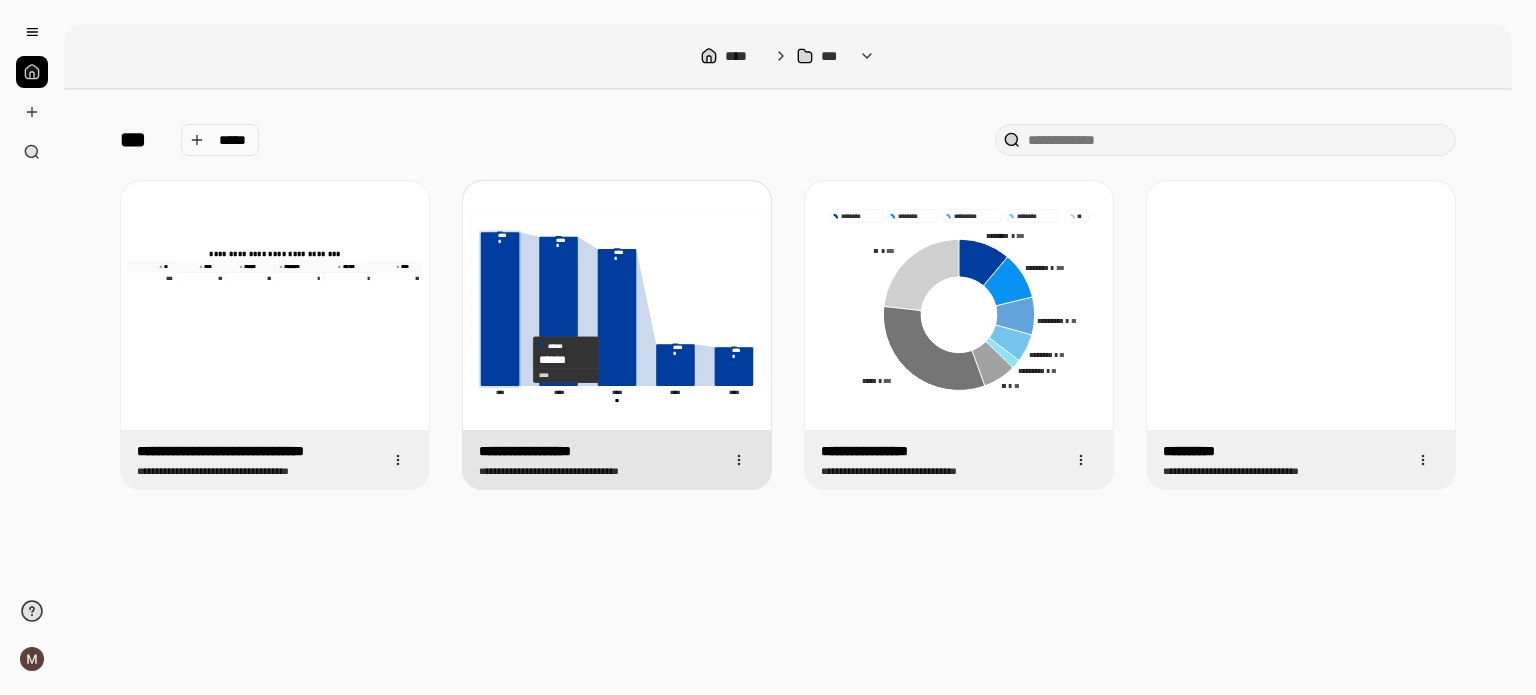 click 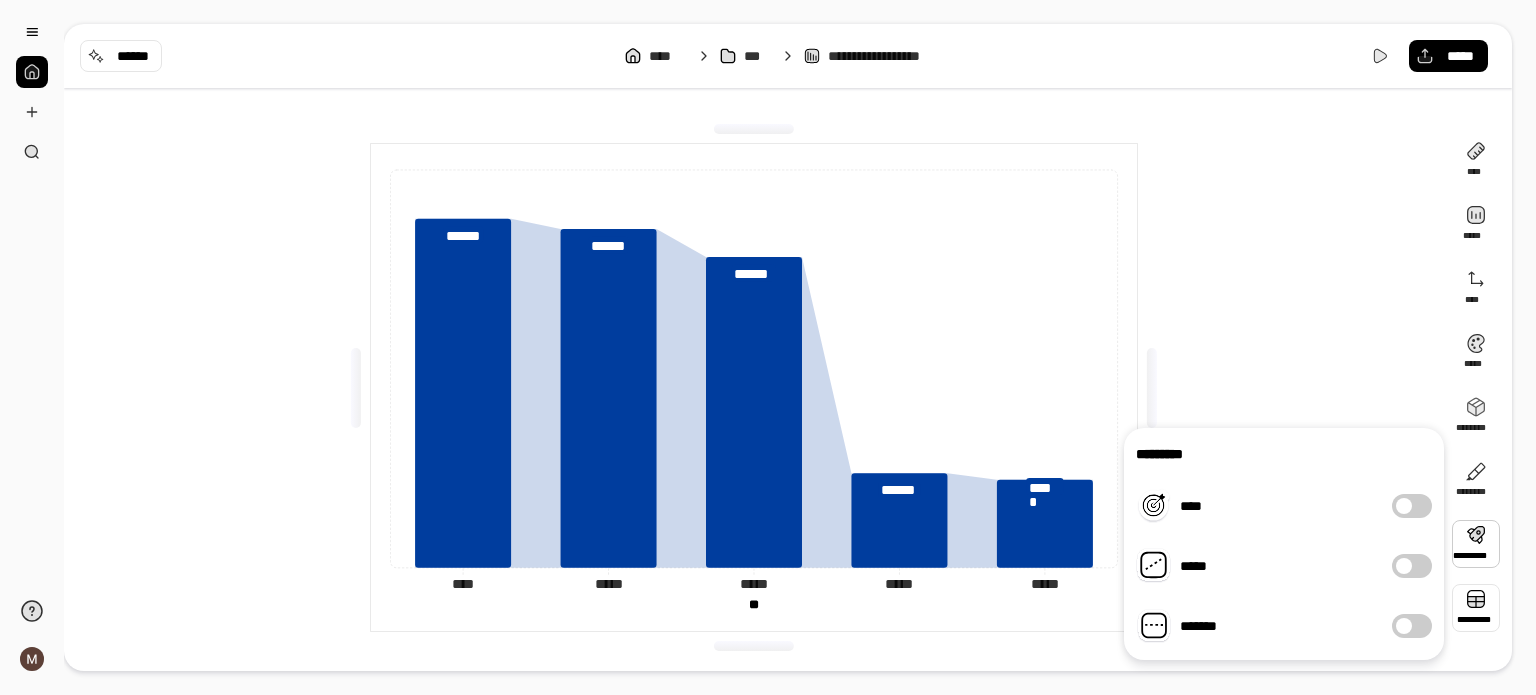 click at bounding box center (1476, 608) 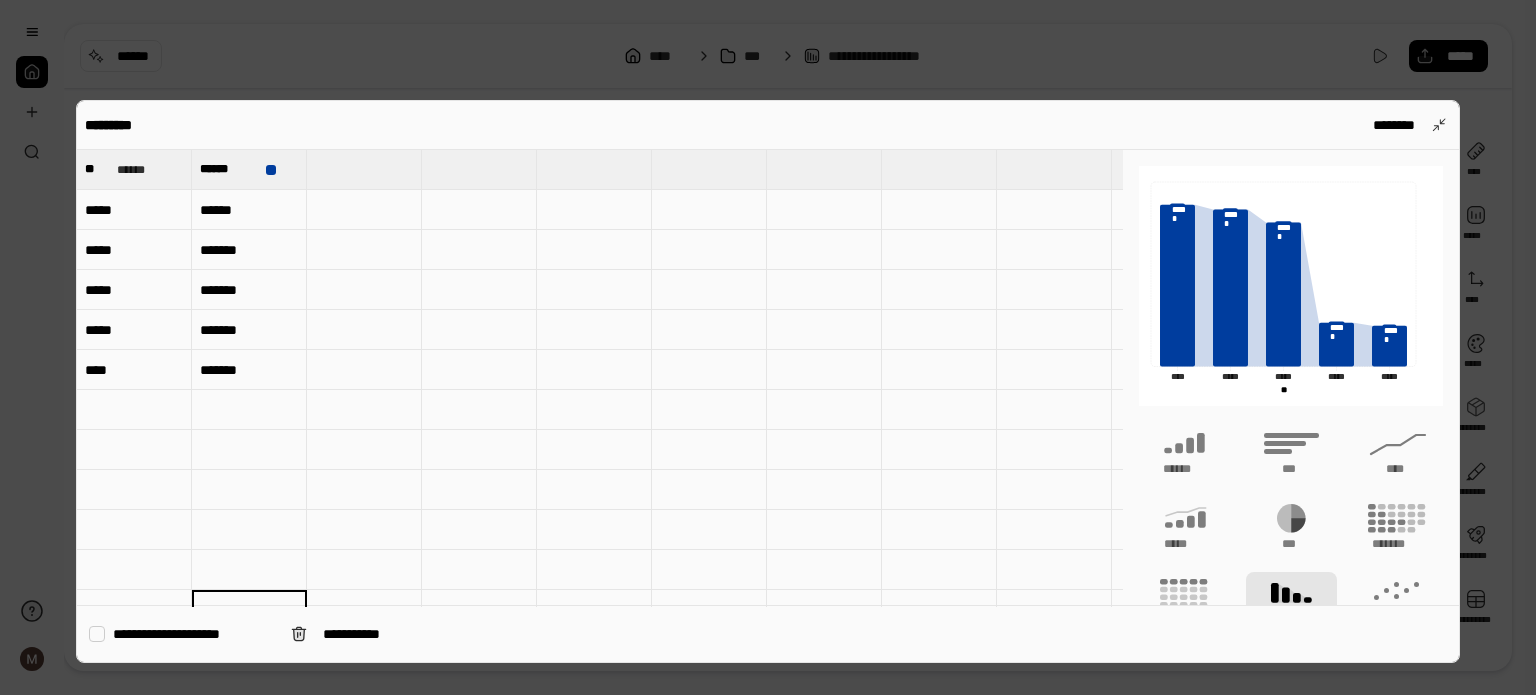 click on "*****" at bounding box center [134, 250] 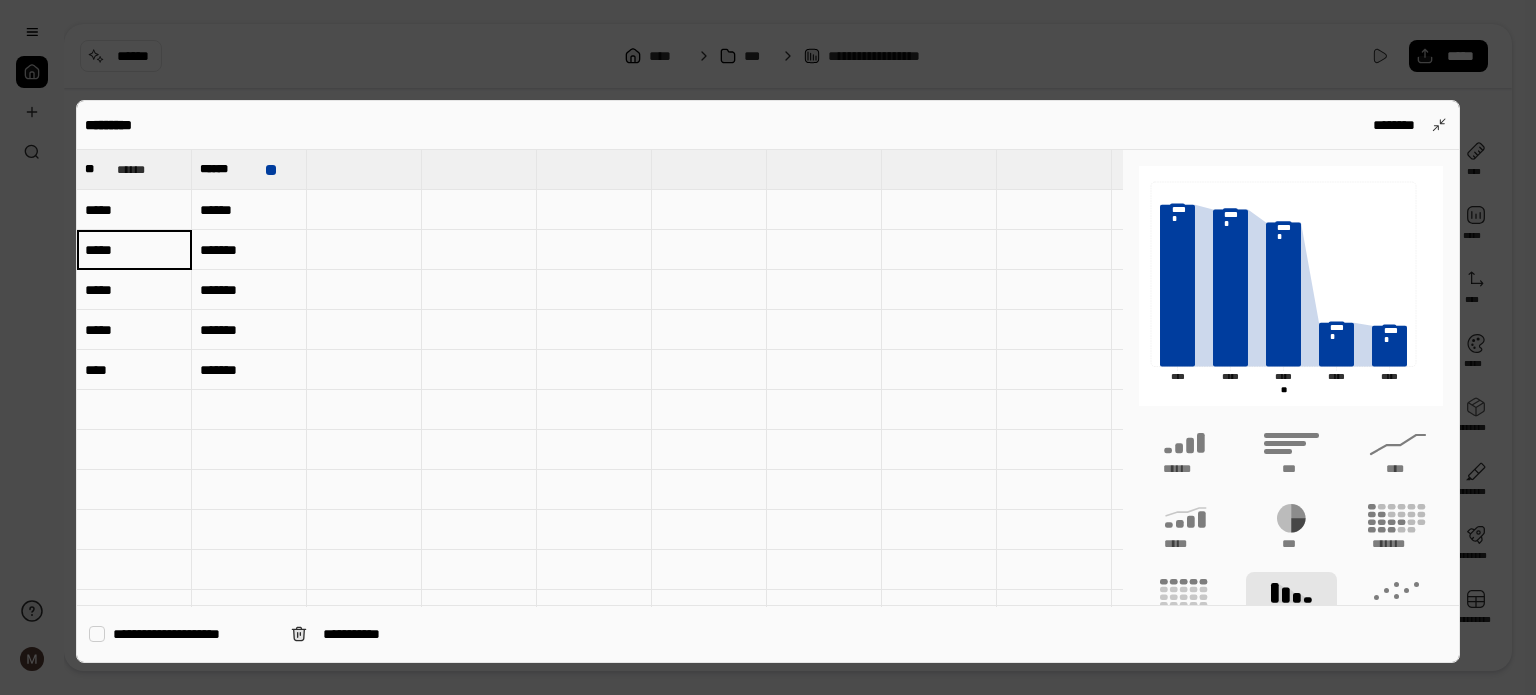 click on "*****" at bounding box center [134, 290] 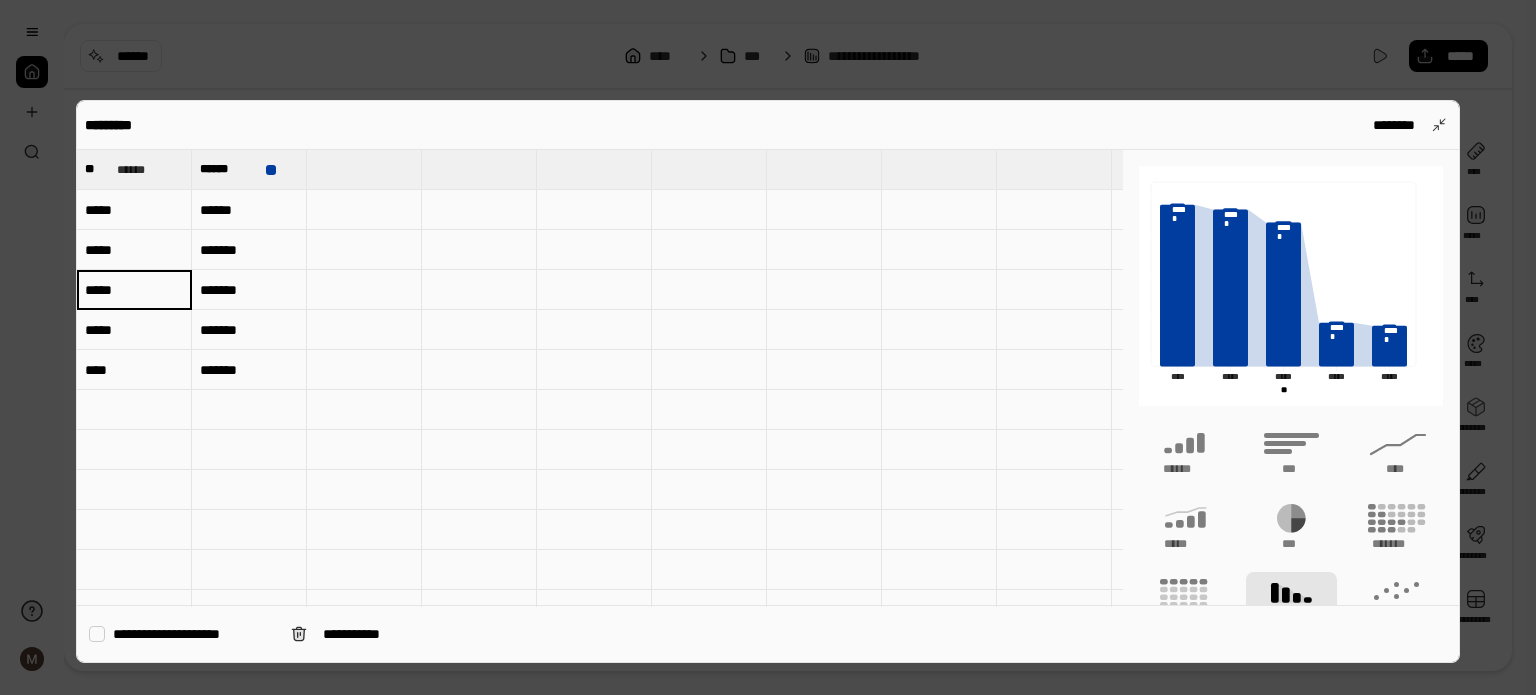 click on "*****" at bounding box center (134, 330) 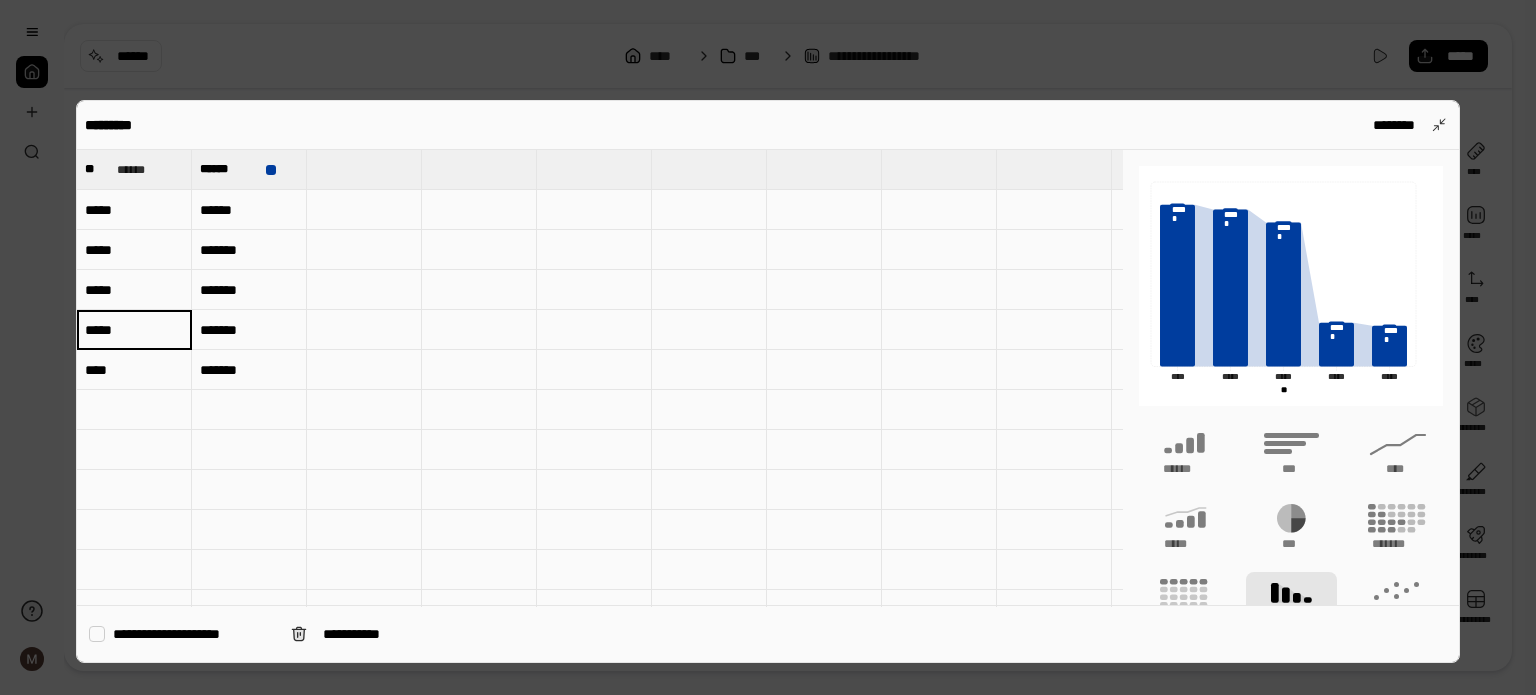 click on "****" at bounding box center (134, 370) 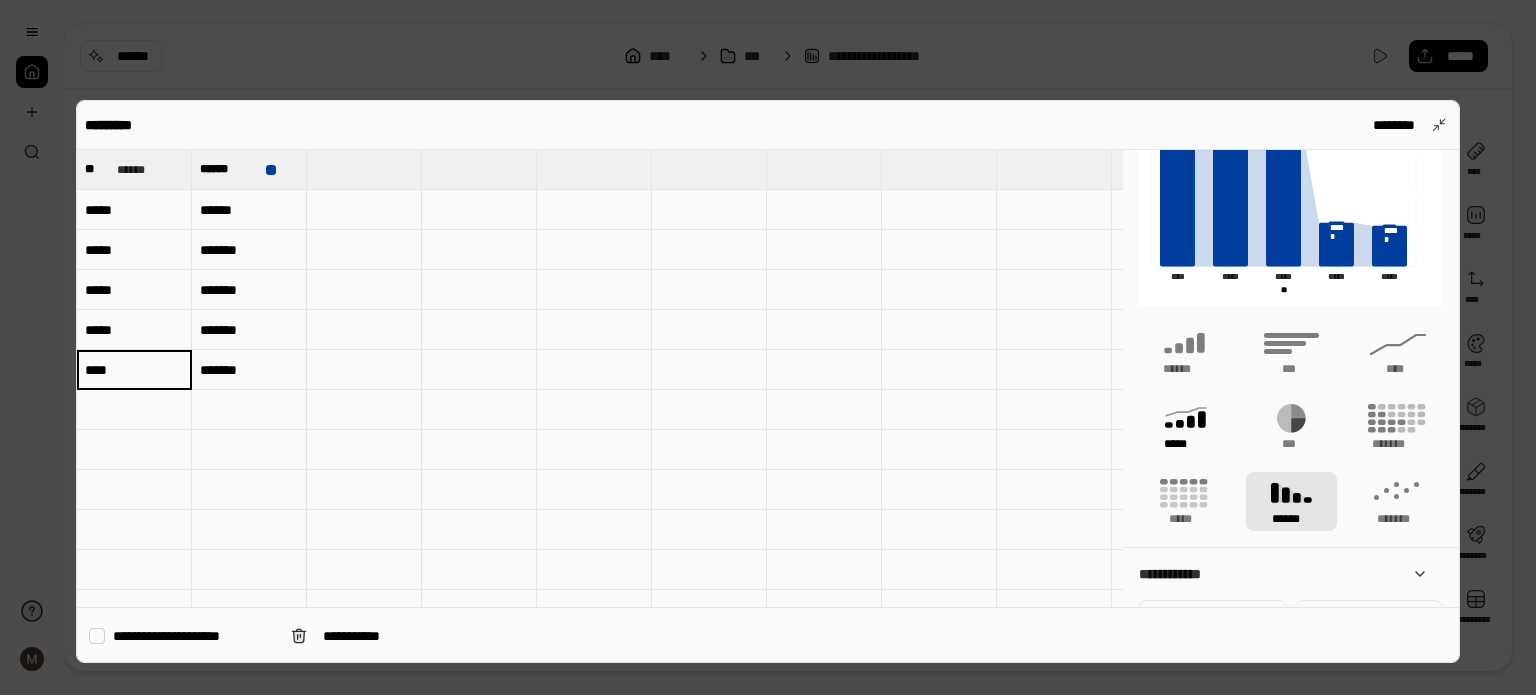 click 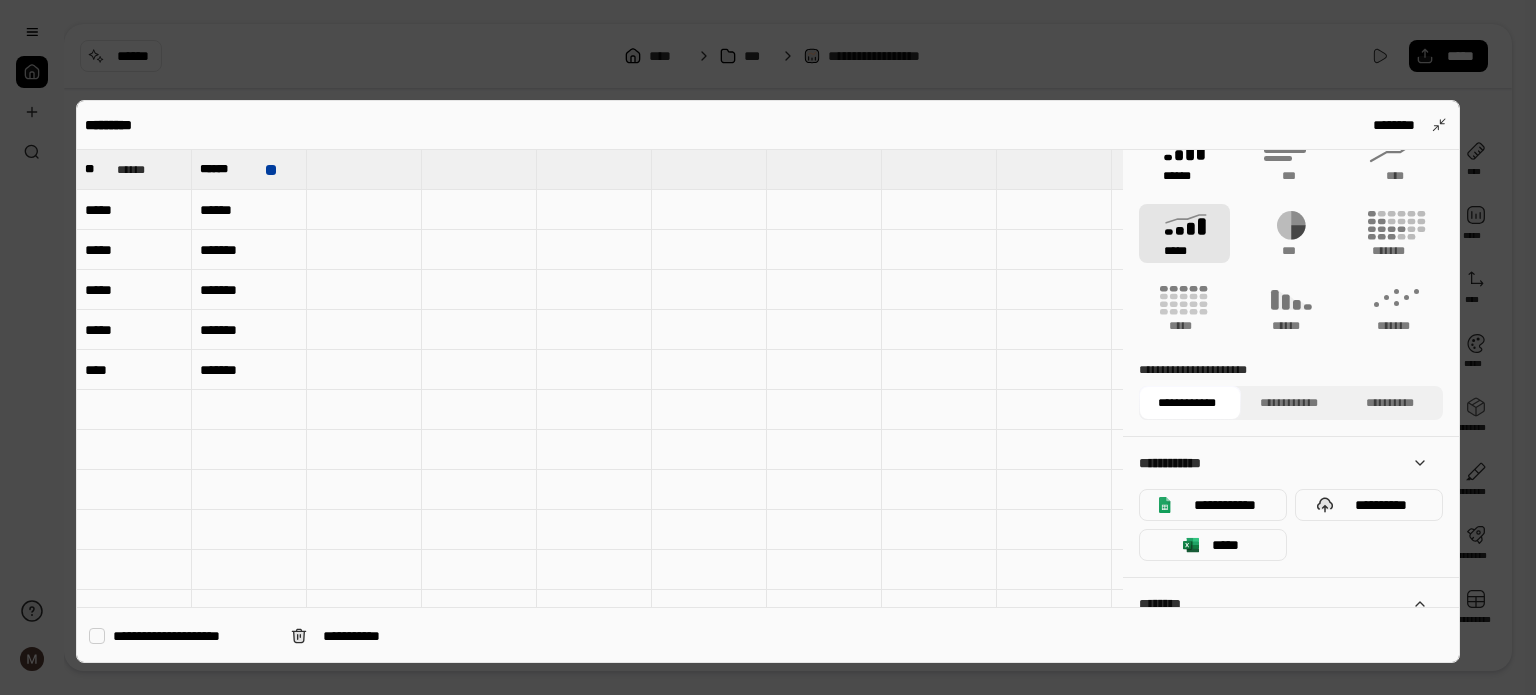 scroll, scrollTop: 315, scrollLeft: 0, axis: vertical 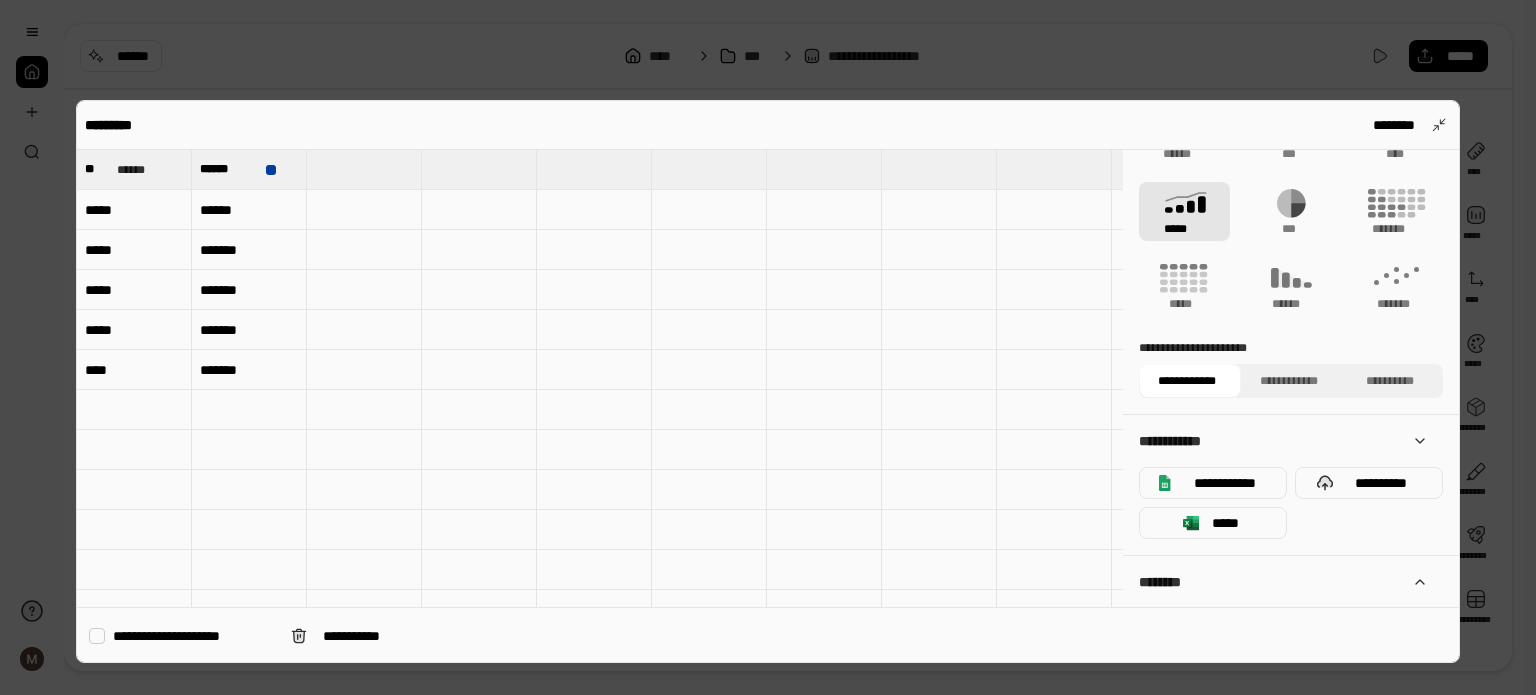 click on "********" at bounding box center (1283, 582) 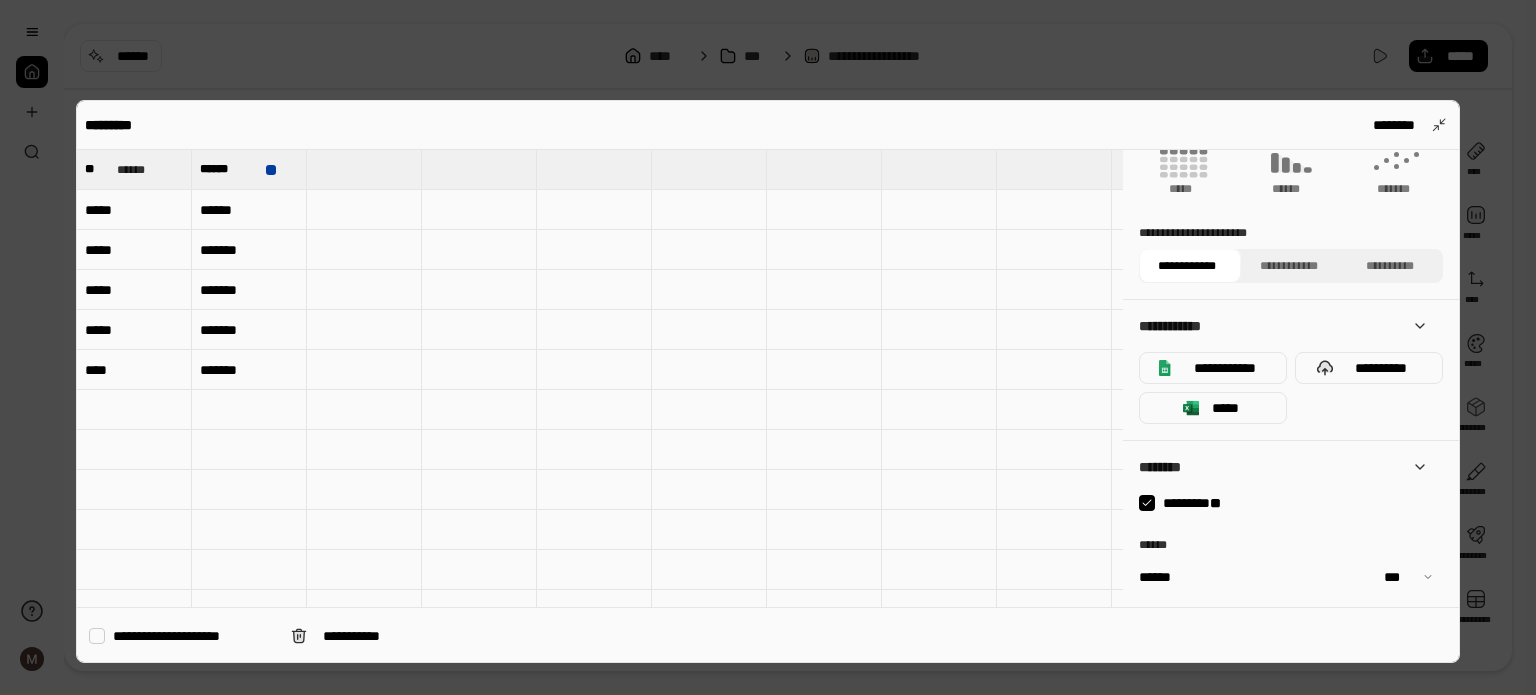 scroll, scrollTop: 0, scrollLeft: 0, axis: both 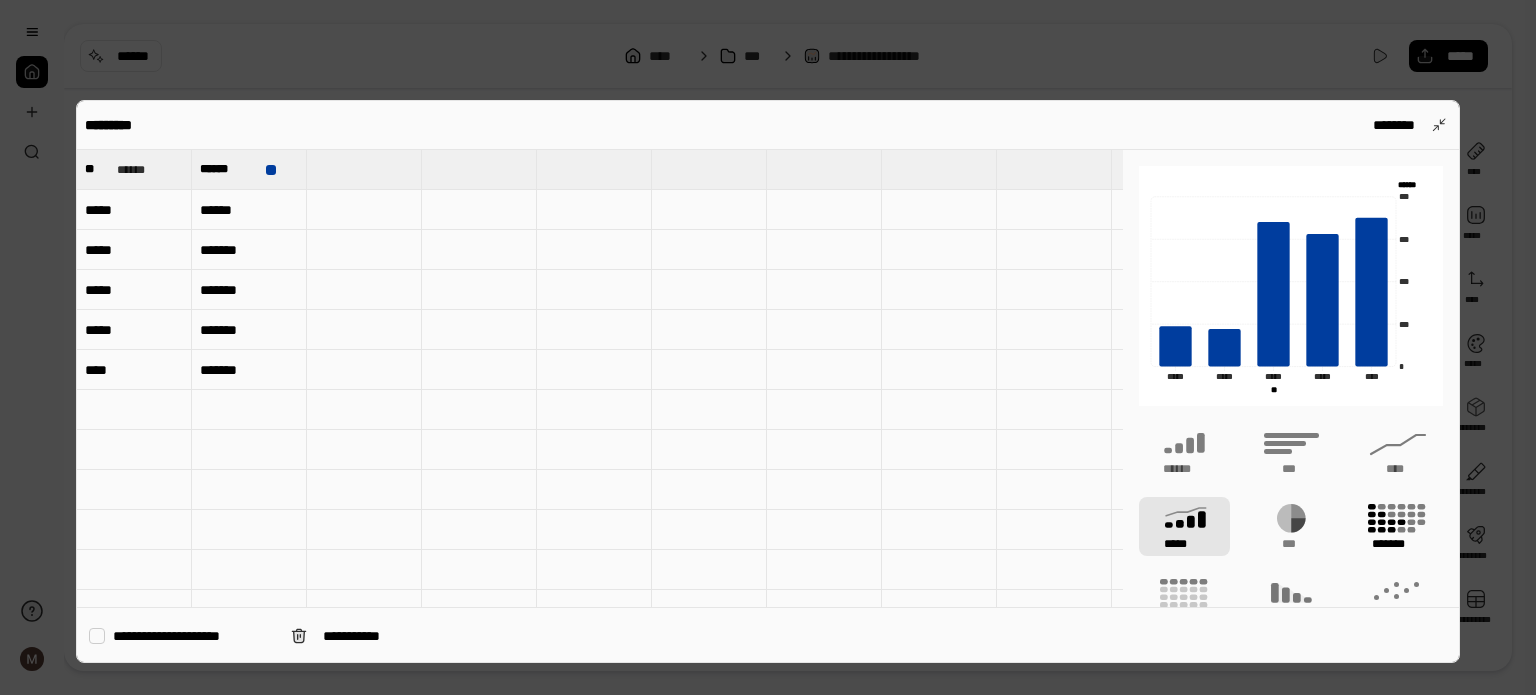 click 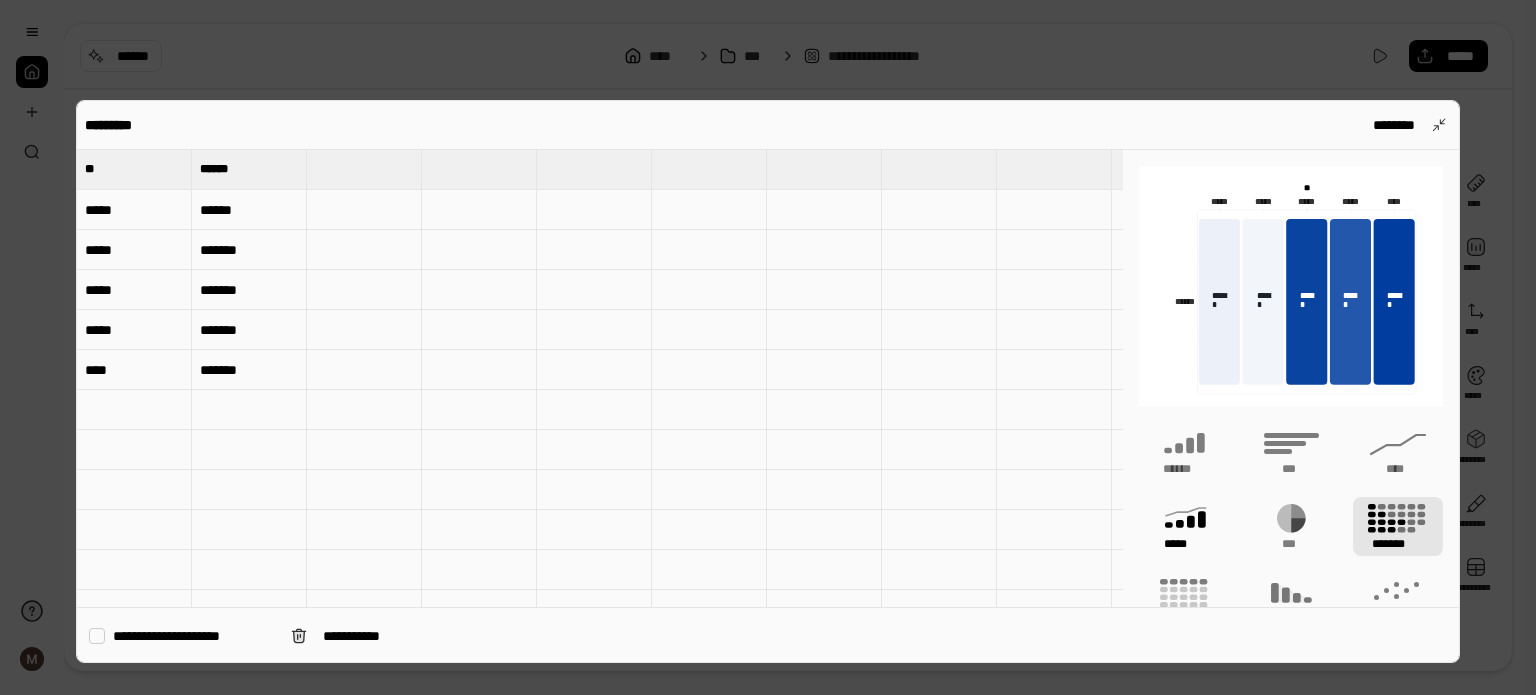 click 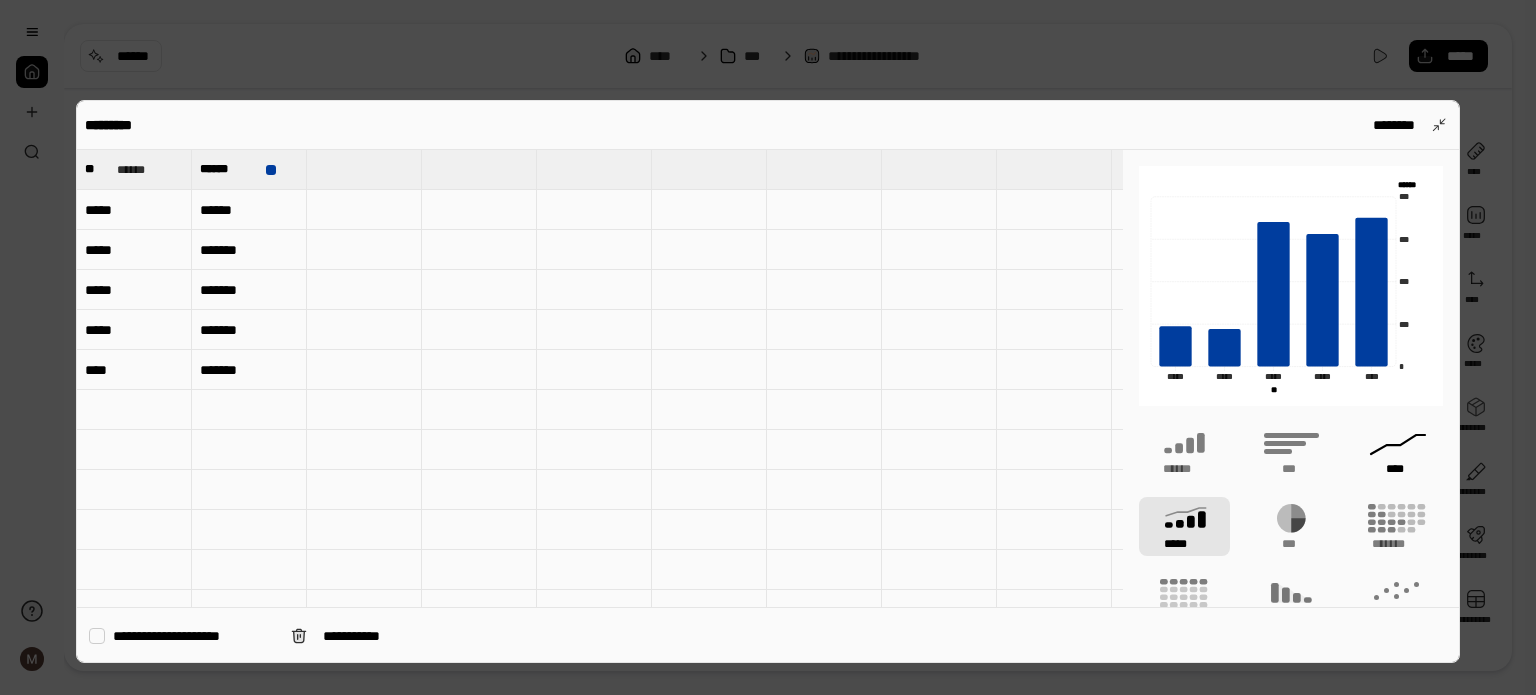 click on "****" at bounding box center (1398, 451) 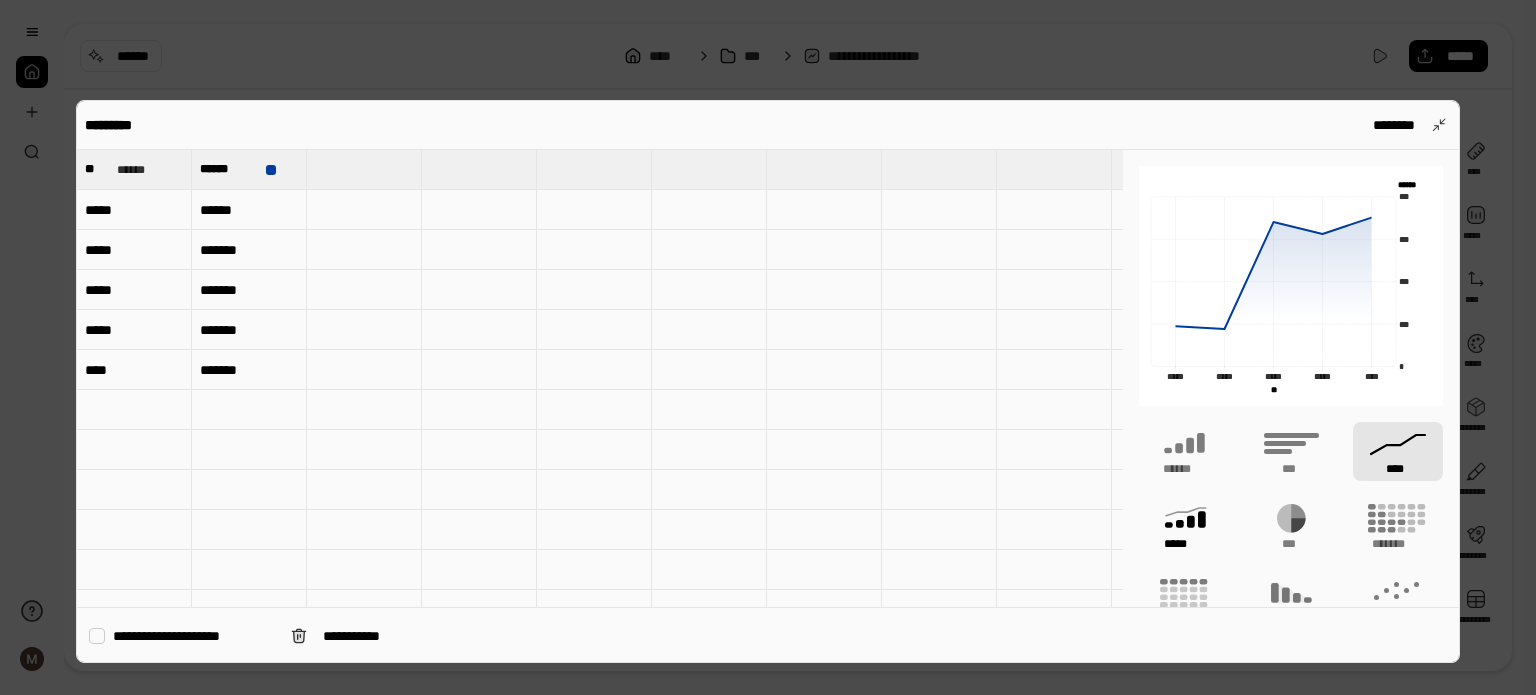 click 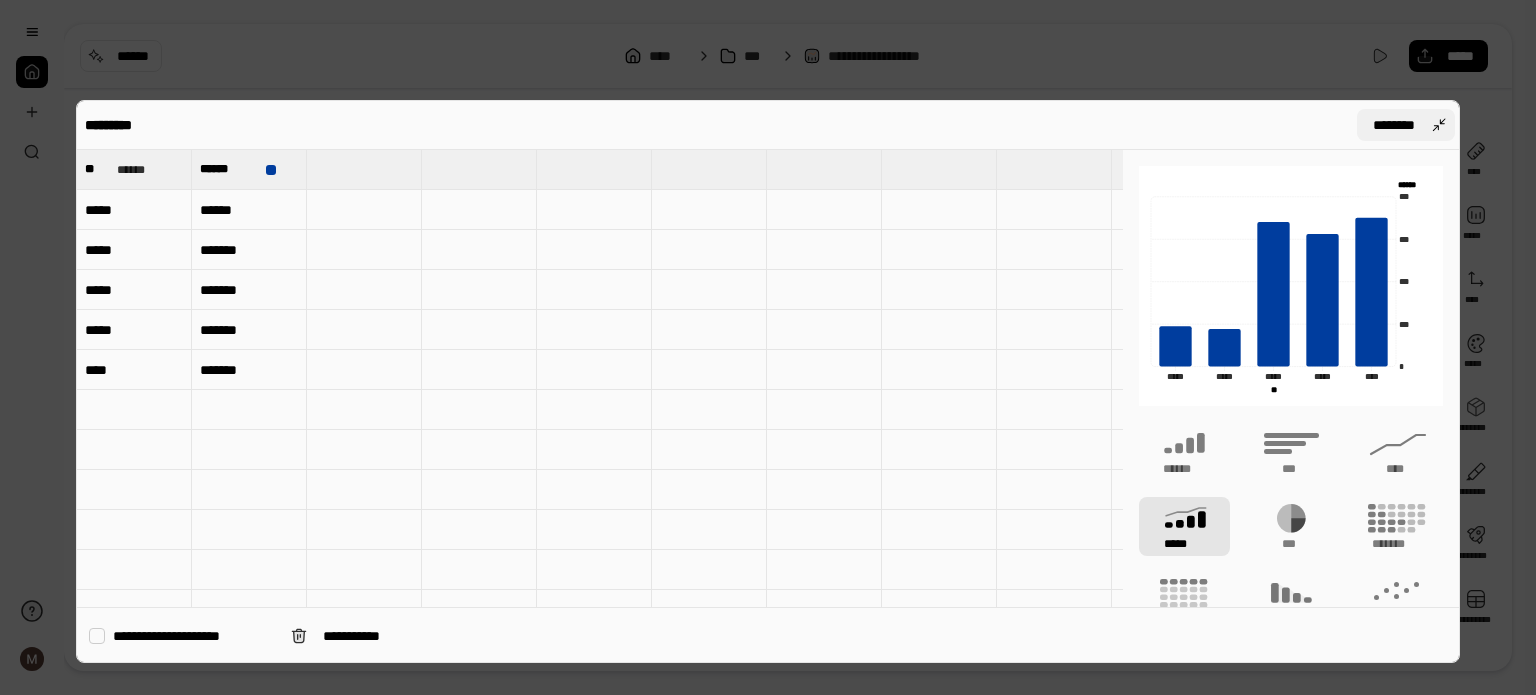 click on "********" at bounding box center (1394, 125) 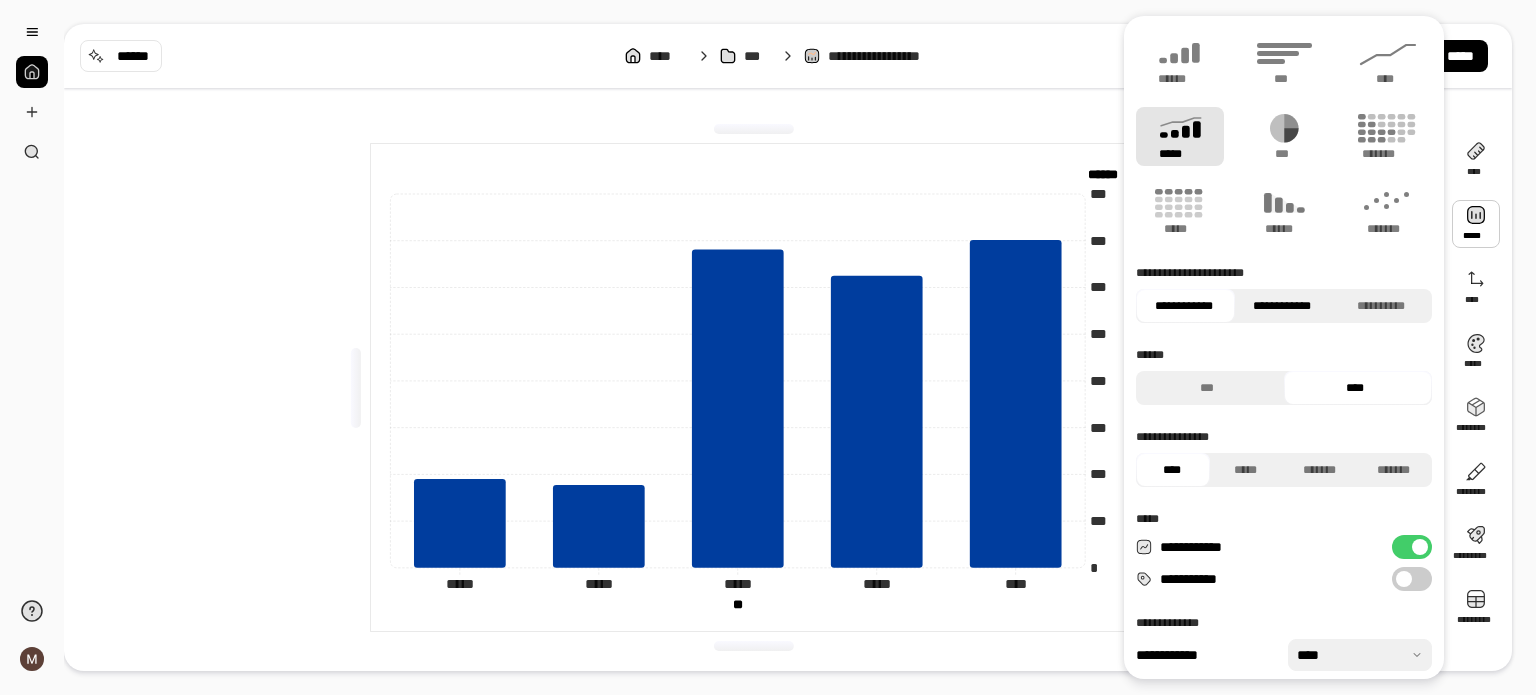 click on "**********" at bounding box center [1282, 306] 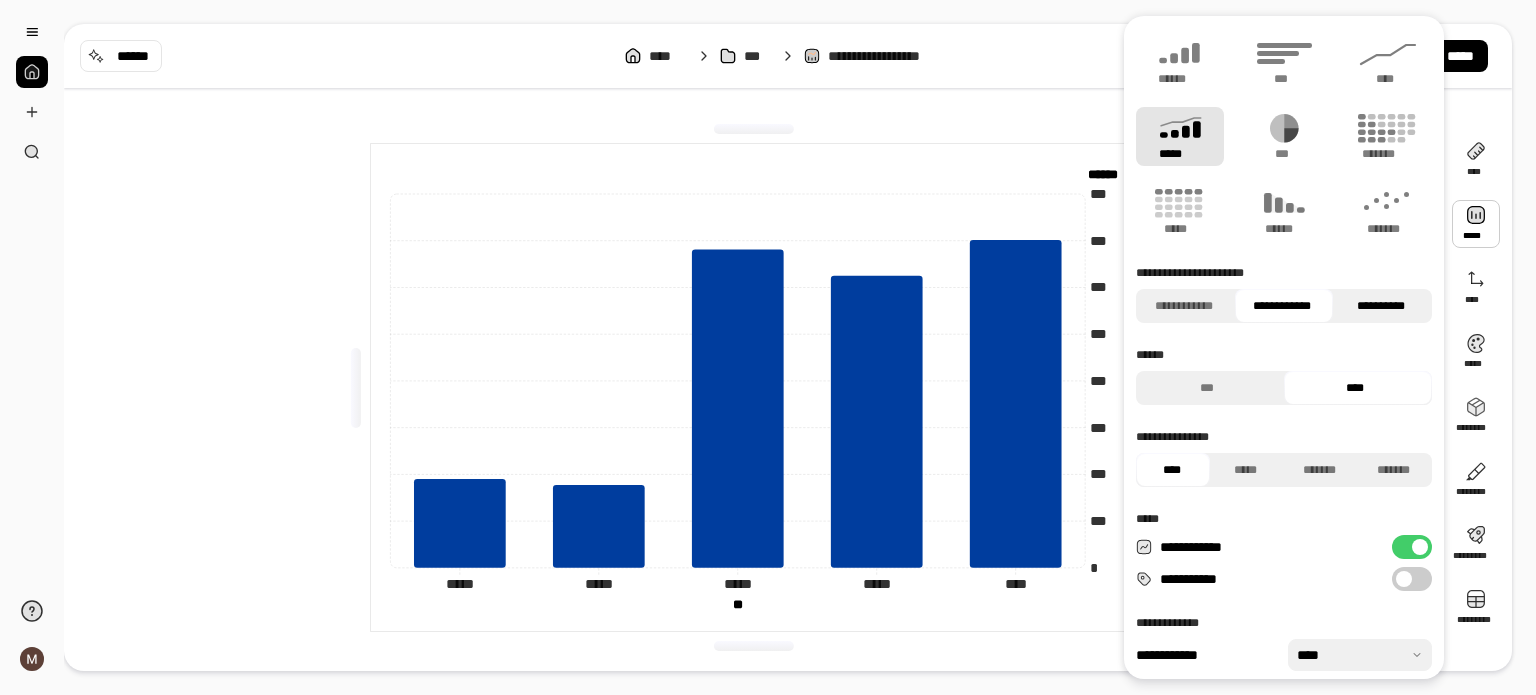 click on "**********" at bounding box center (1380, 306) 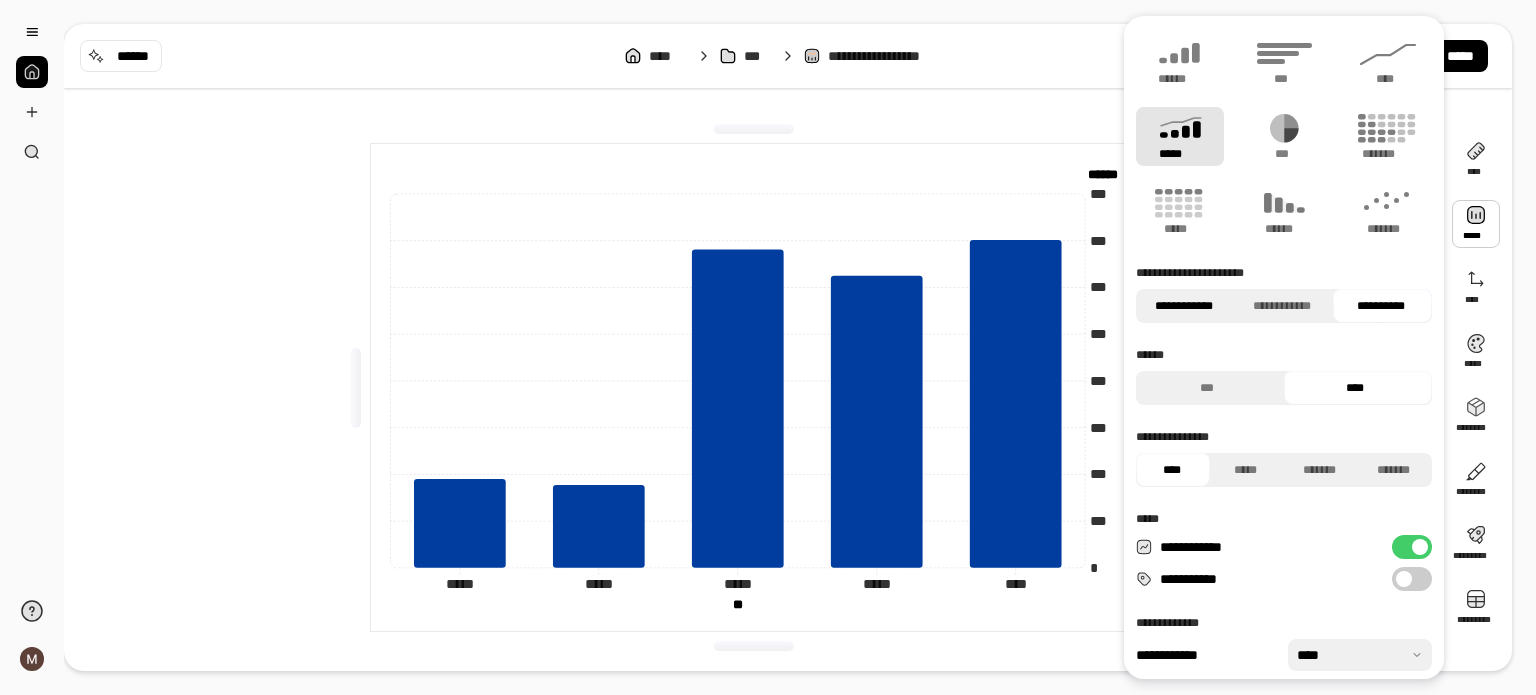 click on "**********" at bounding box center (1183, 306) 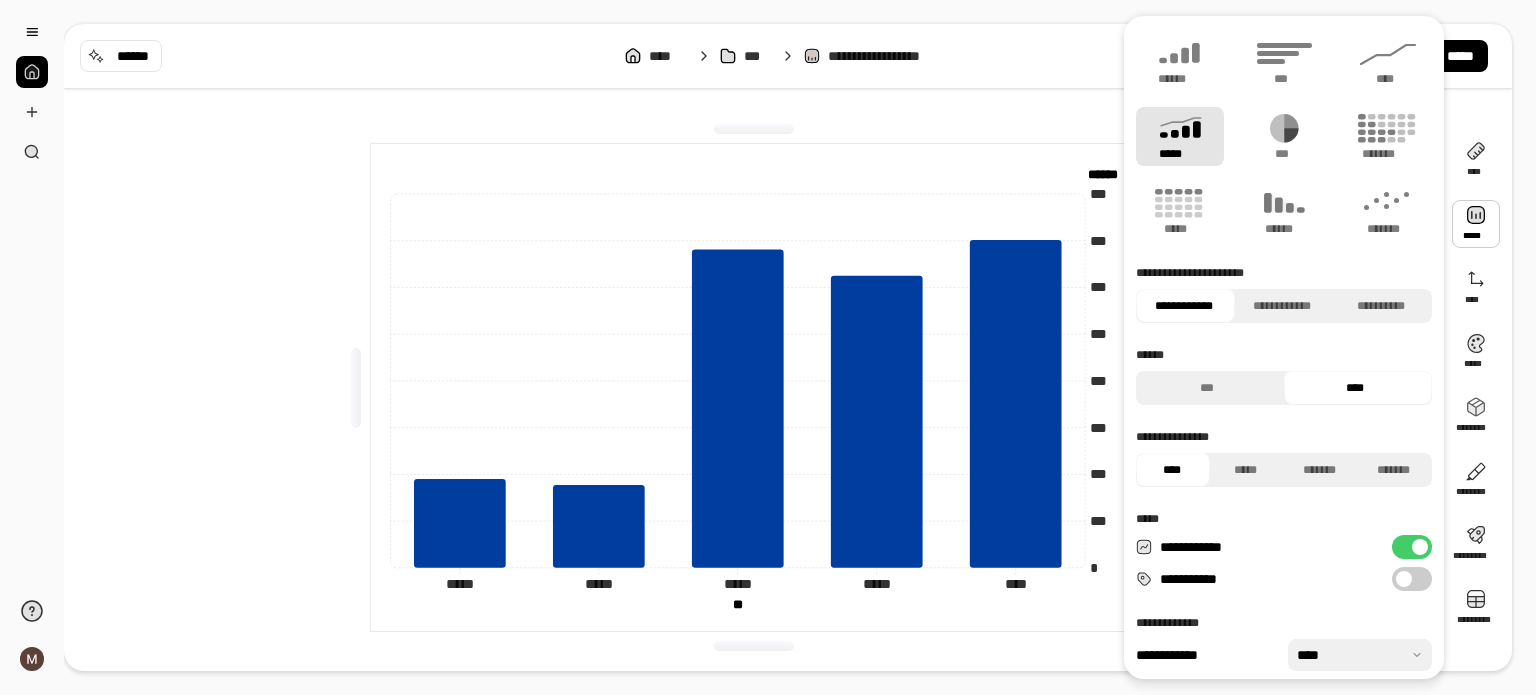 click on "**********" at bounding box center [1412, 547] 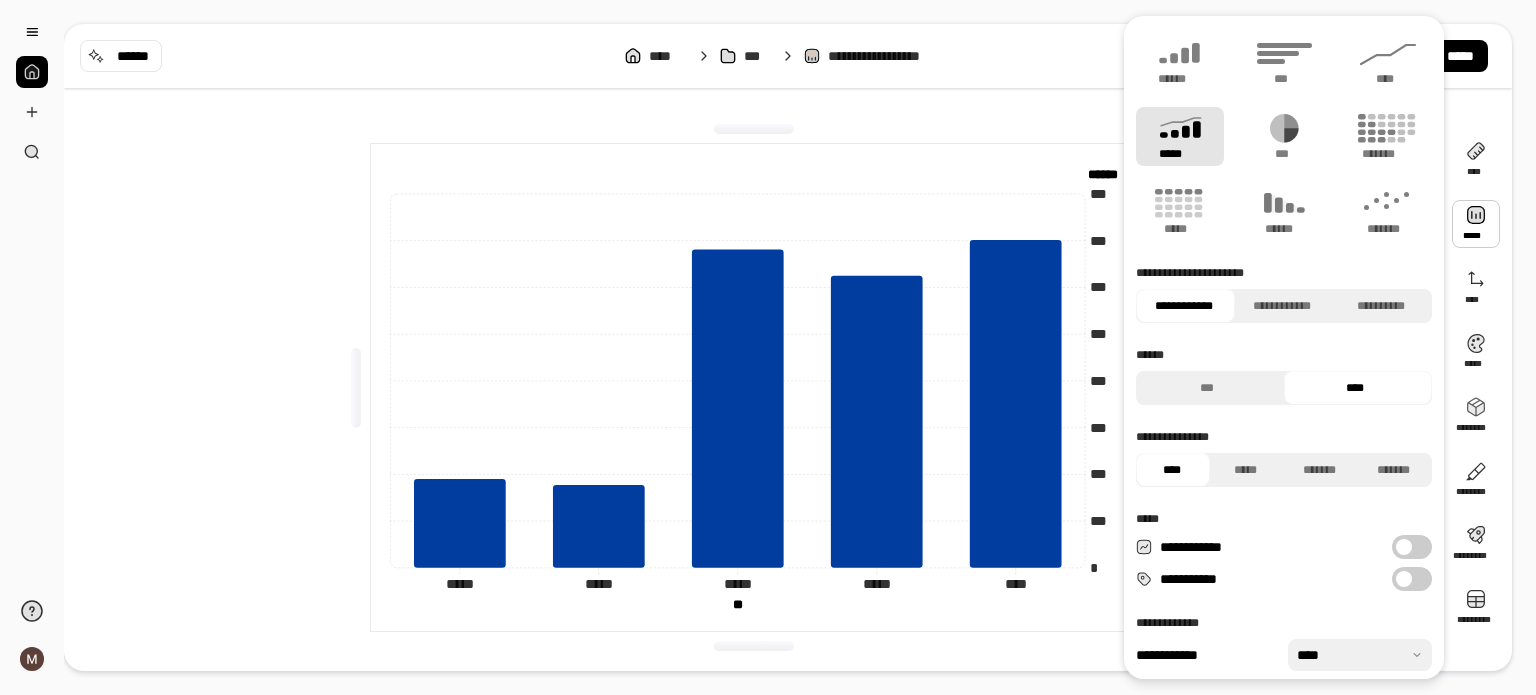 click on "**********" at bounding box center [1412, 579] 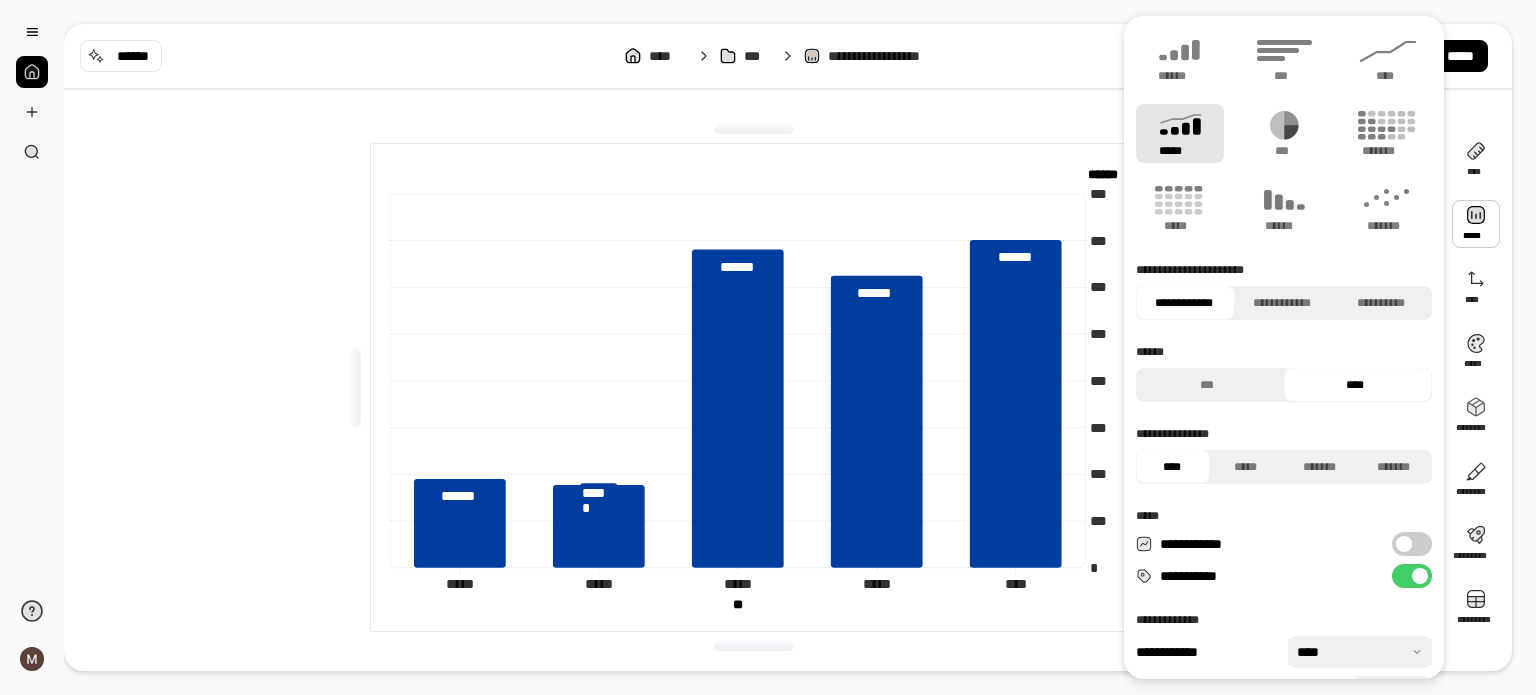 scroll, scrollTop: 0, scrollLeft: 0, axis: both 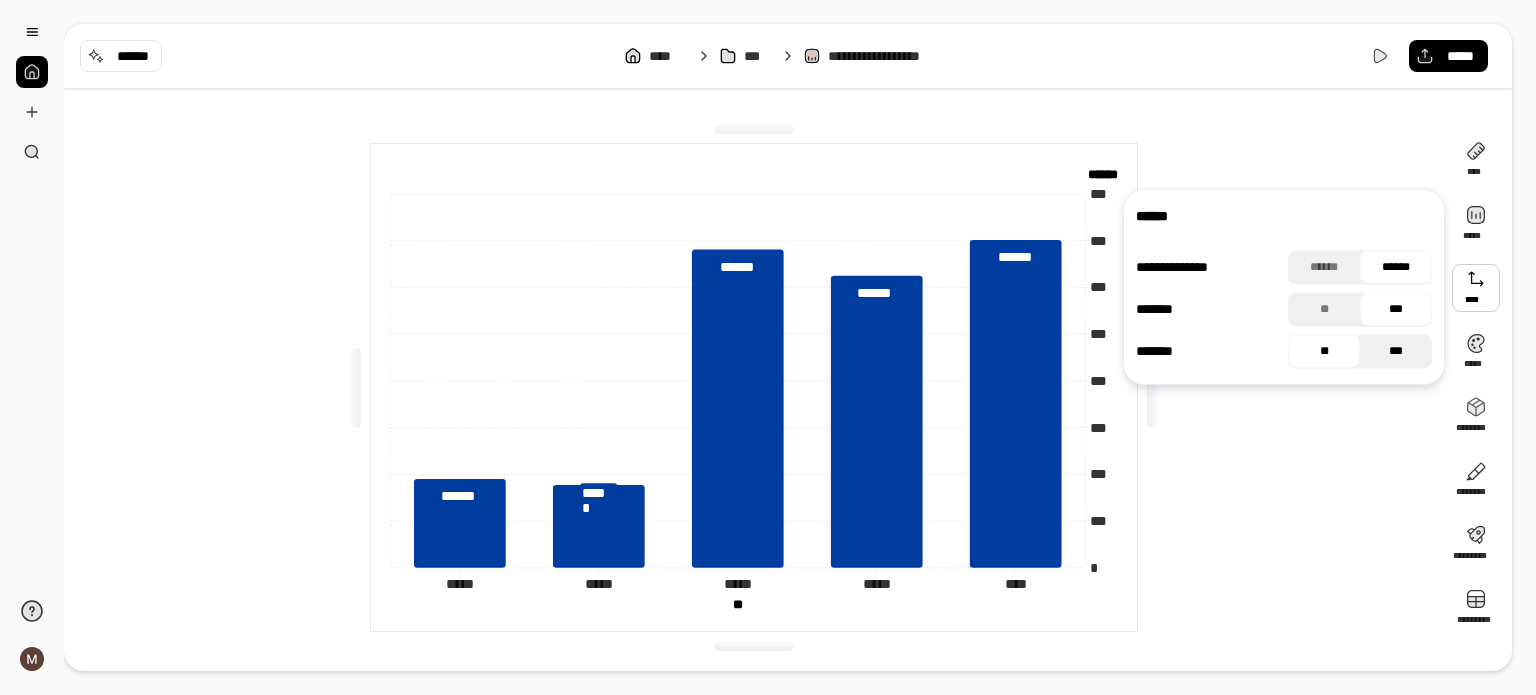 click on "***" at bounding box center [1396, 351] 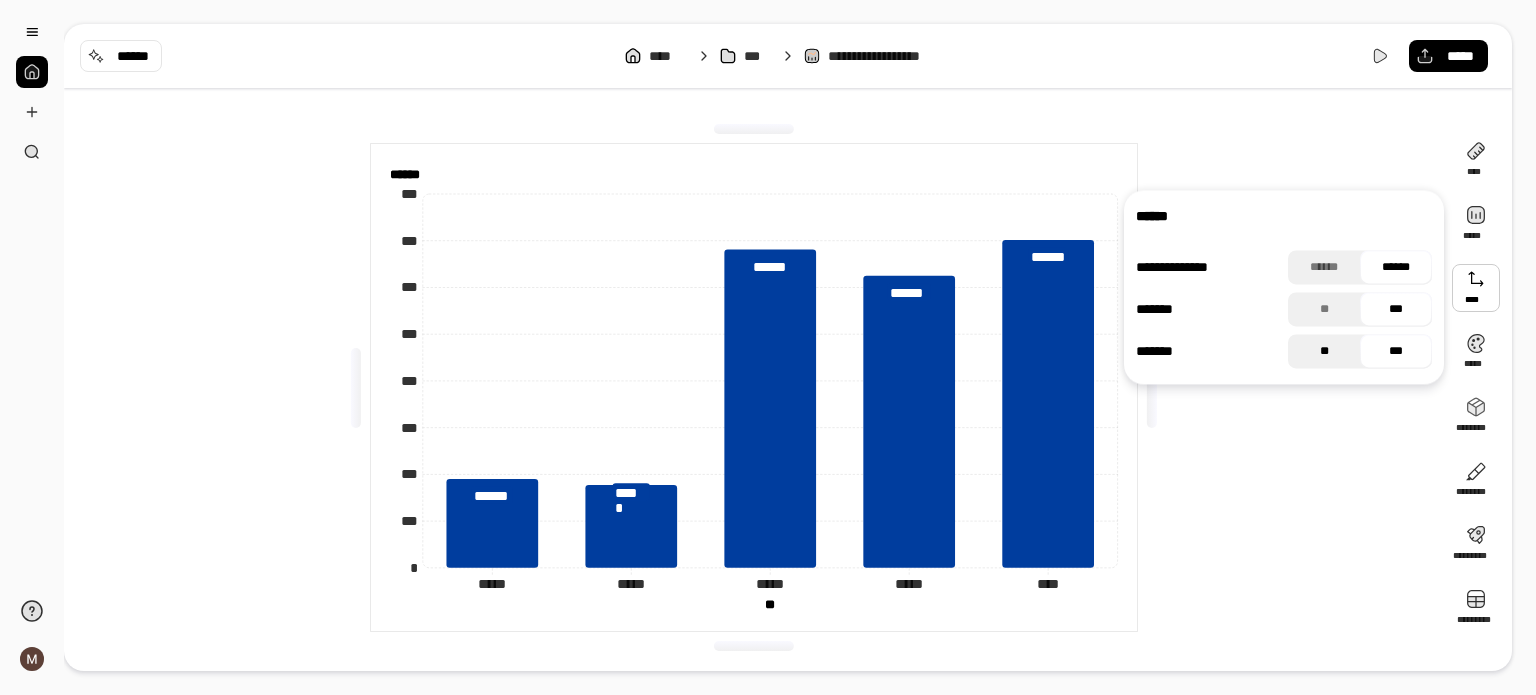 click on "**" at bounding box center (1324, 351) 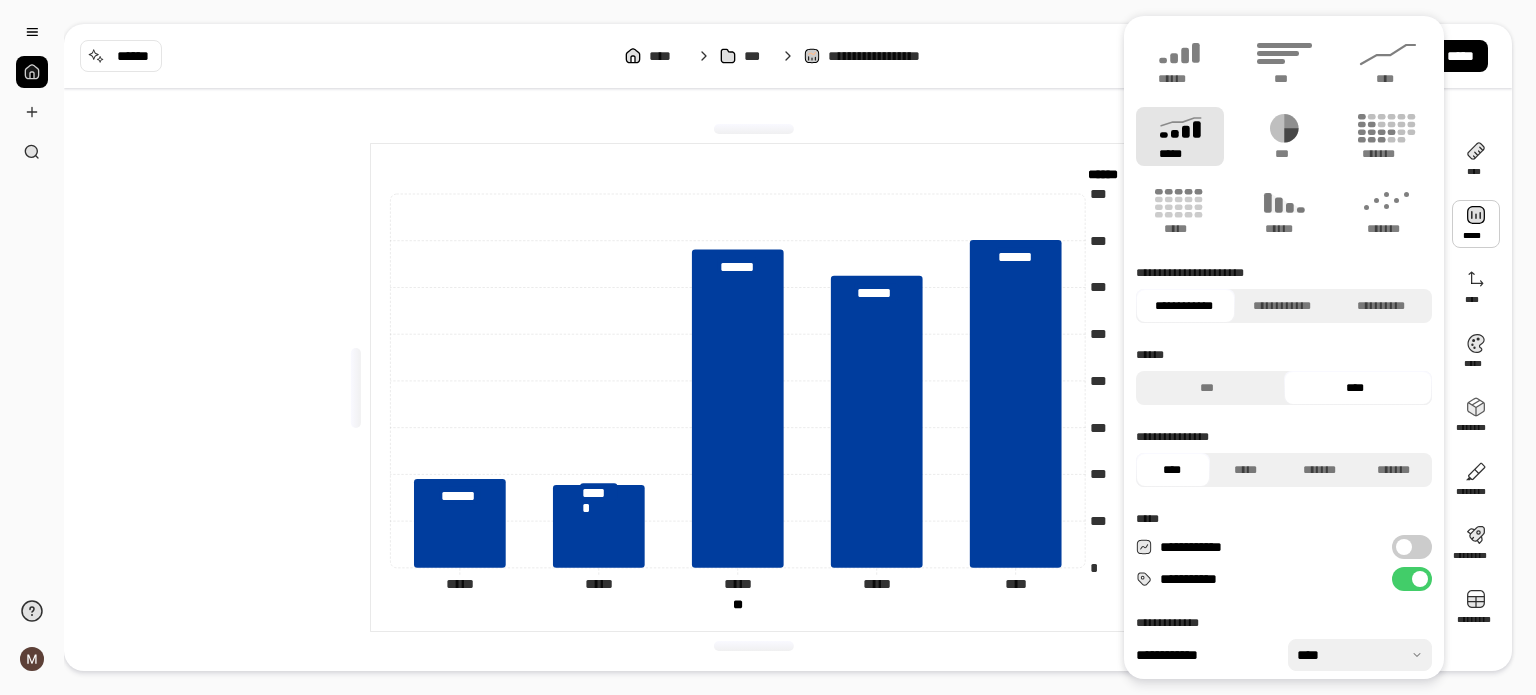 click at bounding box center [1476, 224] 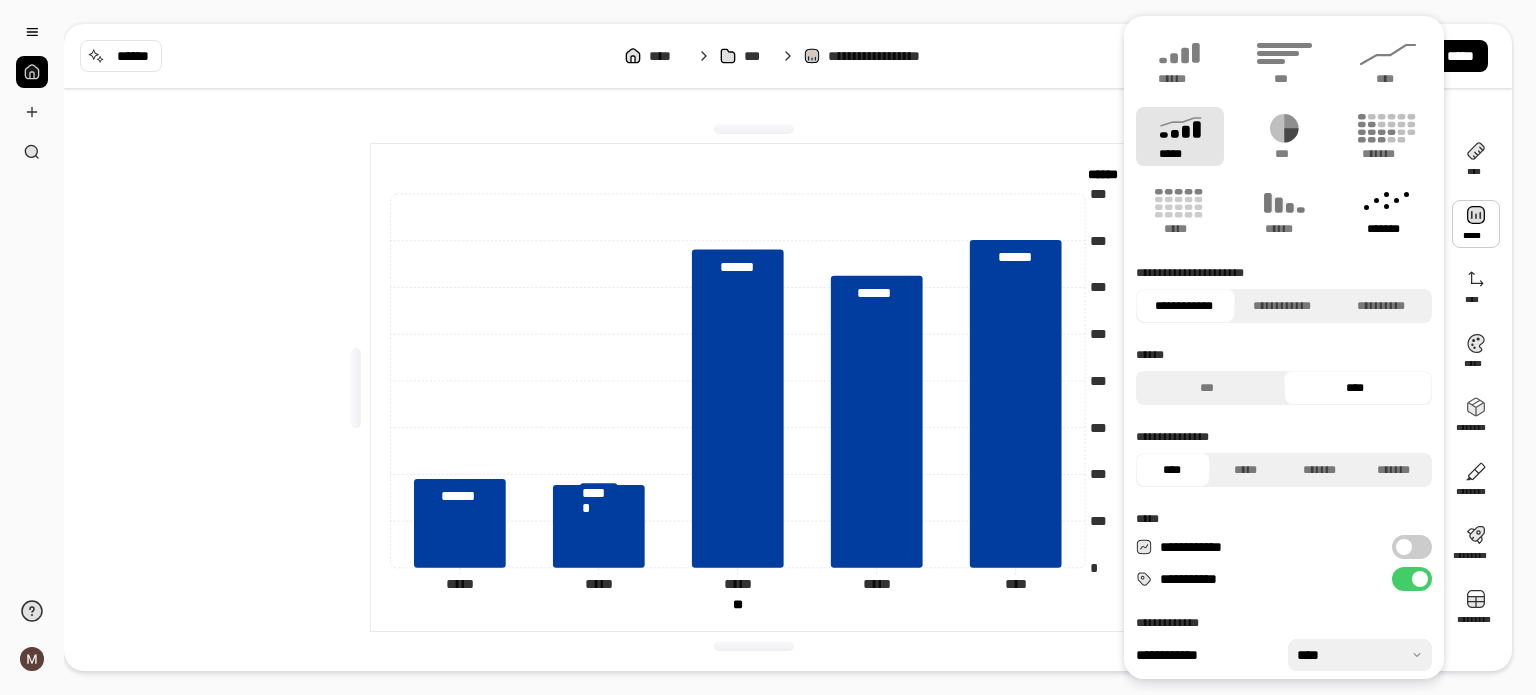 click 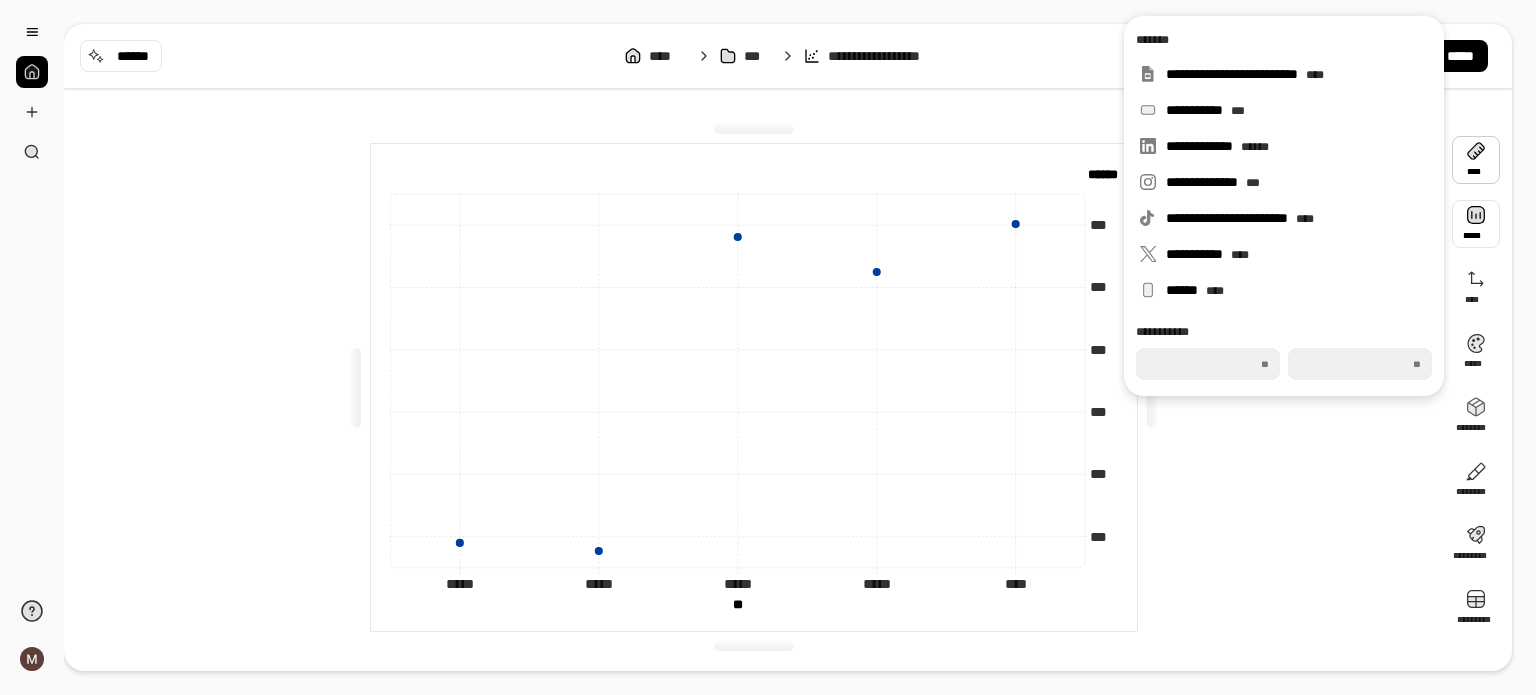 click at bounding box center [1476, 224] 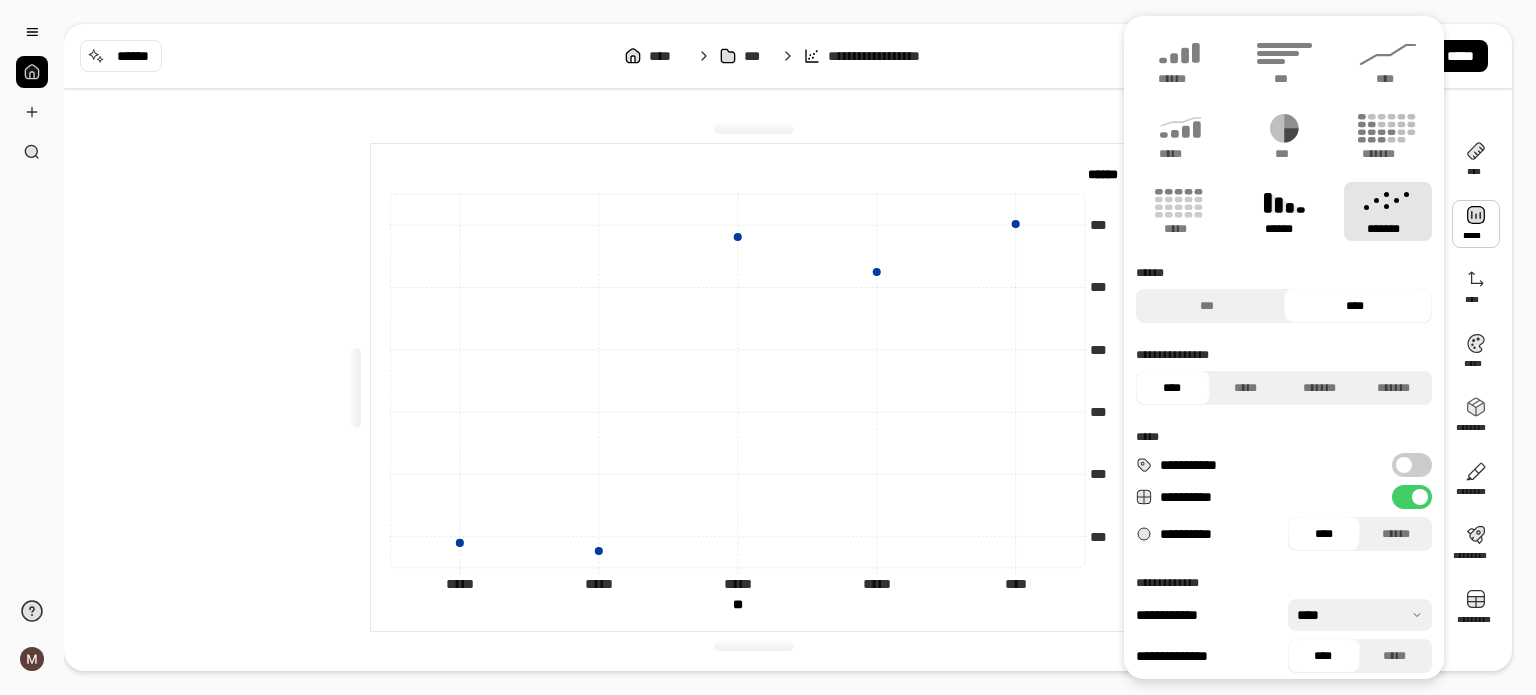 click 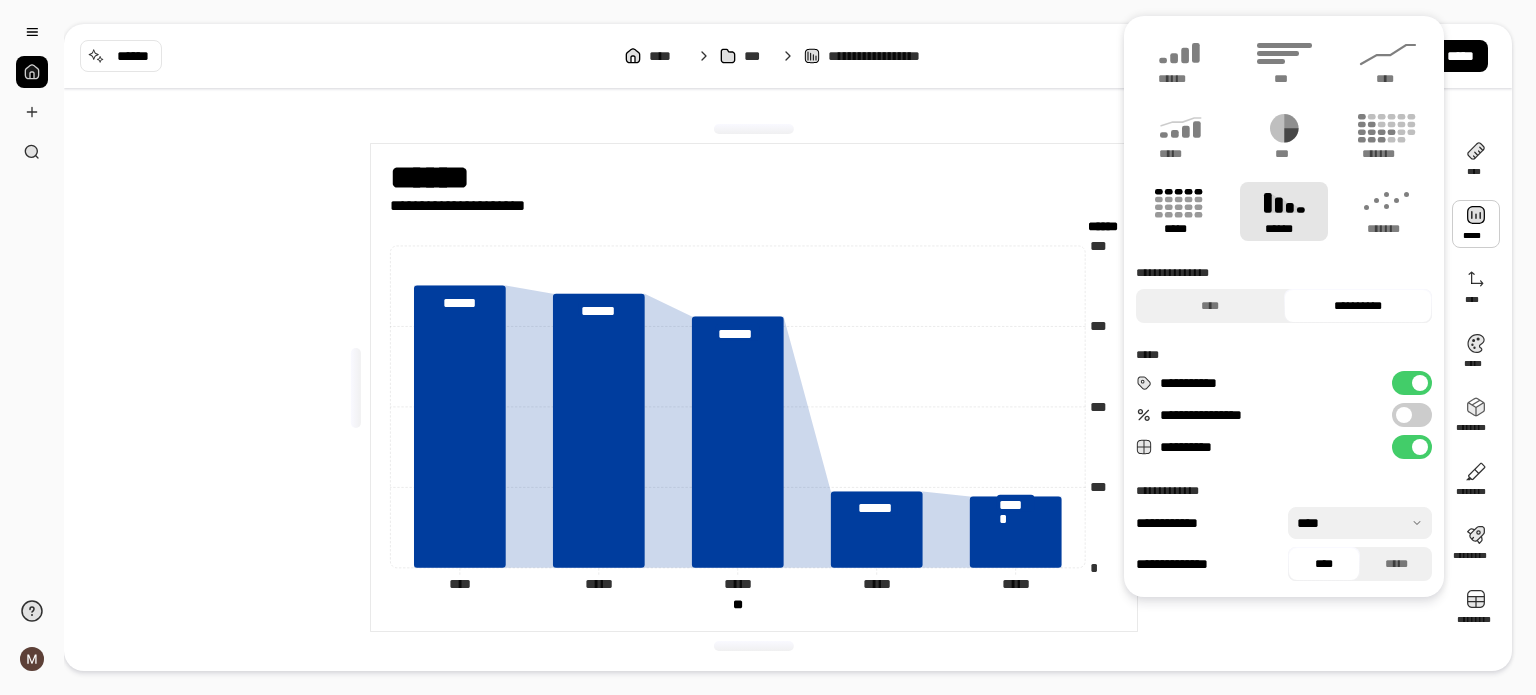 click on "*****" at bounding box center (1179, 229) 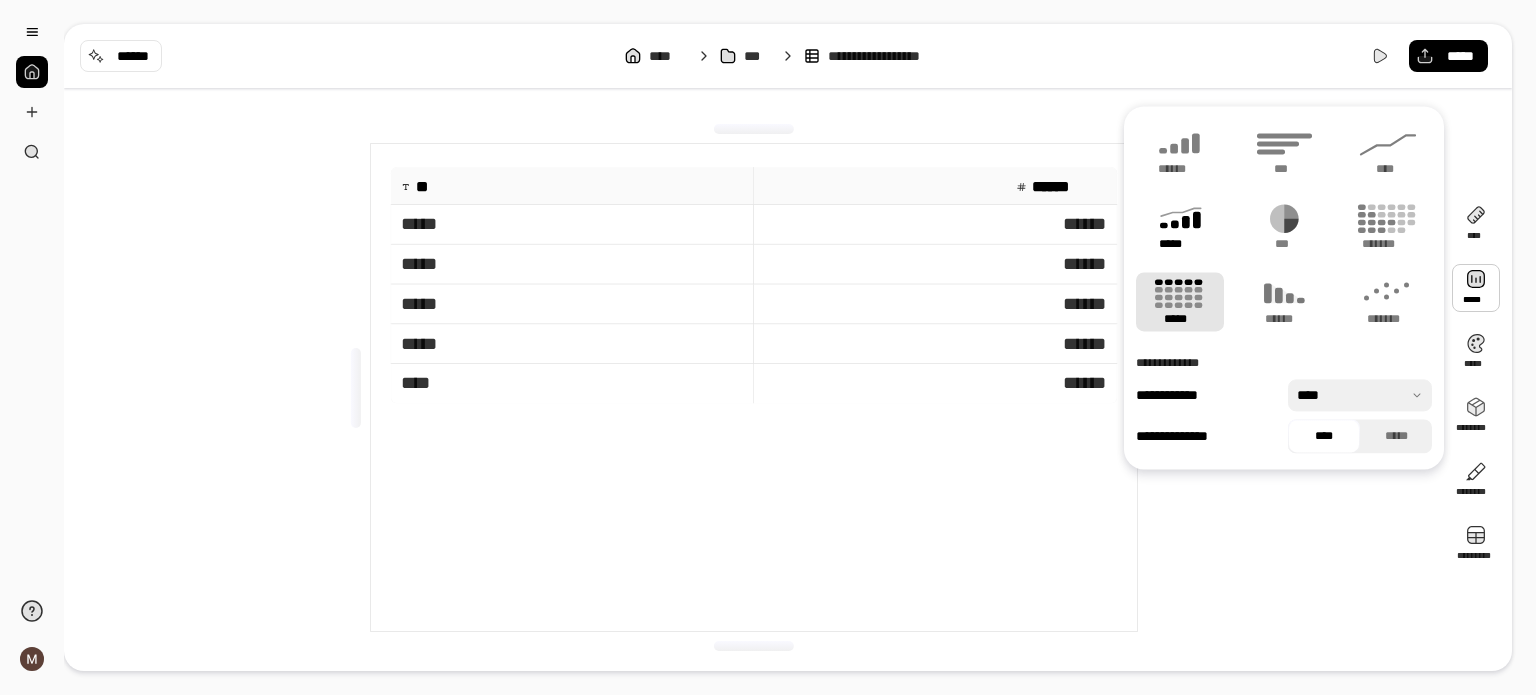 click 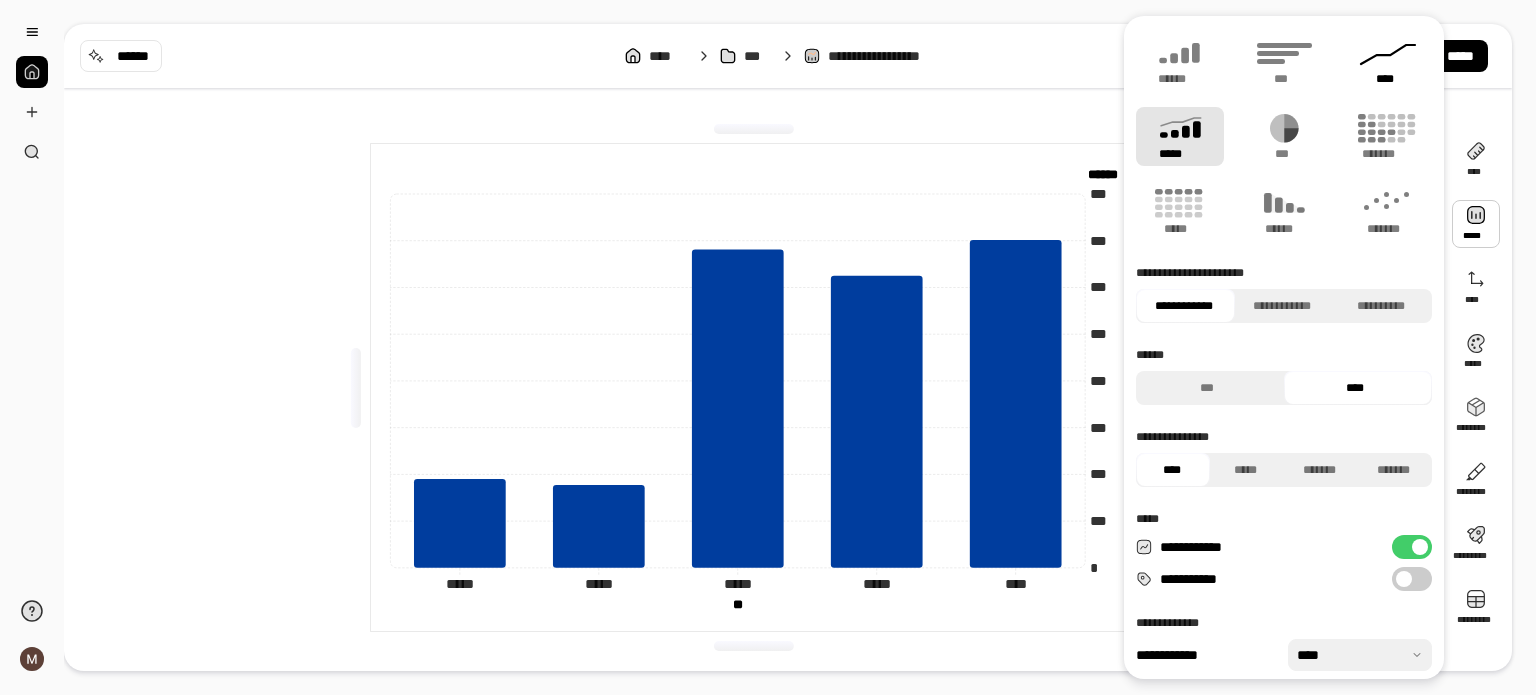 click 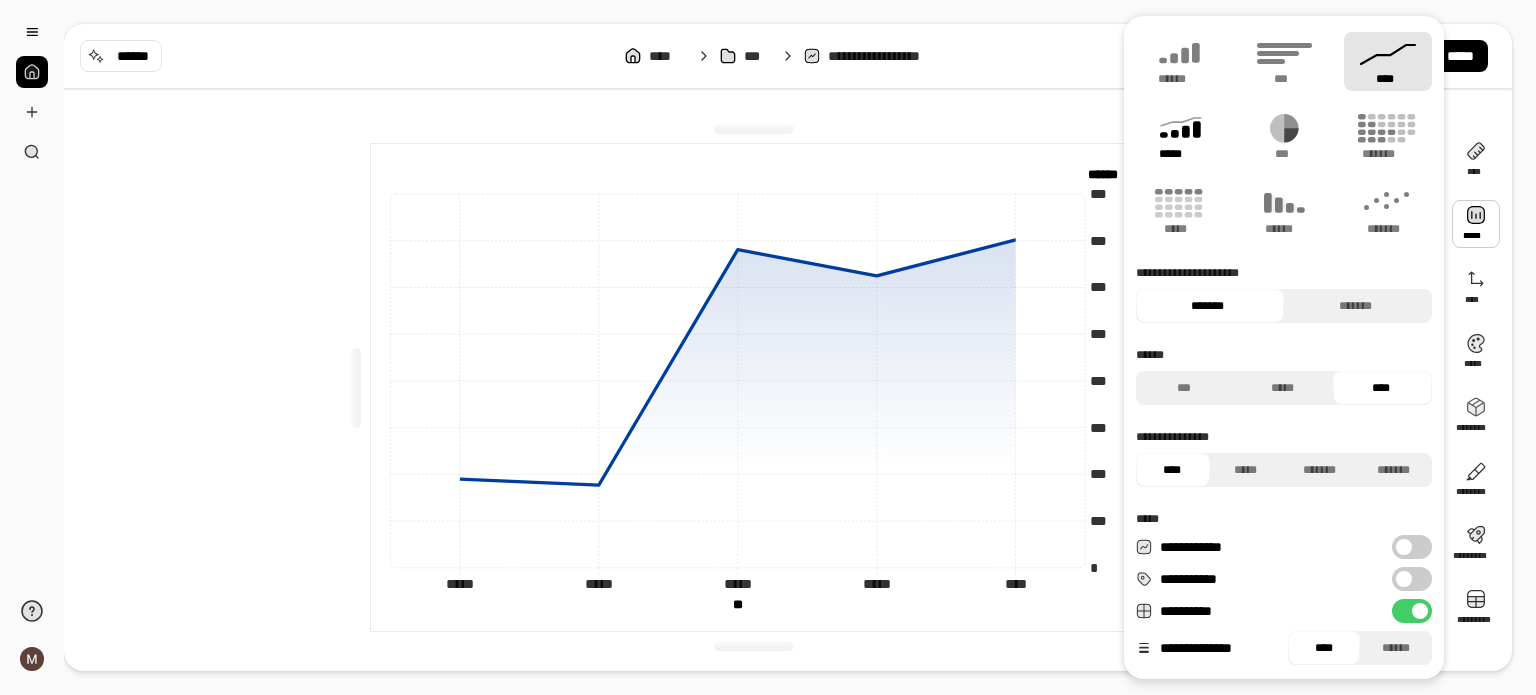 click on "*****" at bounding box center (1179, 154) 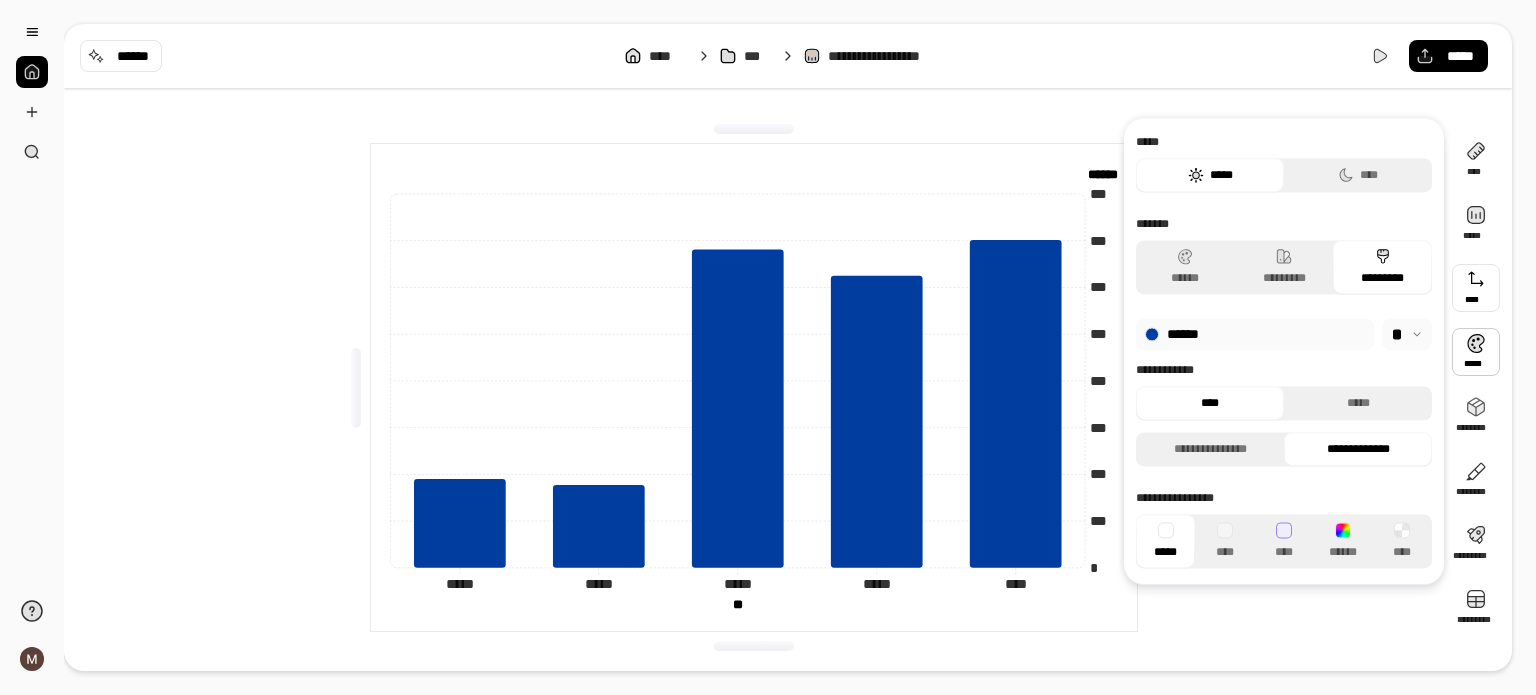 click at bounding box center (1476, 288) 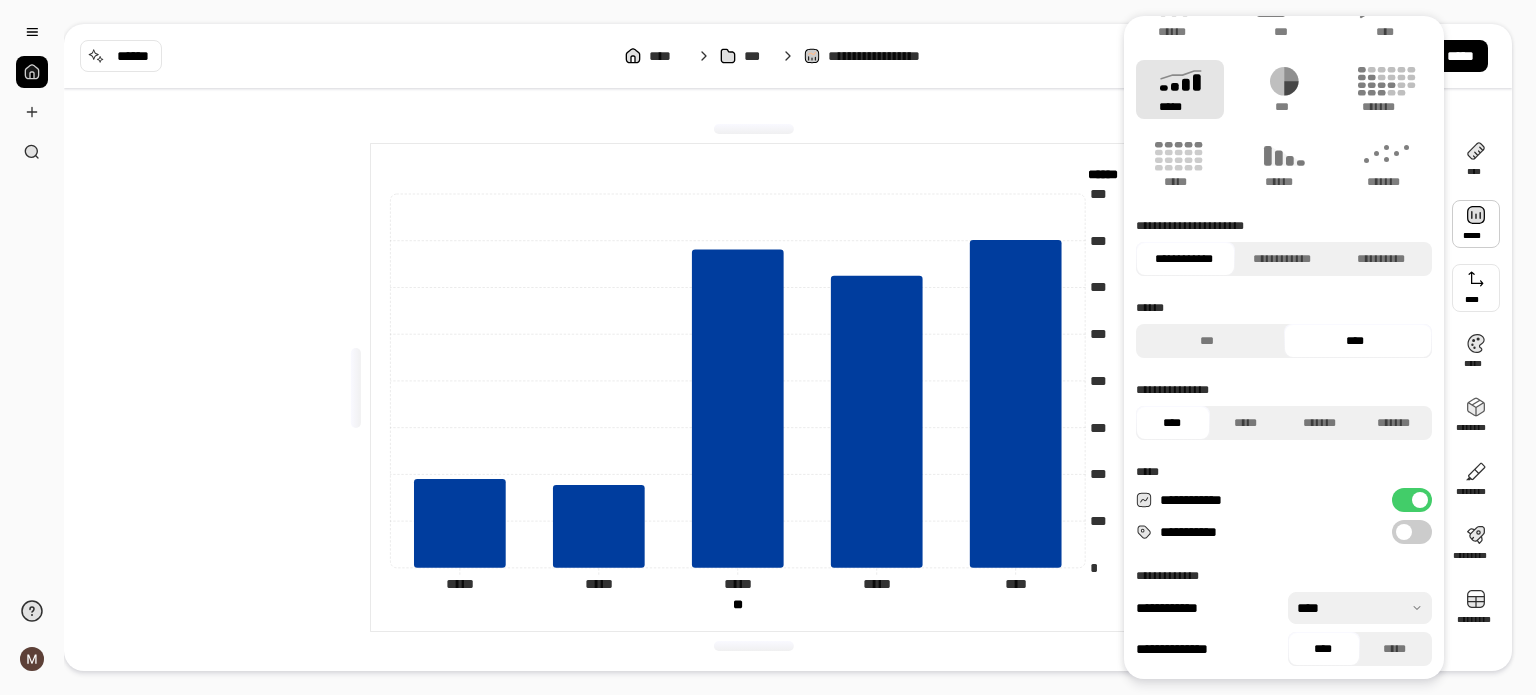 scroll, scrollTop: 49, scrollLeft: 0, axis: vertical 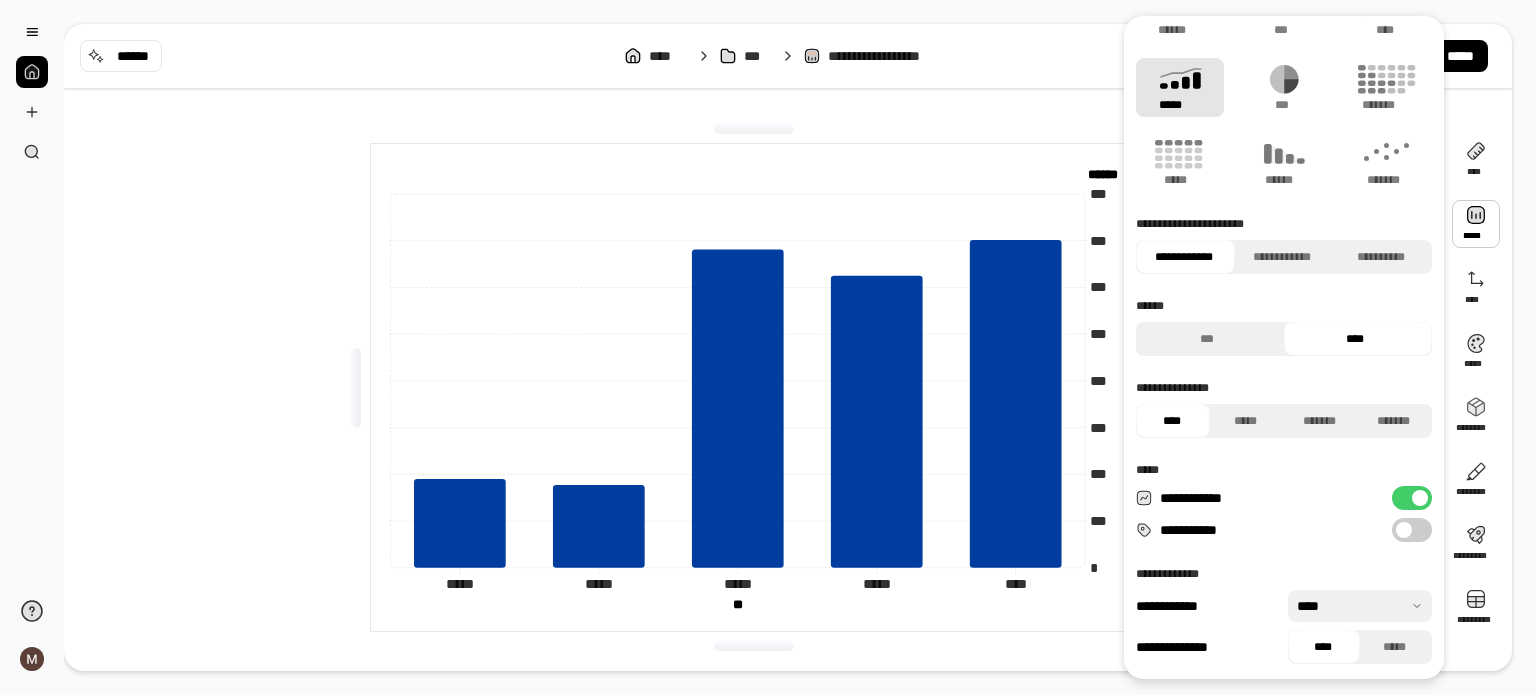click on "**********" at bounding box center (1412, 530) 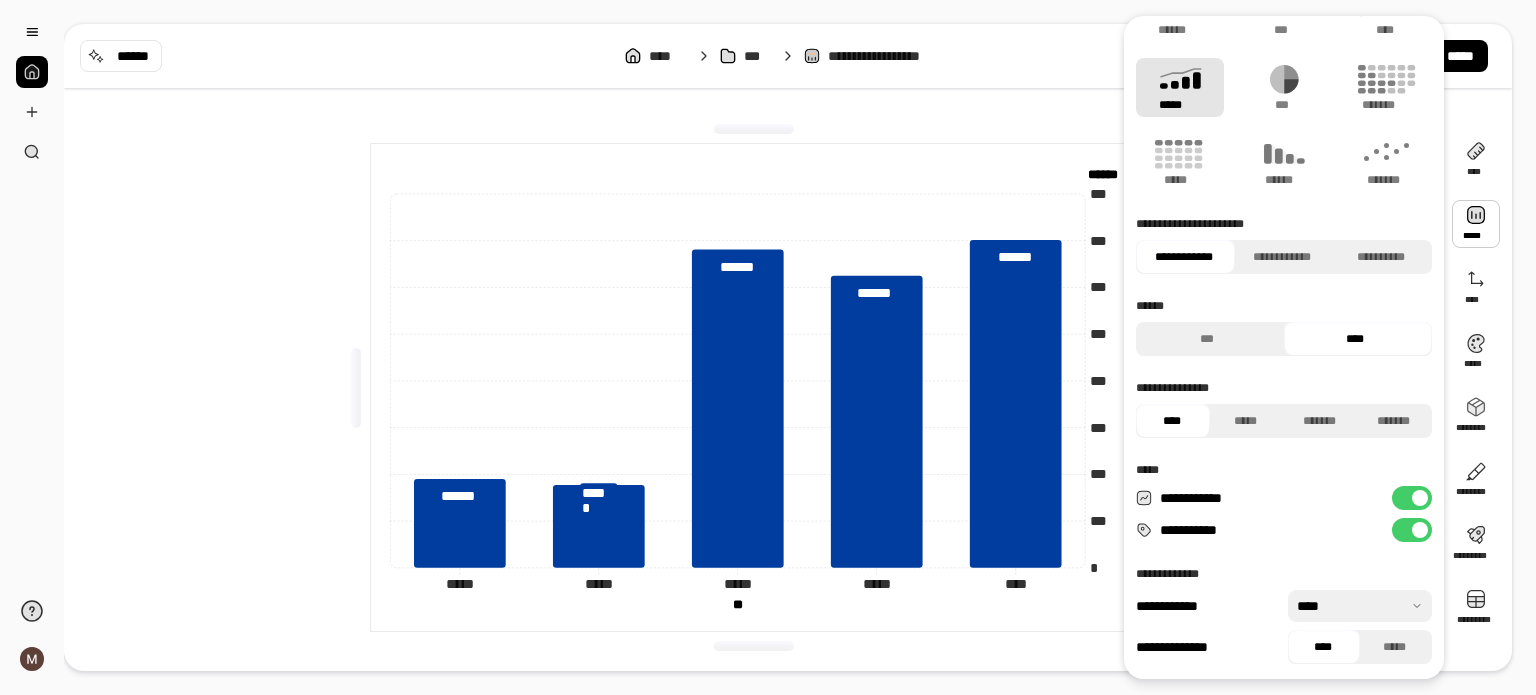 click on "**********" at bounding box center (1412, 498) 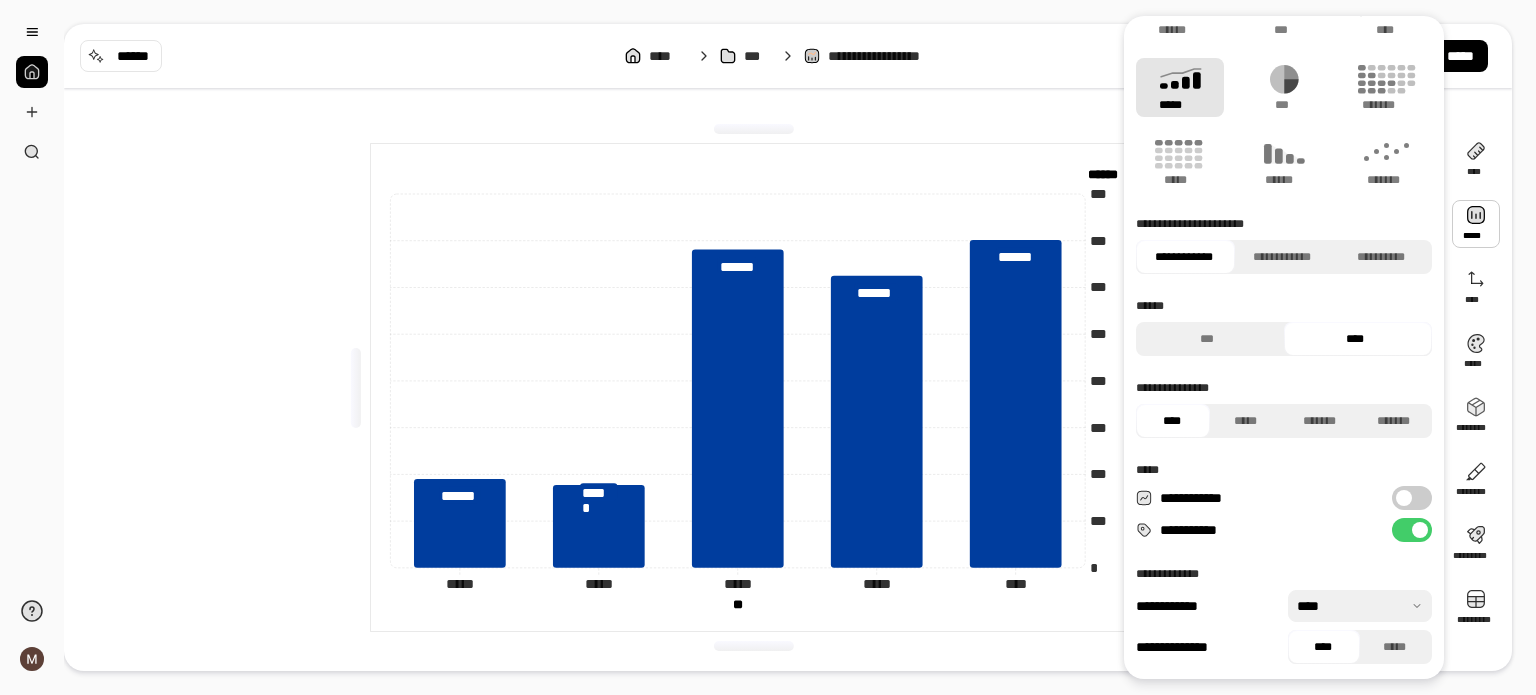 click at bounding box center [1360, 606] 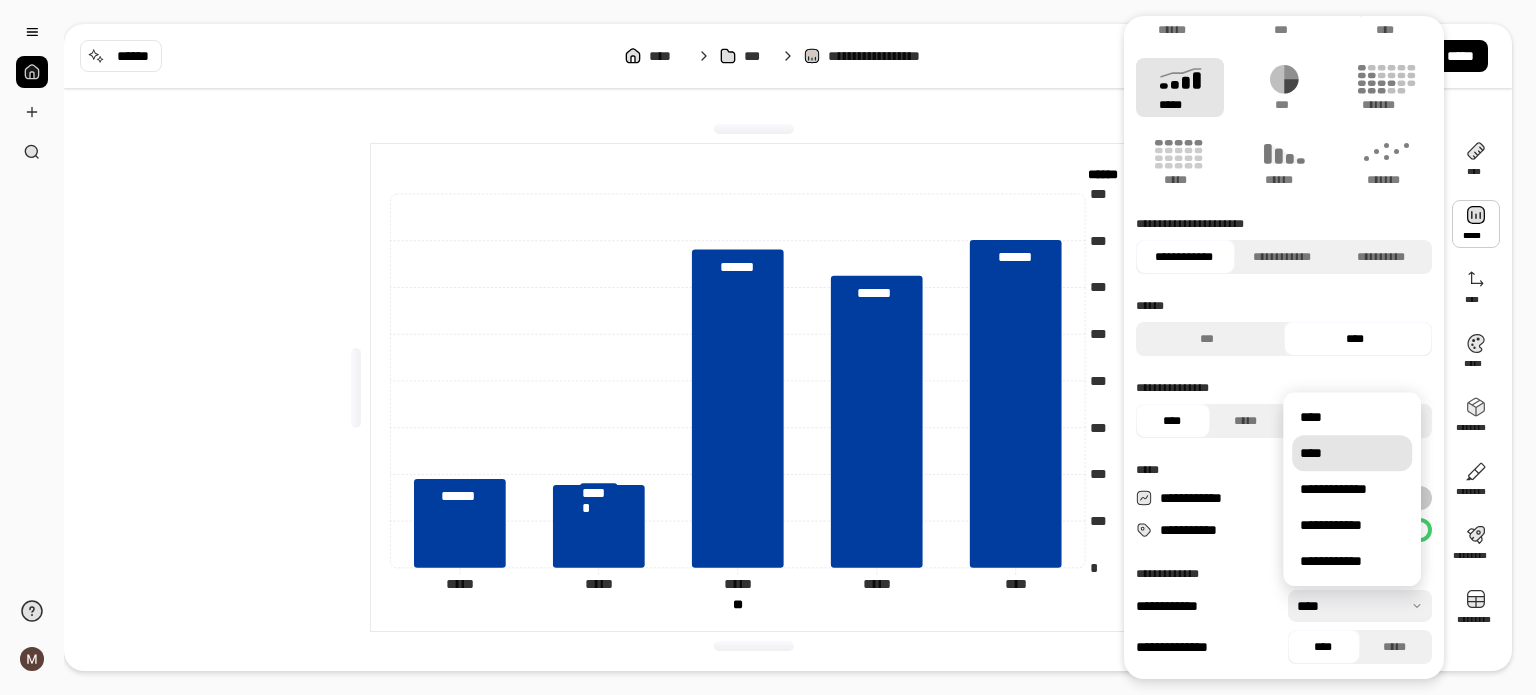 click at bounding box center [1360, 606] 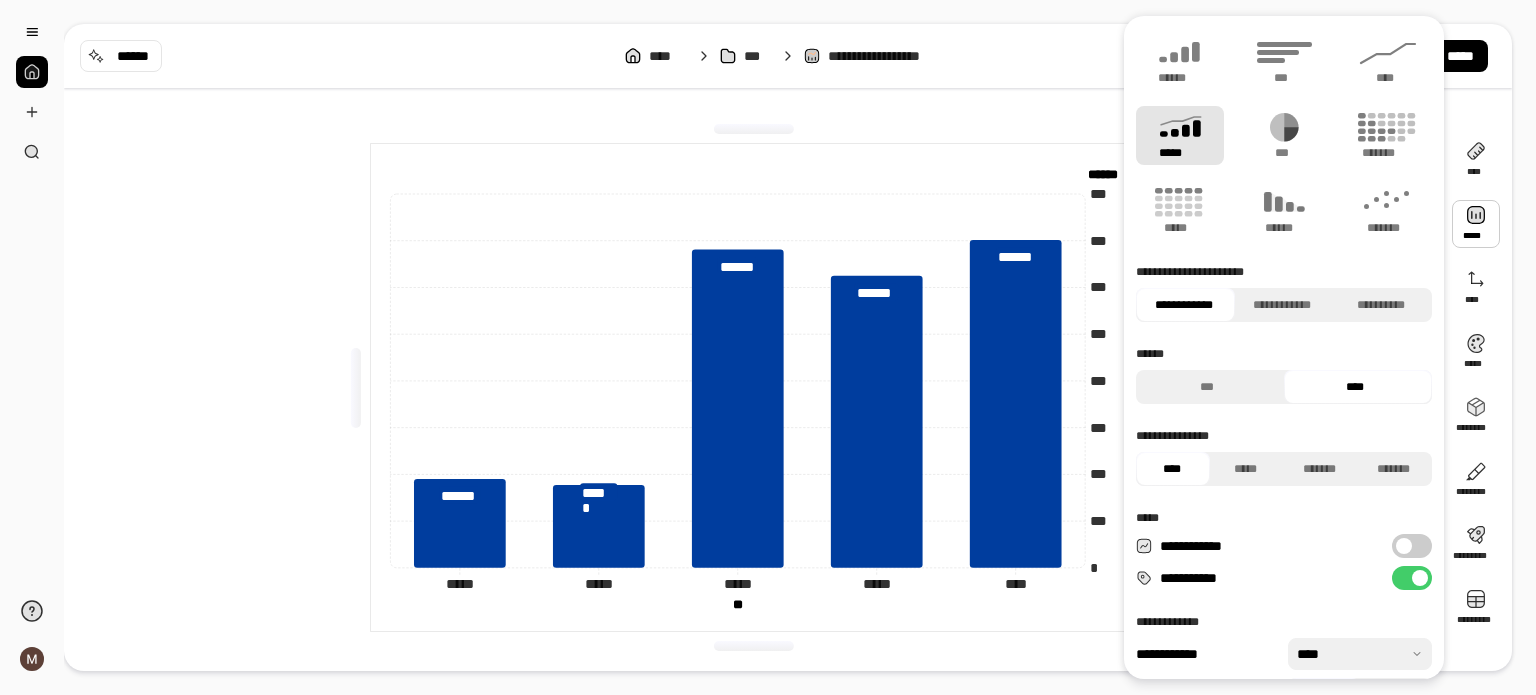 scroll, scrollTop: 0, scrollLeft: 0, axis: both 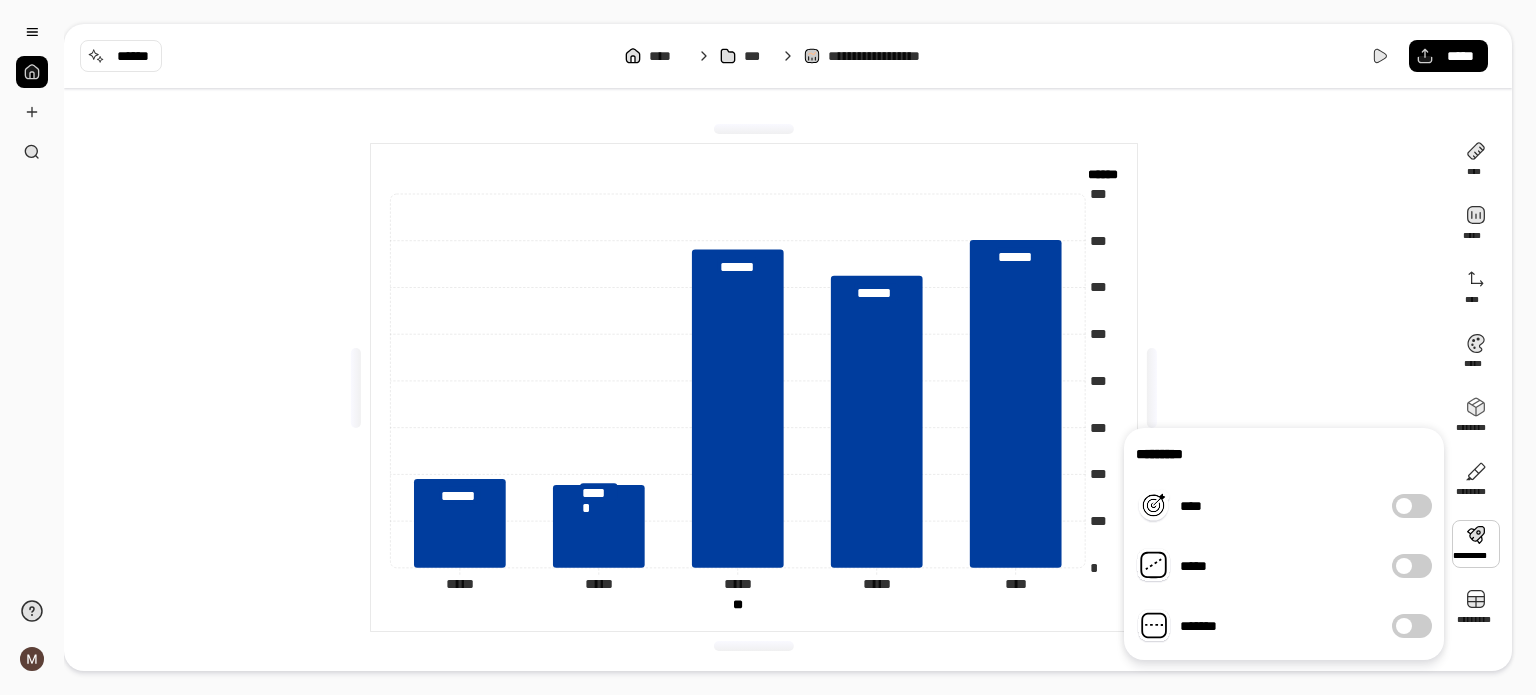 click on "*****" at bounding box center (1412, 566) 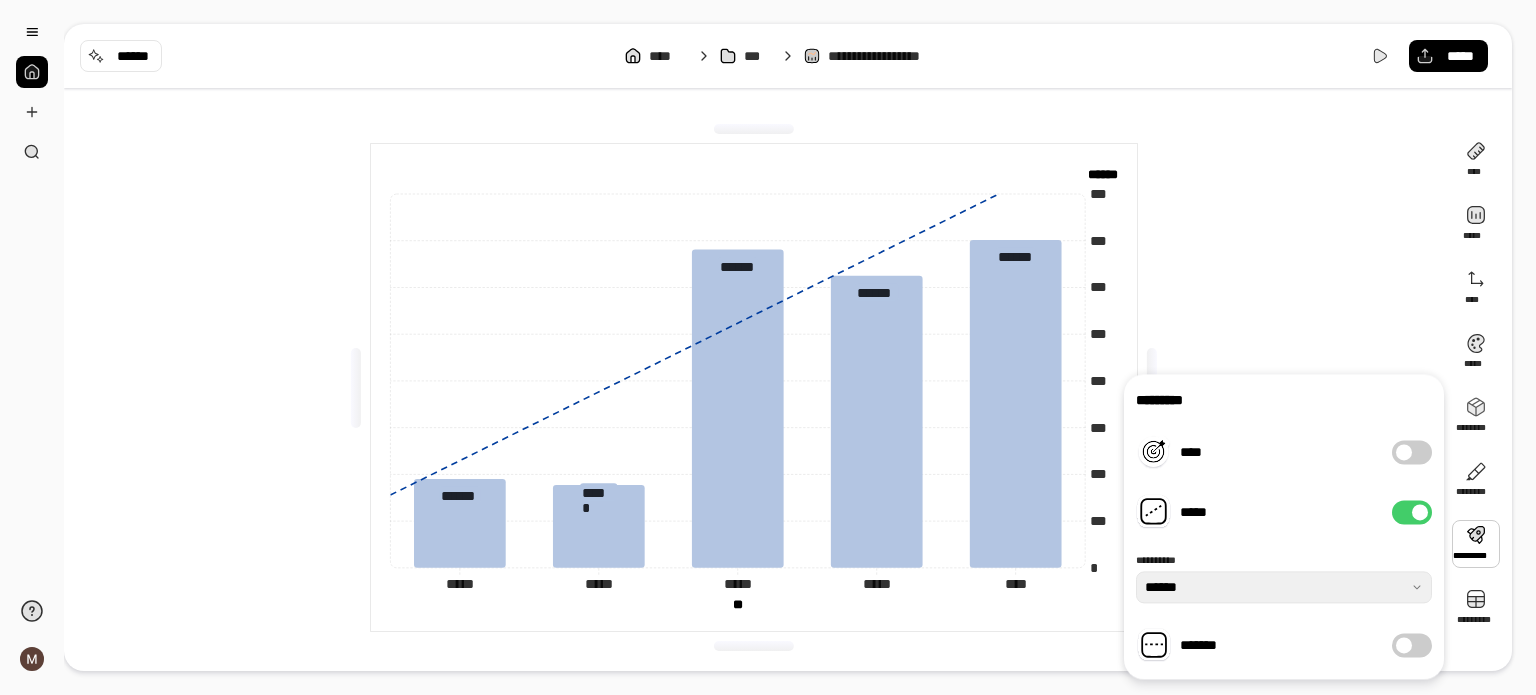 click on "**********" at bounding box center [1284, 560] 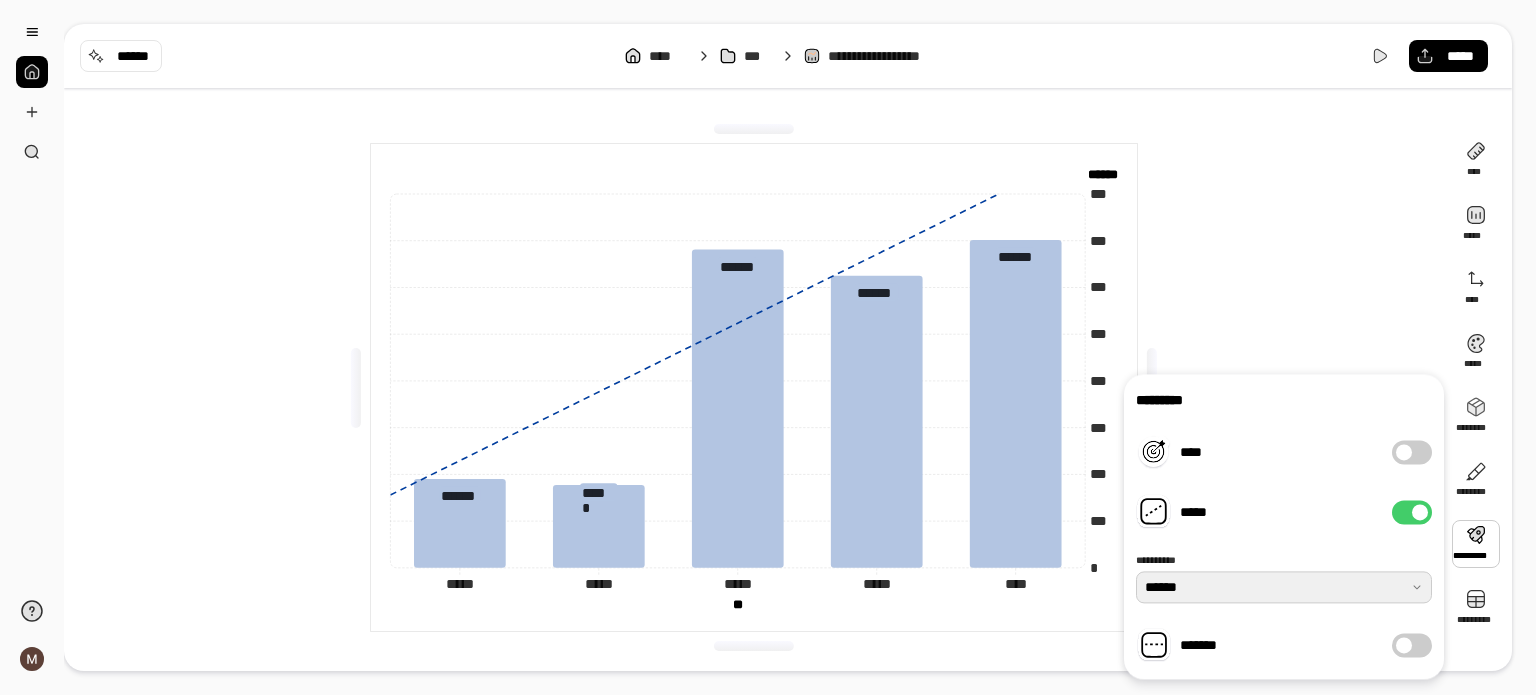 click at bounding box center [1284, 587] 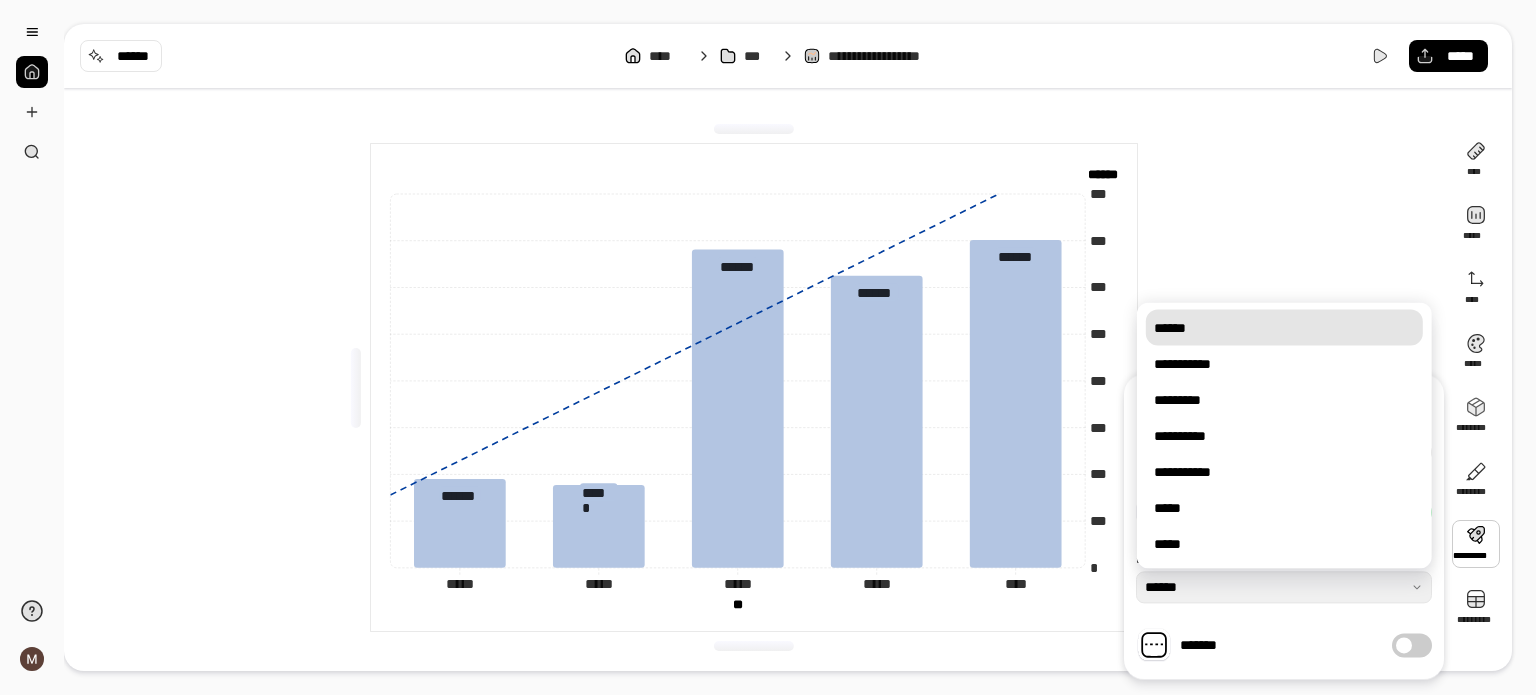 click on "******" at bounding box center [1284, 328] 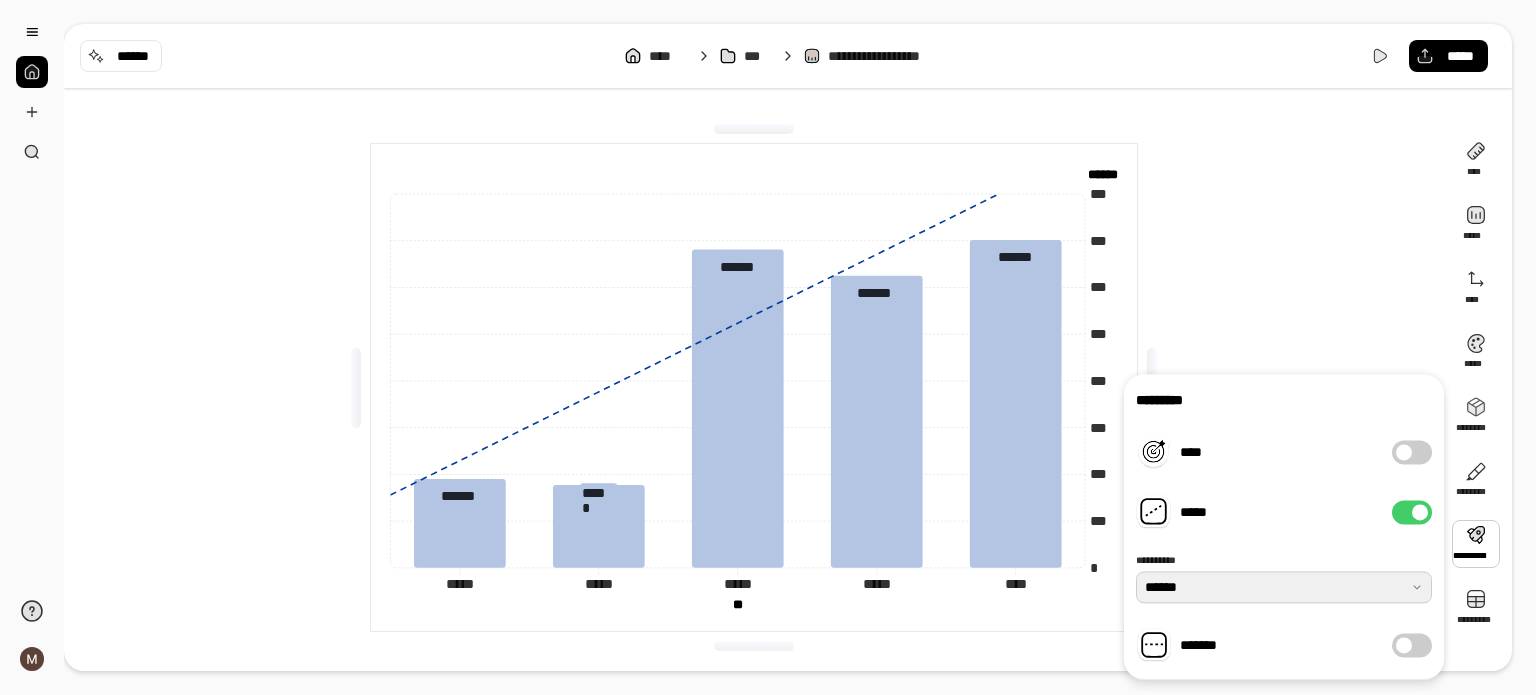 click at bounding box center (1284, 587) 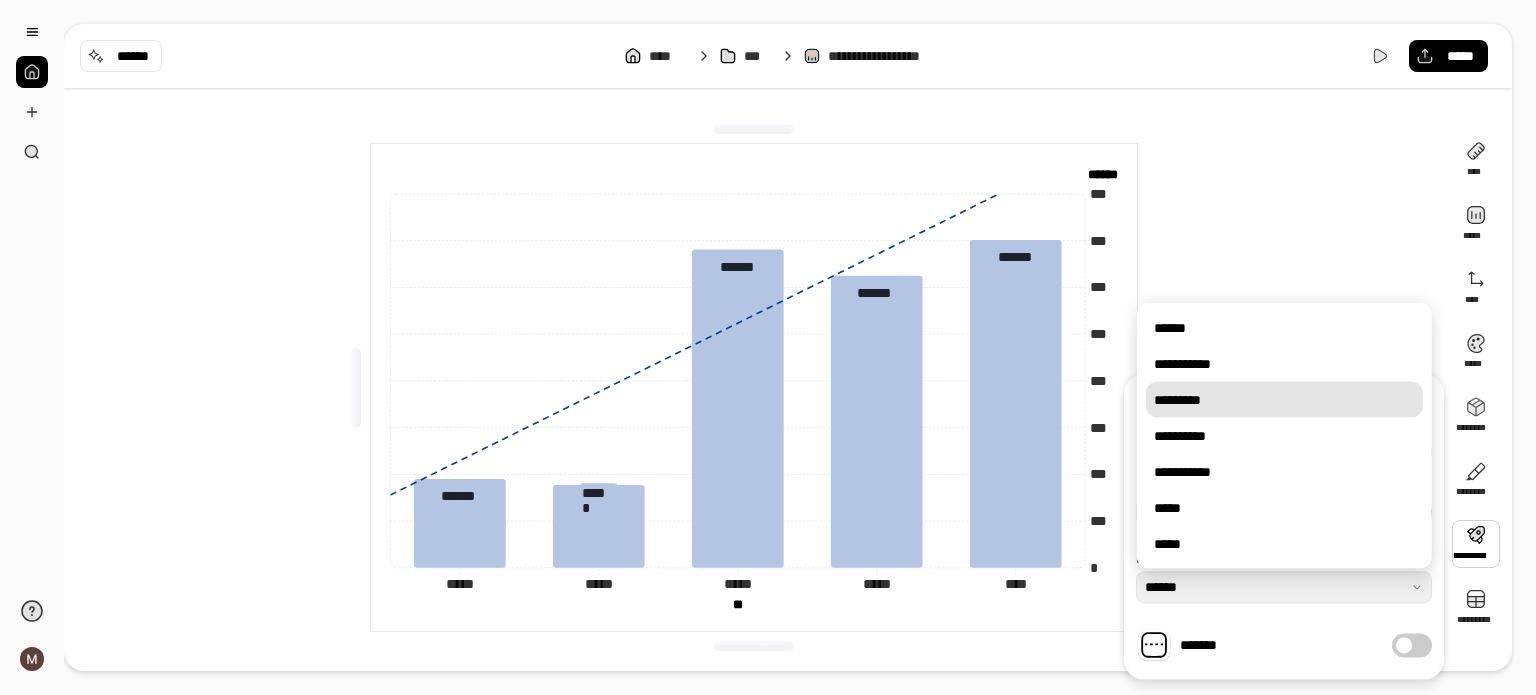 click on "*********" at bounding box center (1284, 400) 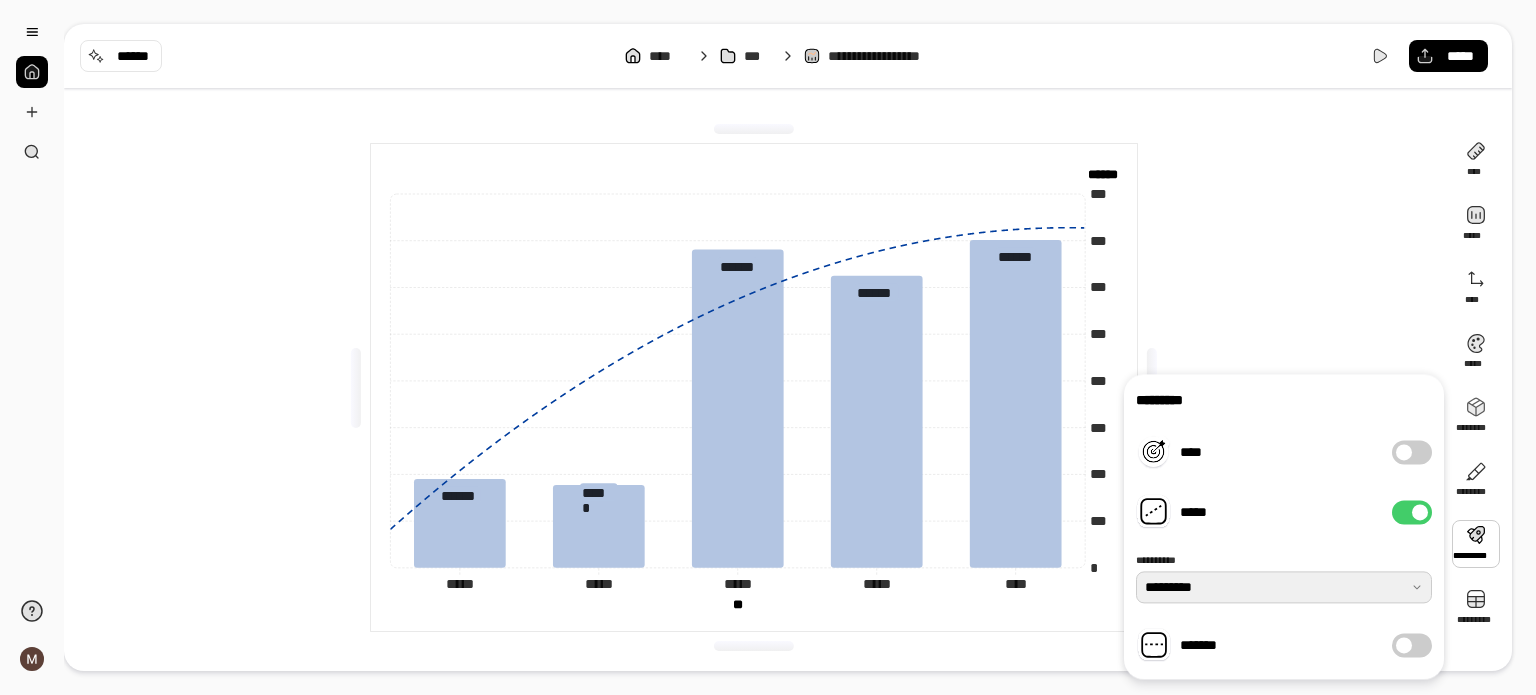 click at bounding box center [1284, 587] 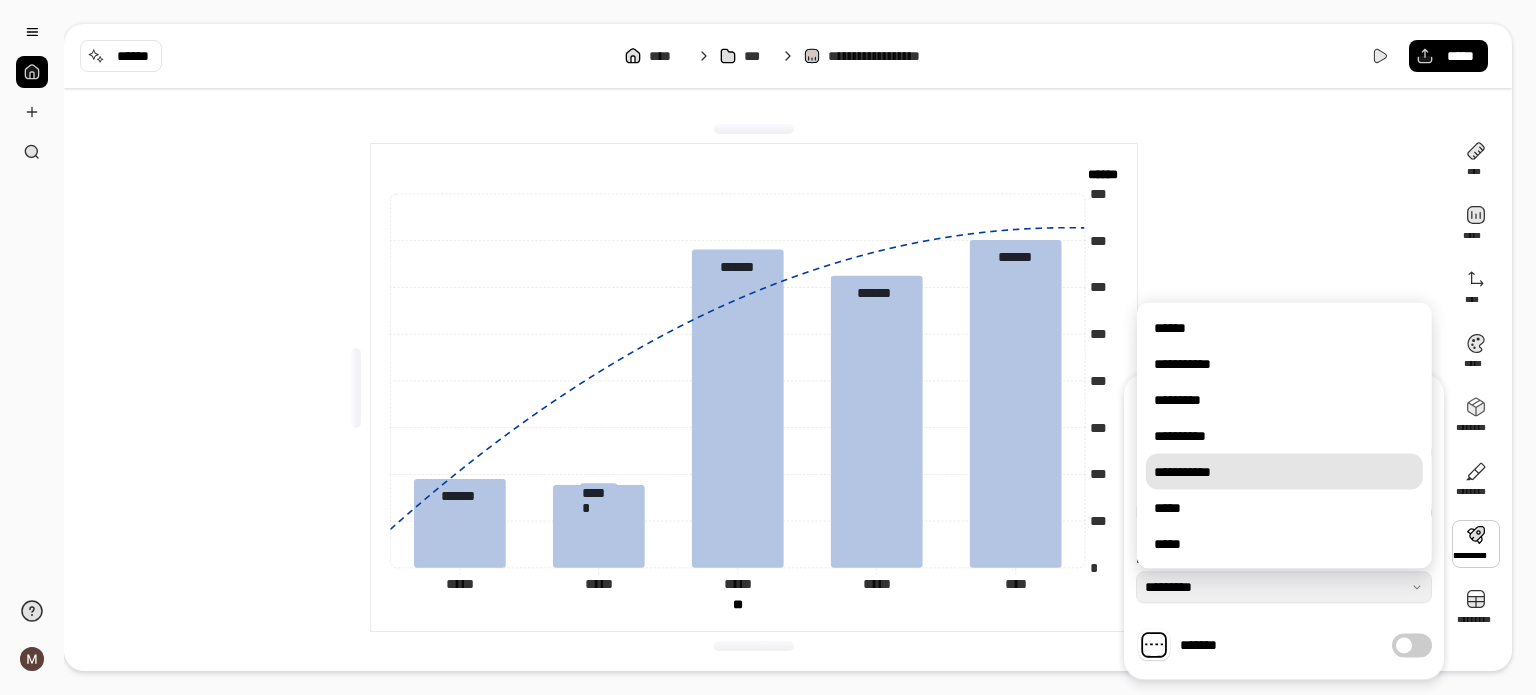 click on "**********" at bounding box center [1284, 436] 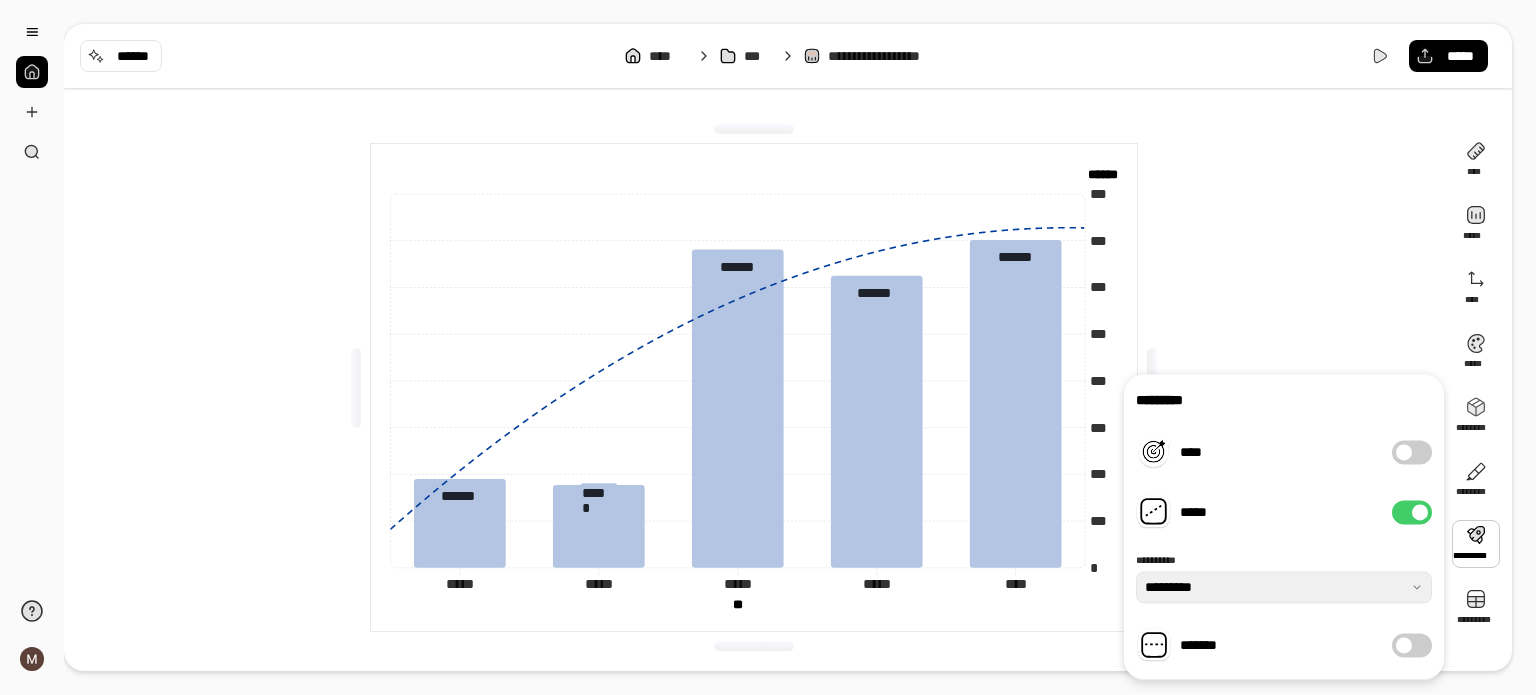 click at bounding box center (1284, 587) 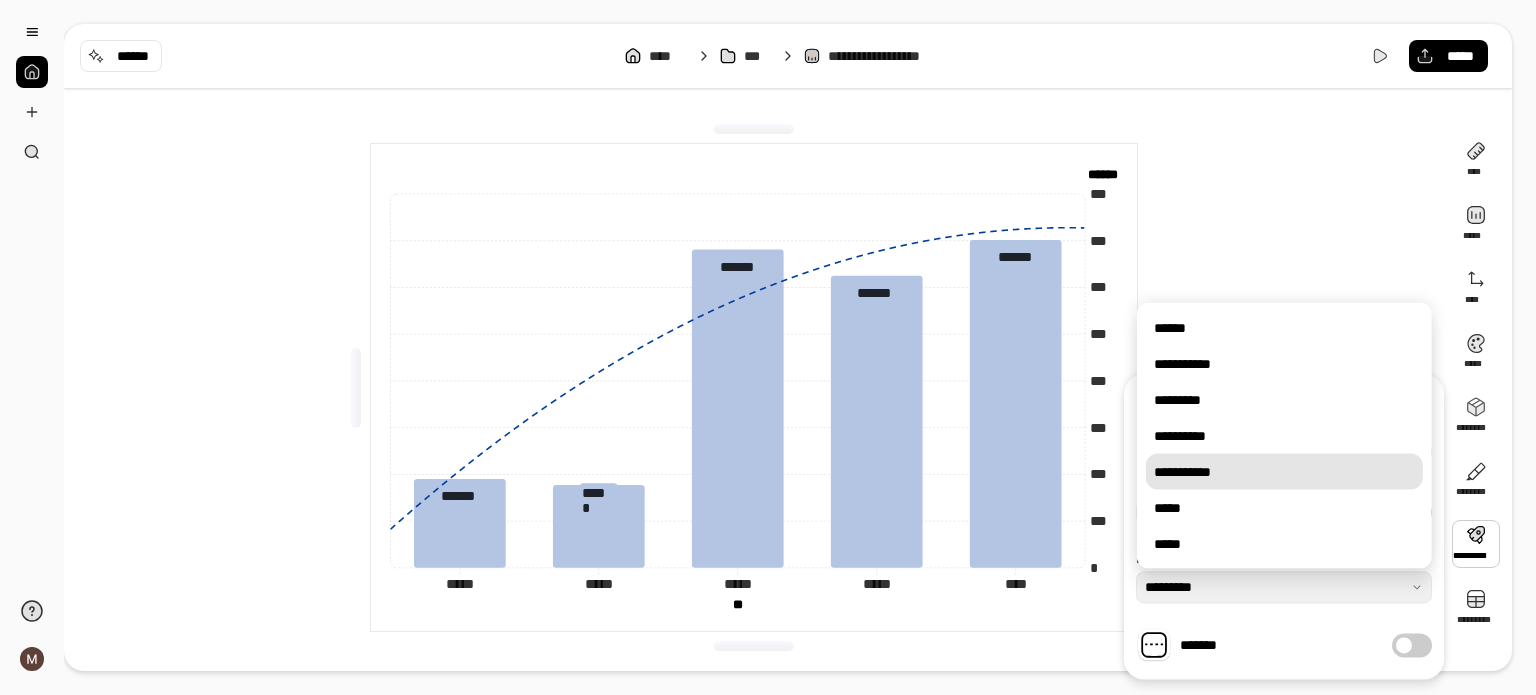 click on "**********" at bounding box center [1284, 436] 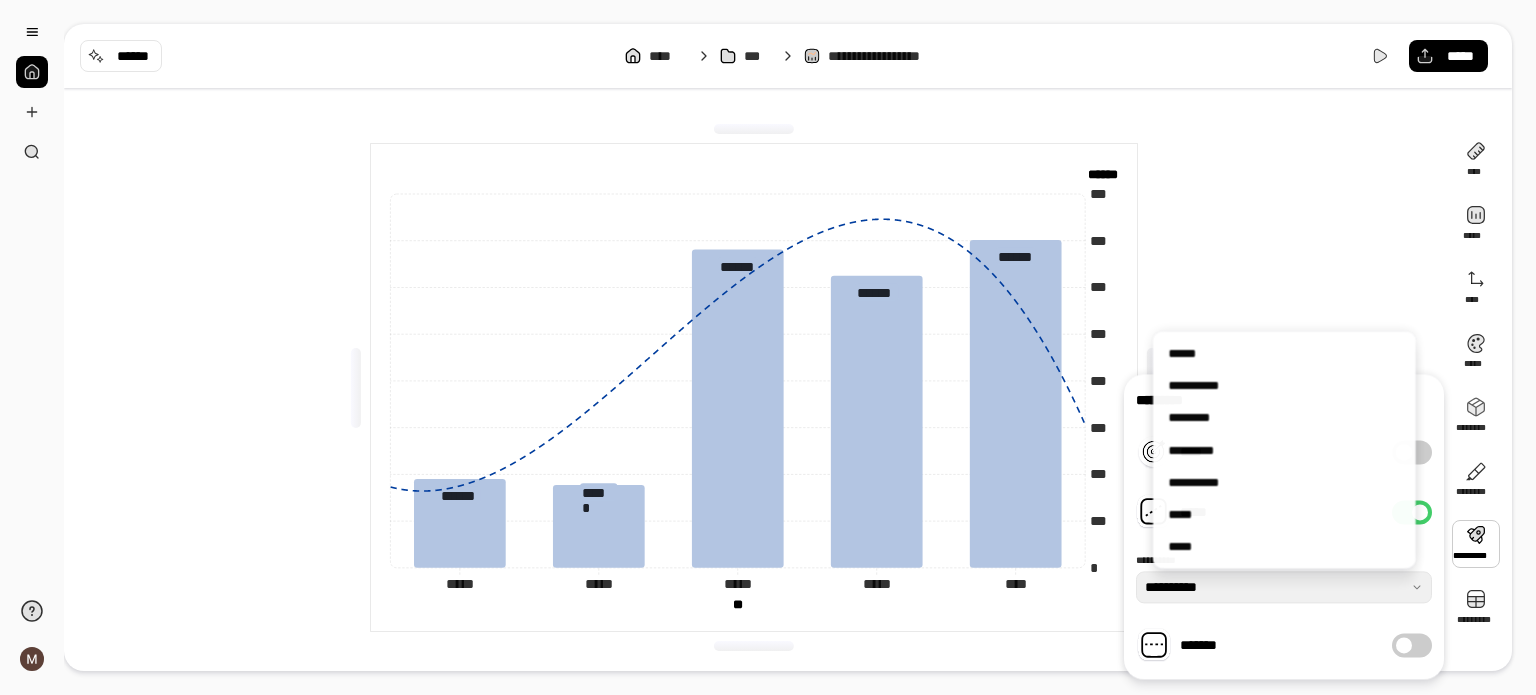 click at bounding box center (1420, 512) 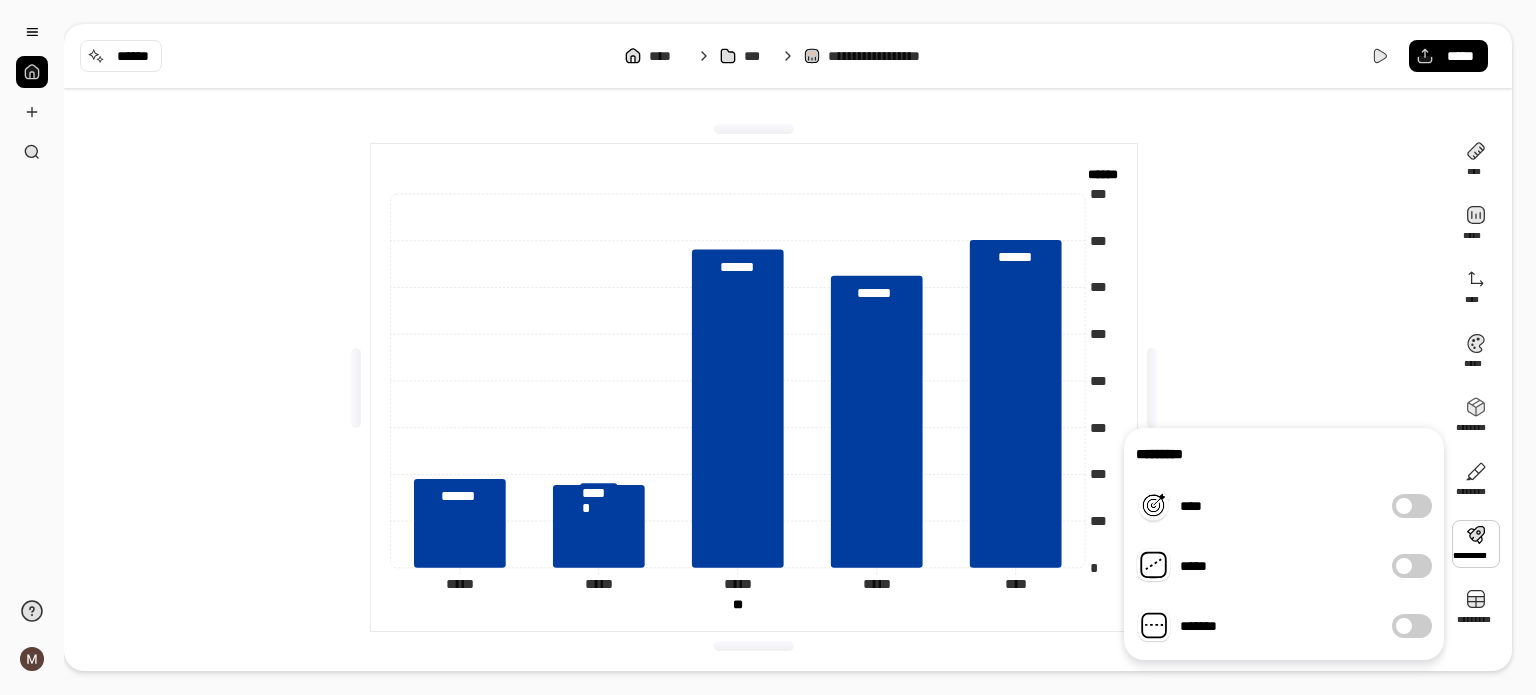 click at bounding box center [1404, 506] 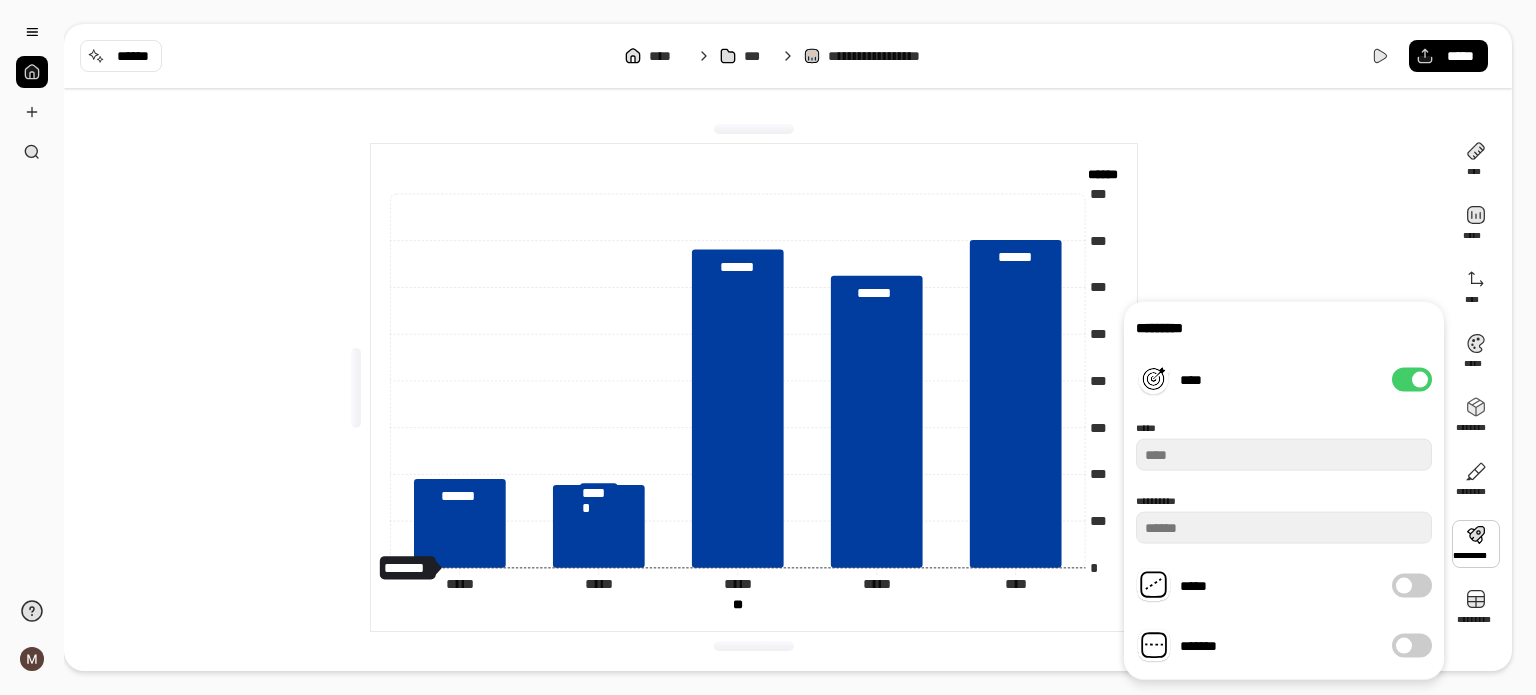 click on "****" at bounding box center (1412, 380) 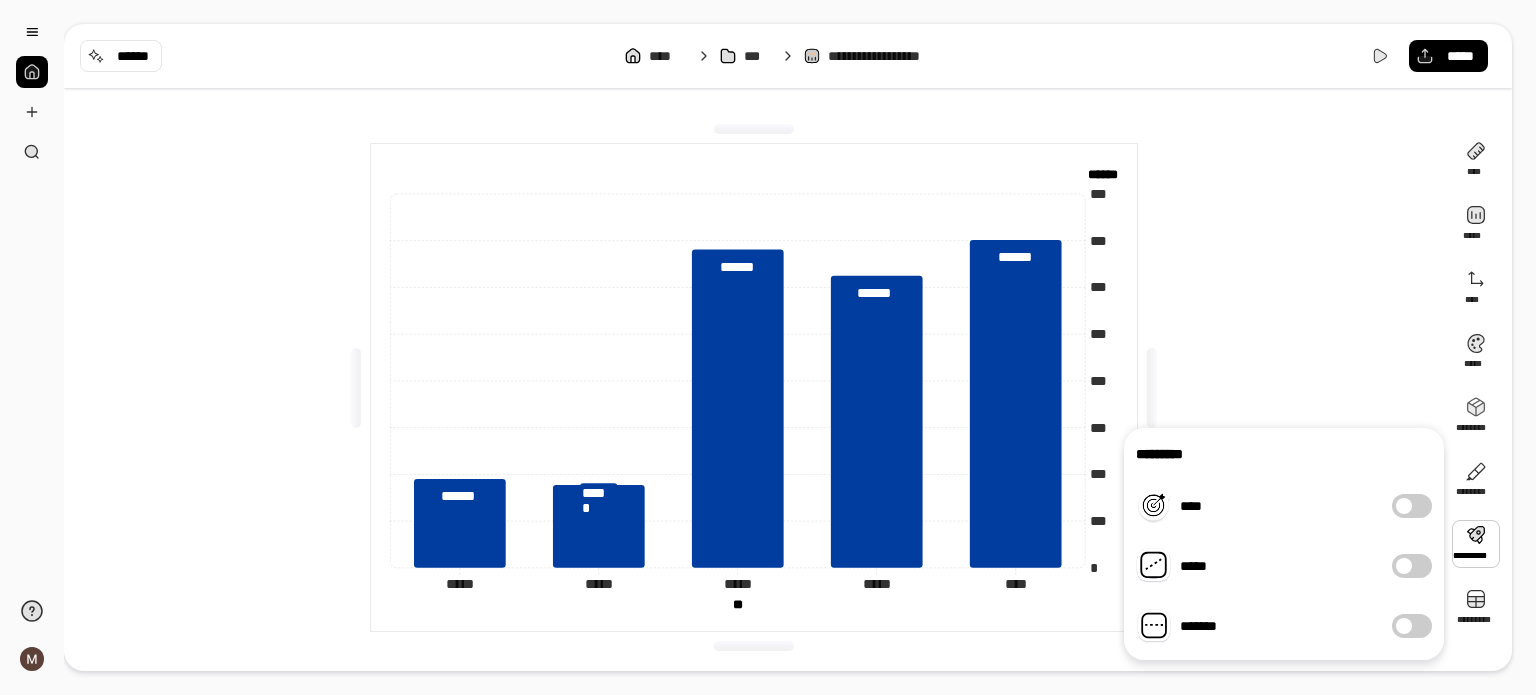click on "*******" at bounding box center [1412, 626] 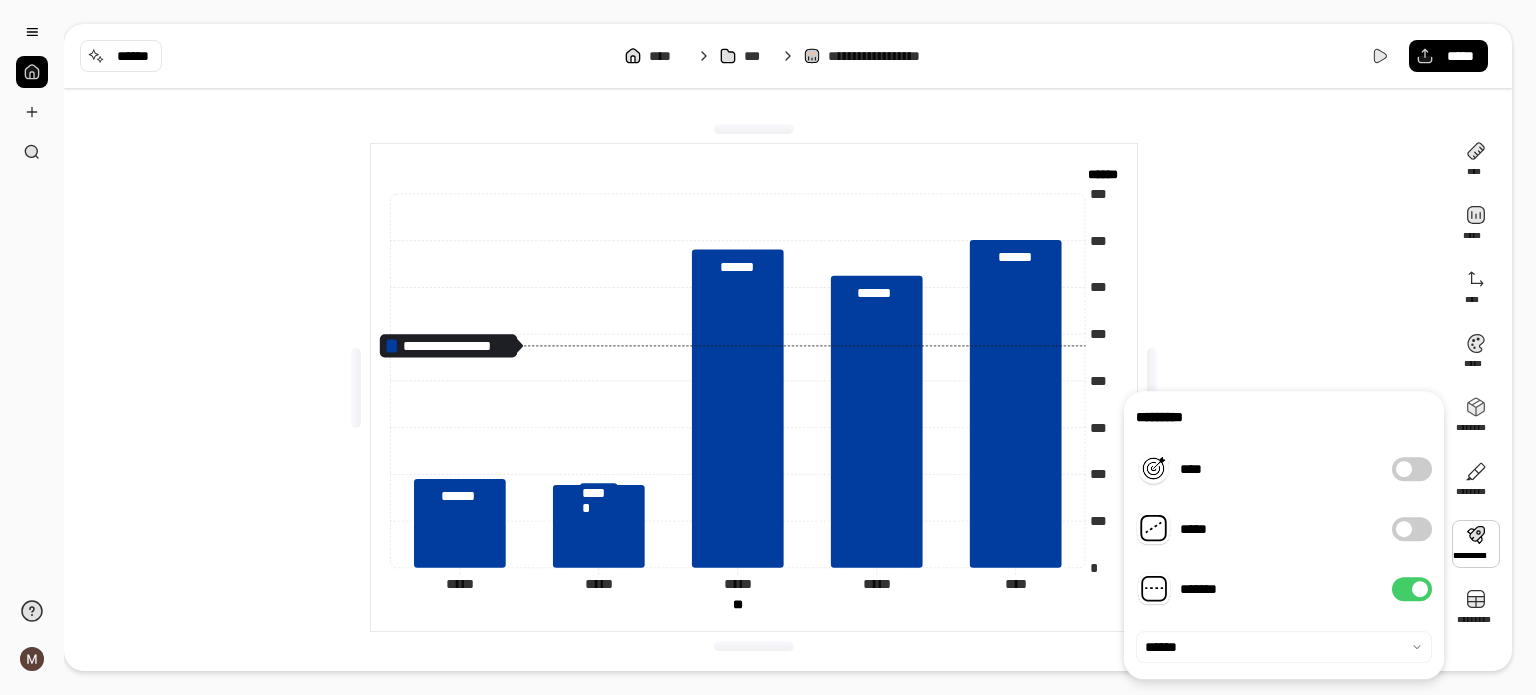 click on "*******" at bounding box center [1412, 589] 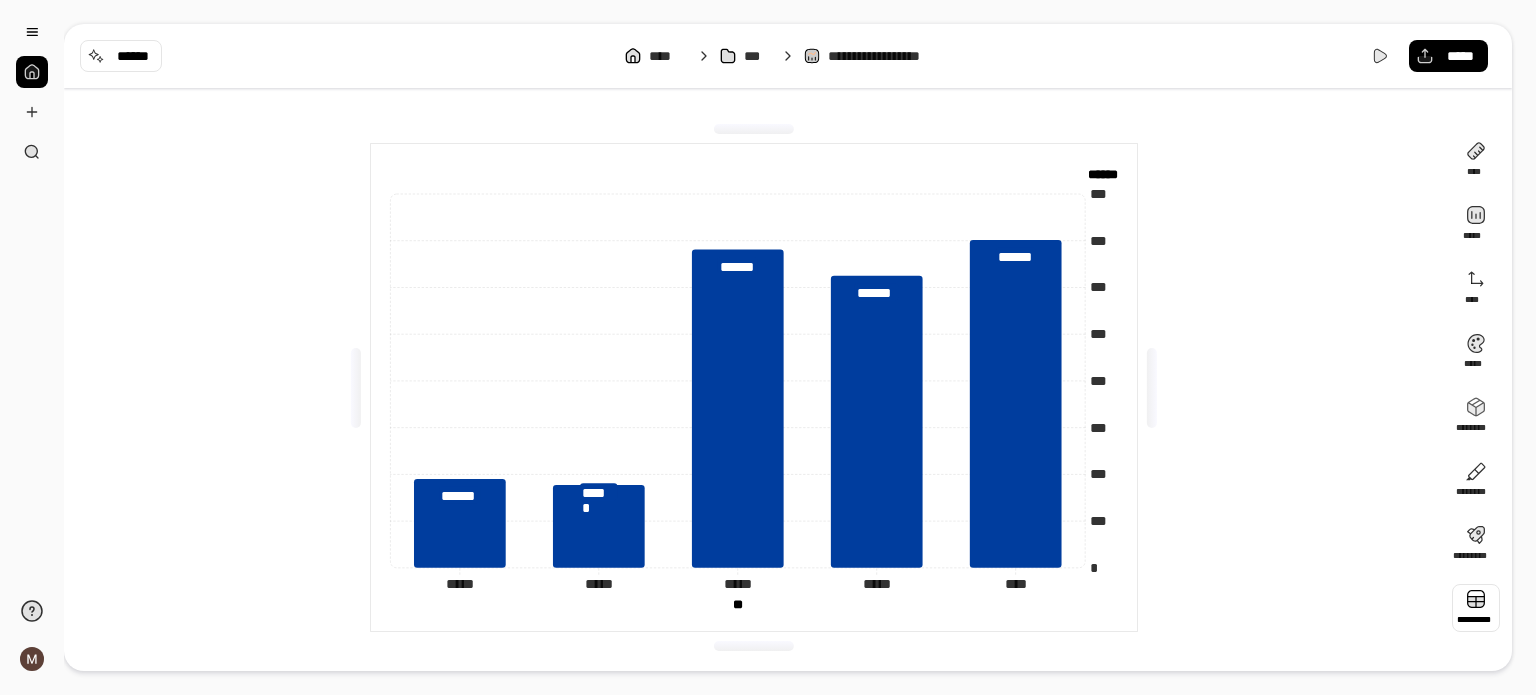 click at bounding box center [1476, 608] 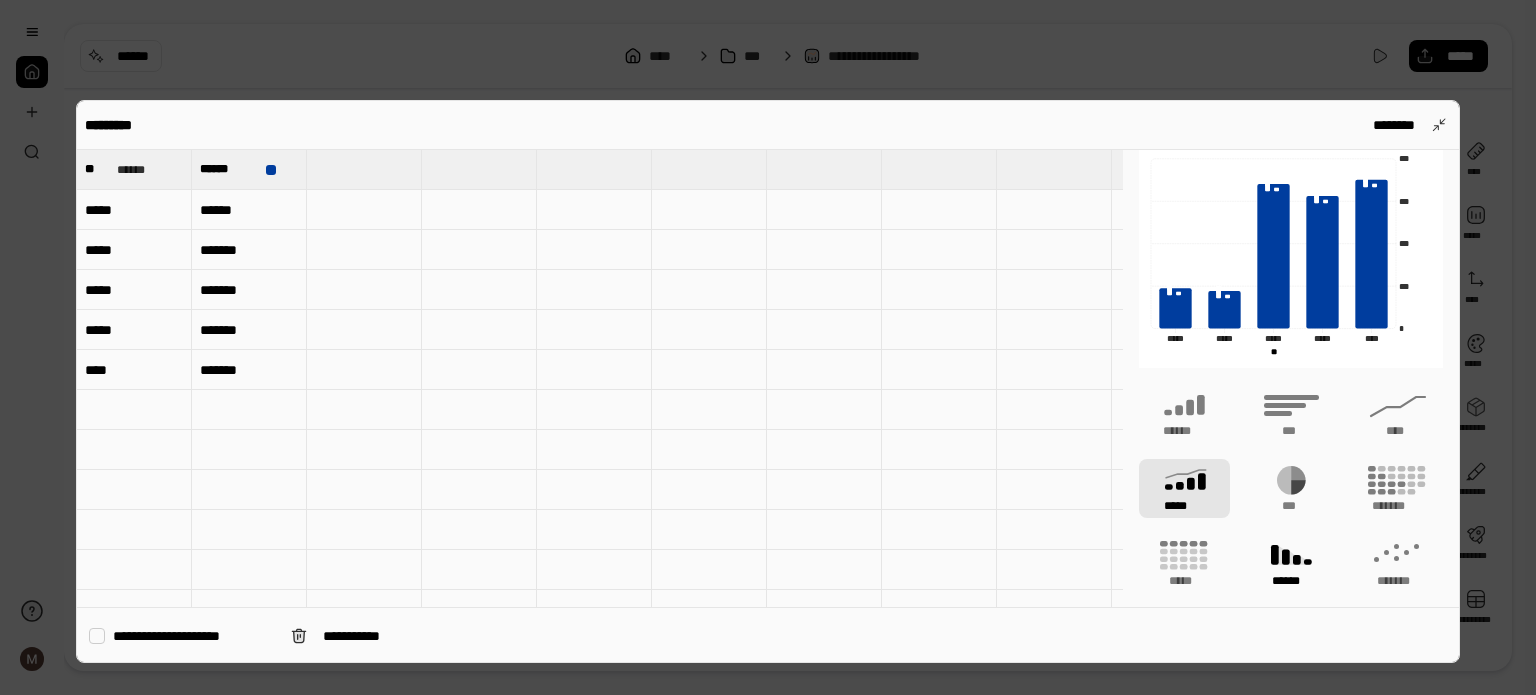 scroll, scrollTop: 100, scrollLeft: 0, axis: vertical 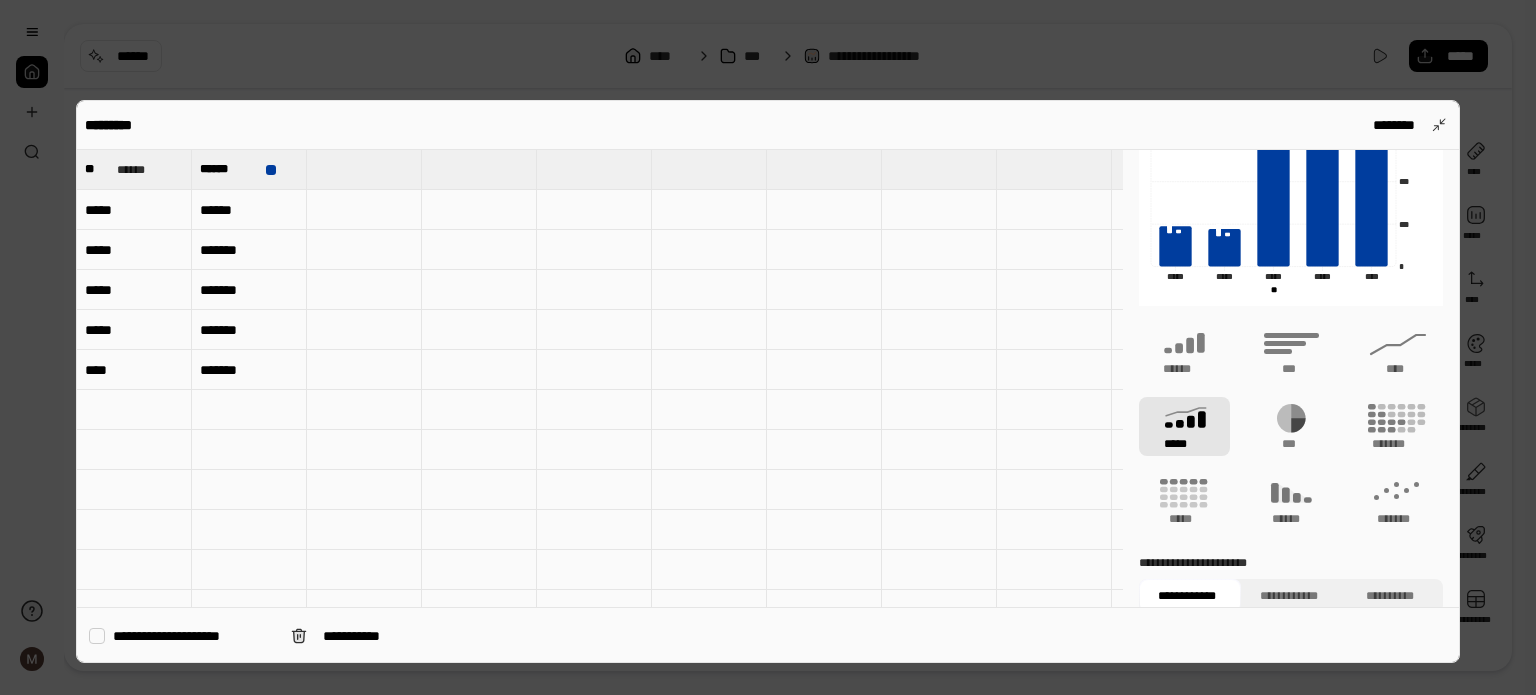 click on "*****" at bounding box center [1184, 426] 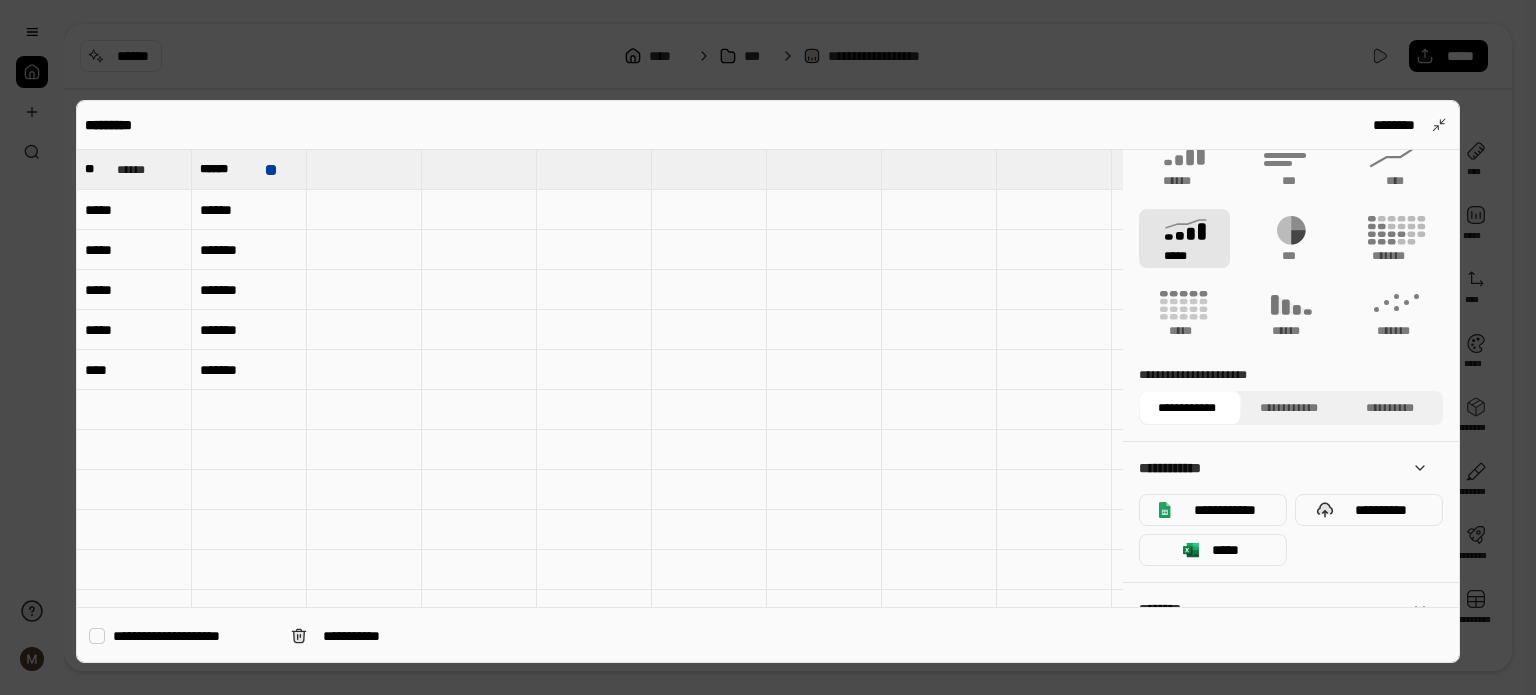 scroll, scrollTop: 400, scrollLeft: 0, axis: vertical 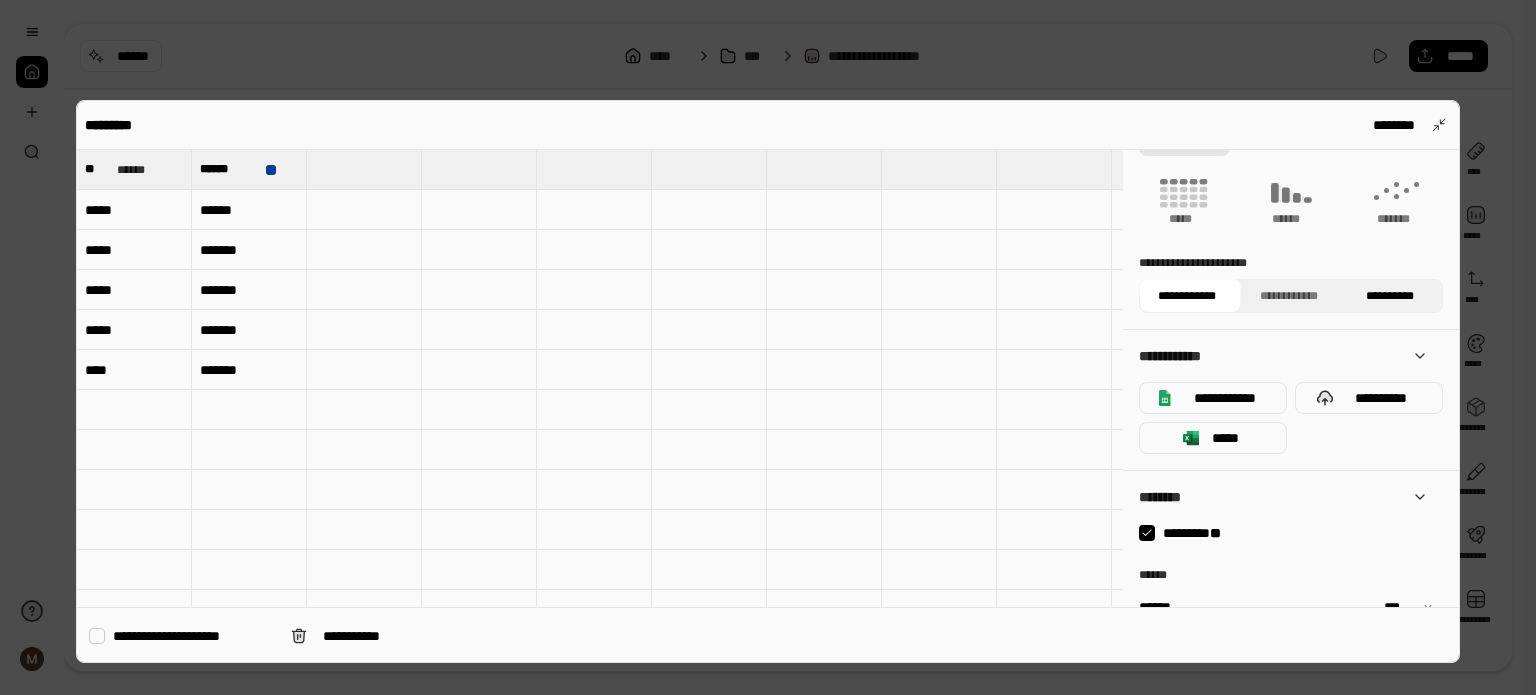 click on "**********" at bounding box center (1390, 296) 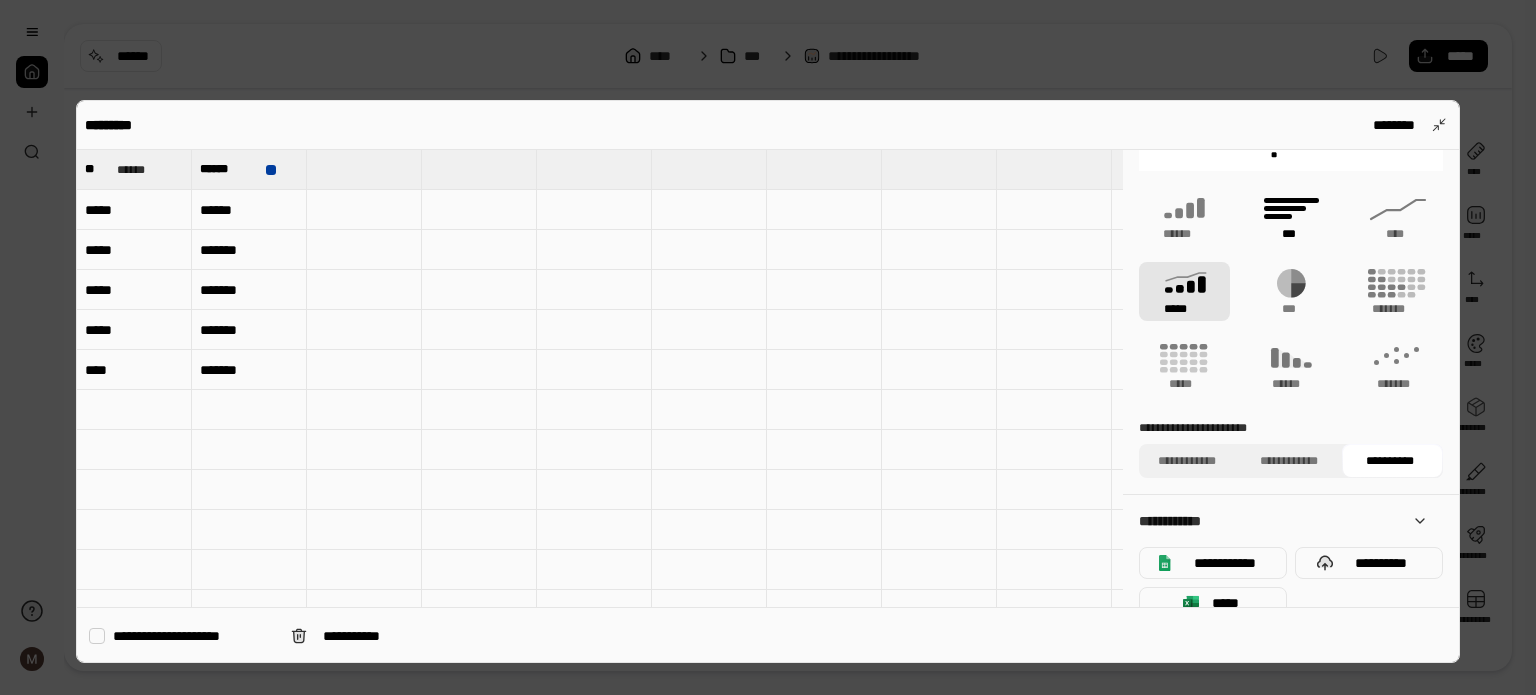 scroll, scrollTop: 300, scrollLeft: 0, axis: vertical 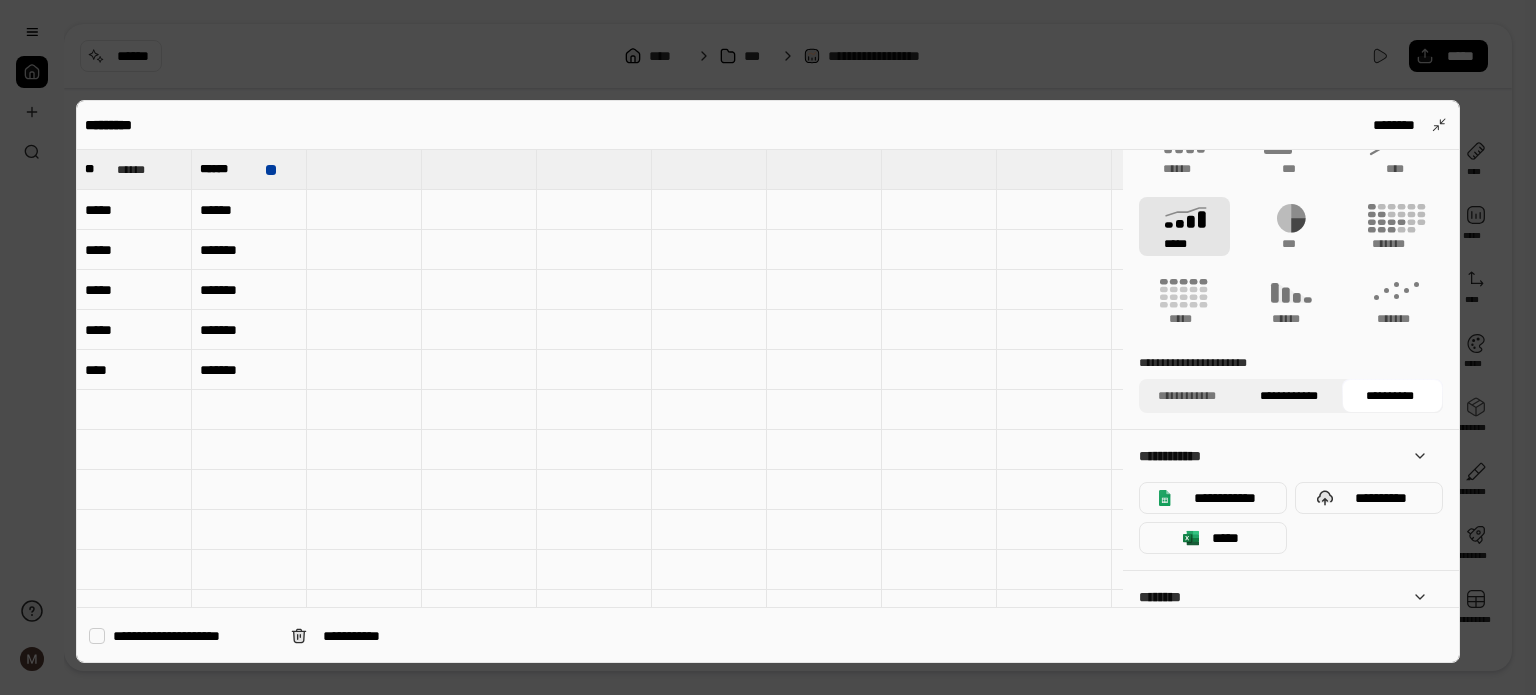 click on "**********" at bounding box center (1289, 396) 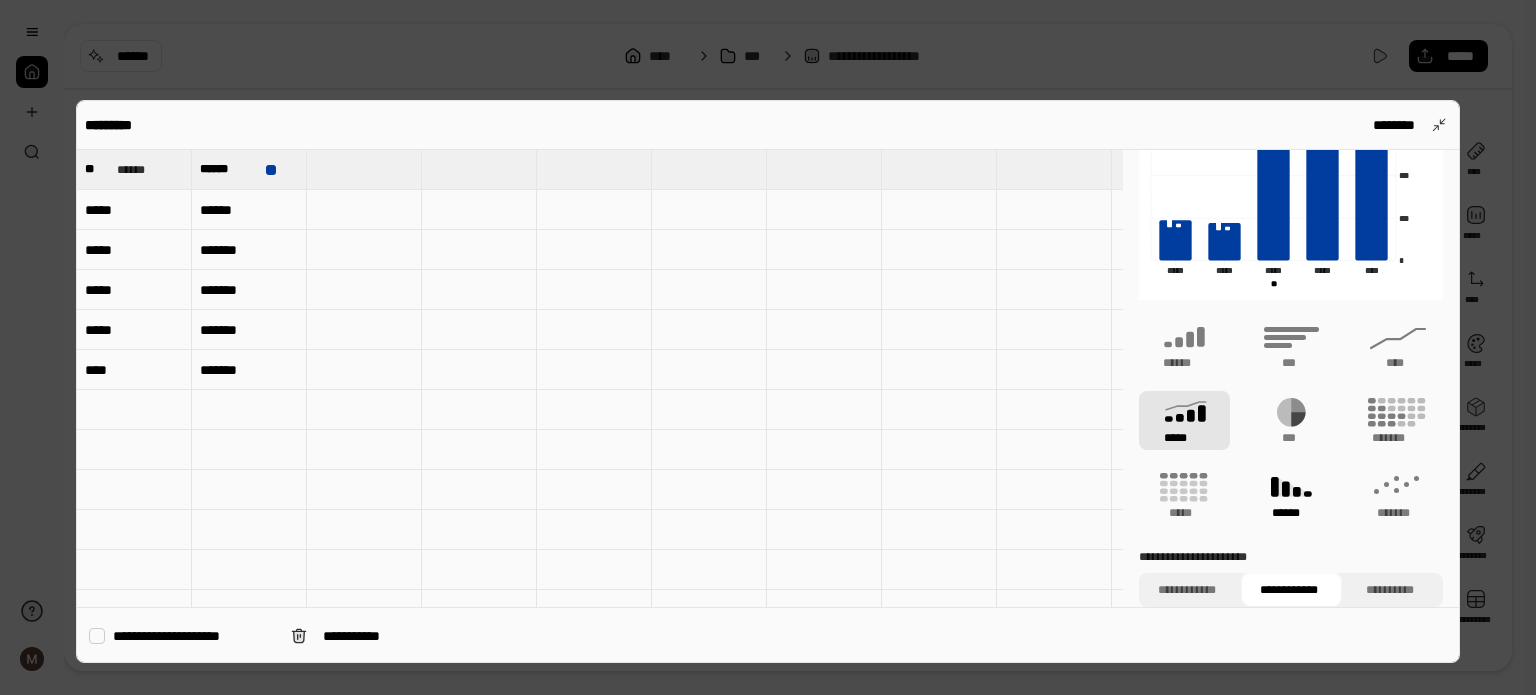 scroll, scrollTop: 100, scrollLeft: 0, axis: vertical 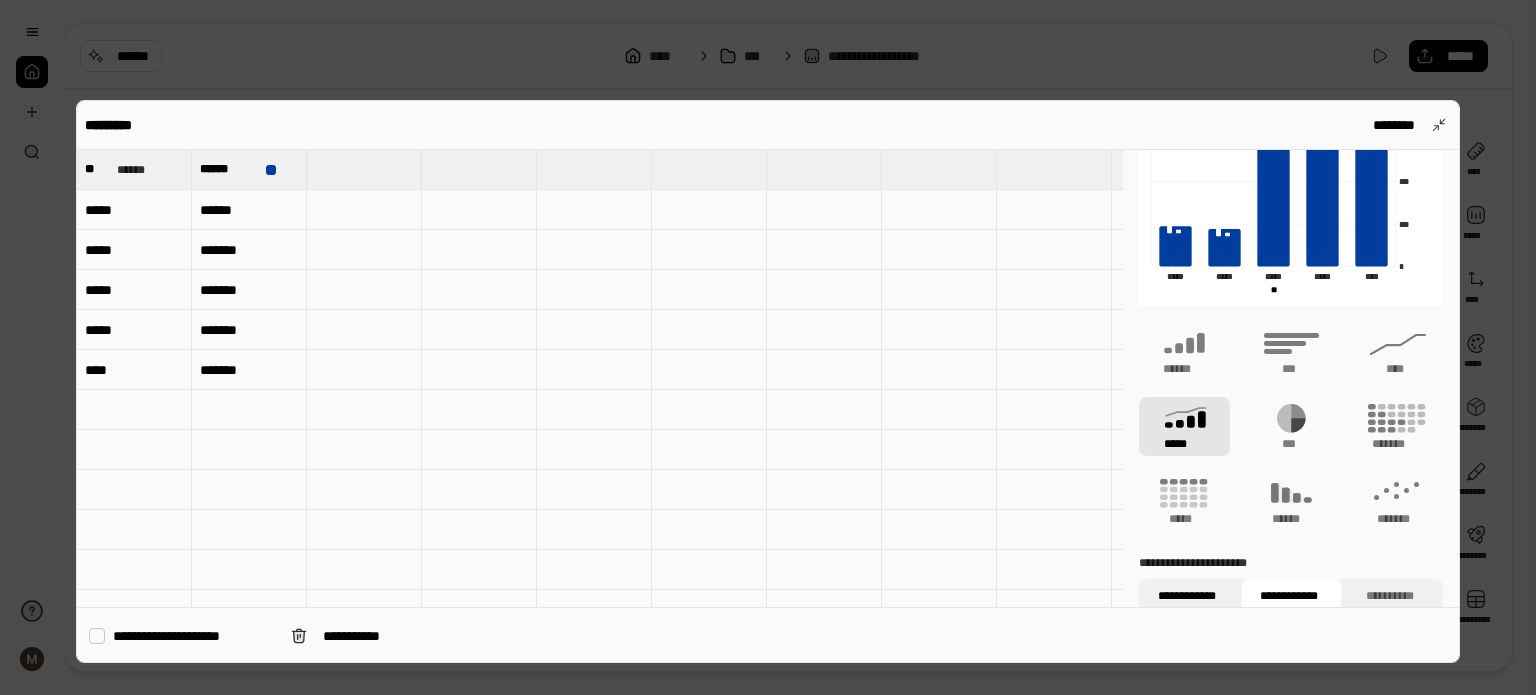 click on "**********" at bounding box center (1187, 596) 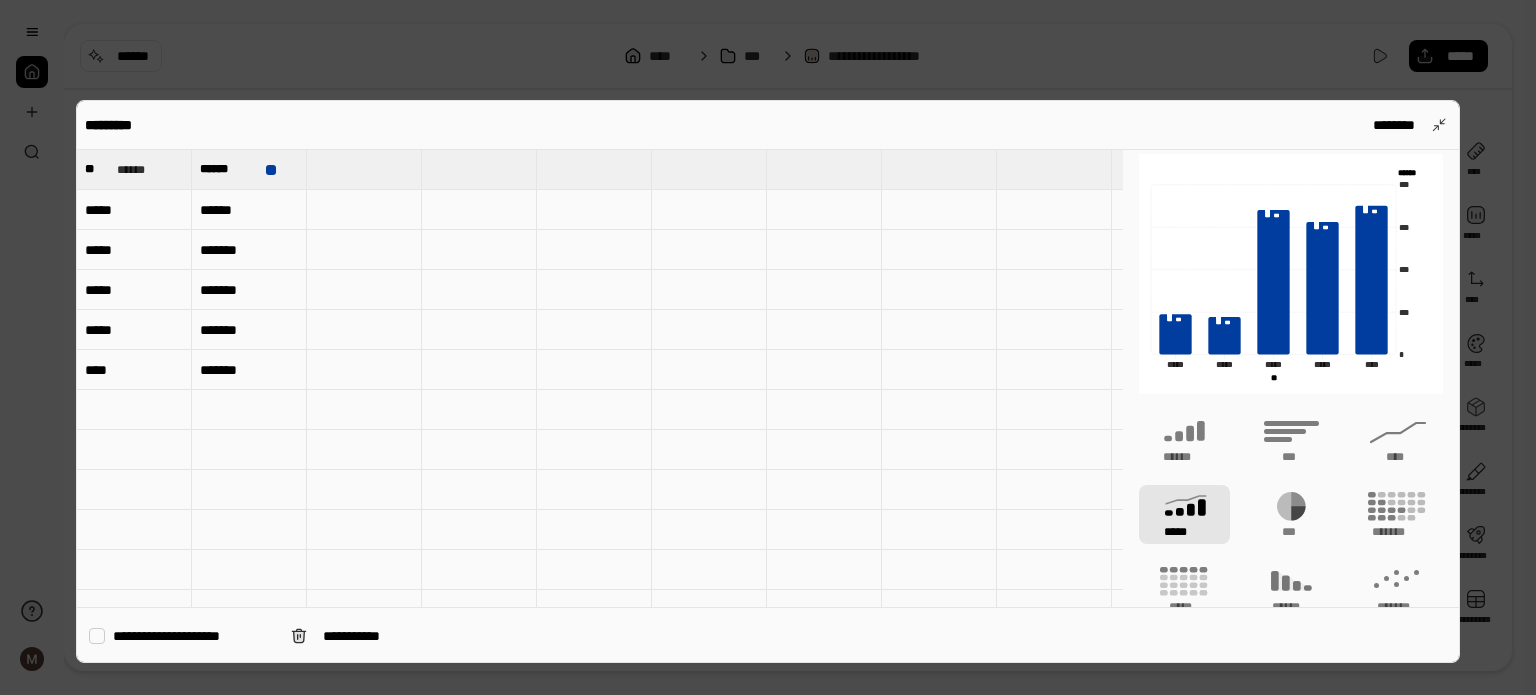 scroll, scrollTop: 0, scrollLeft: 0, axis: both 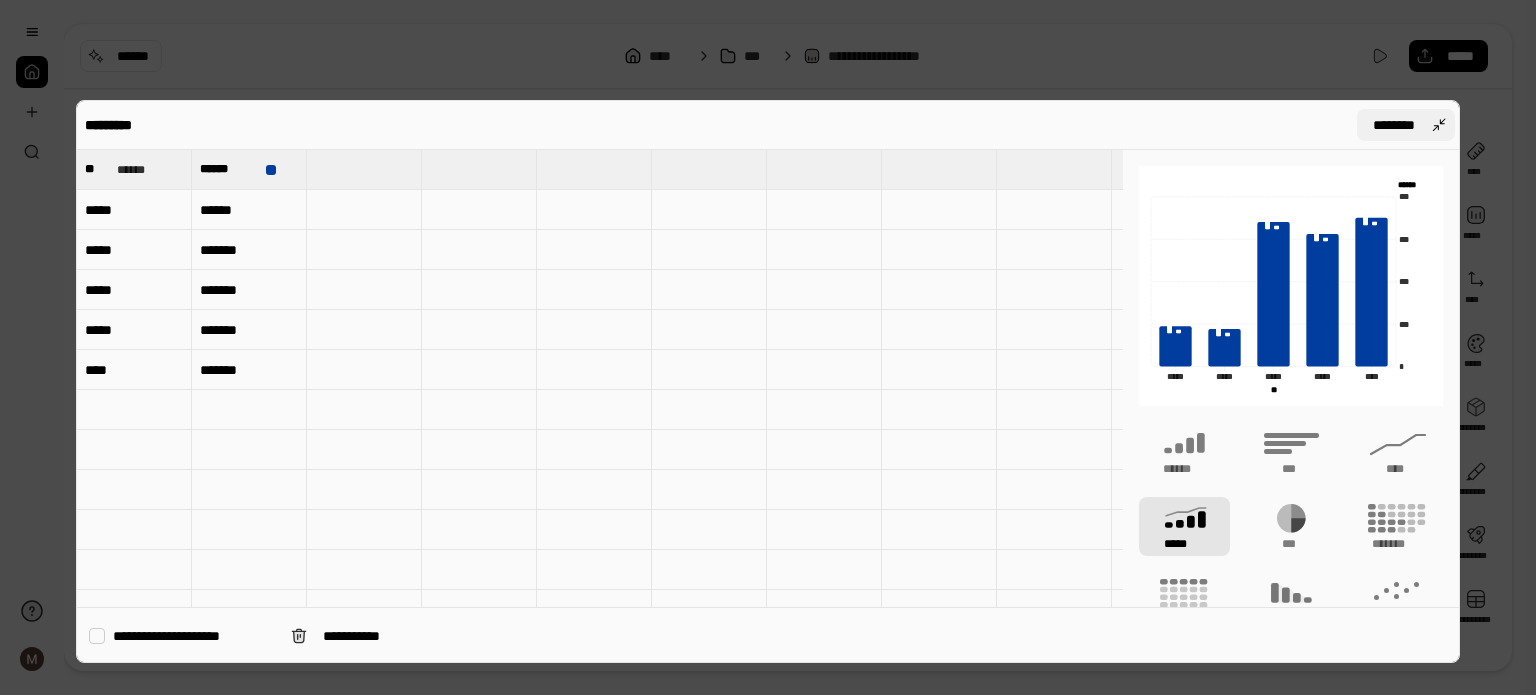click on "********" at bounding box center (1406, 125) 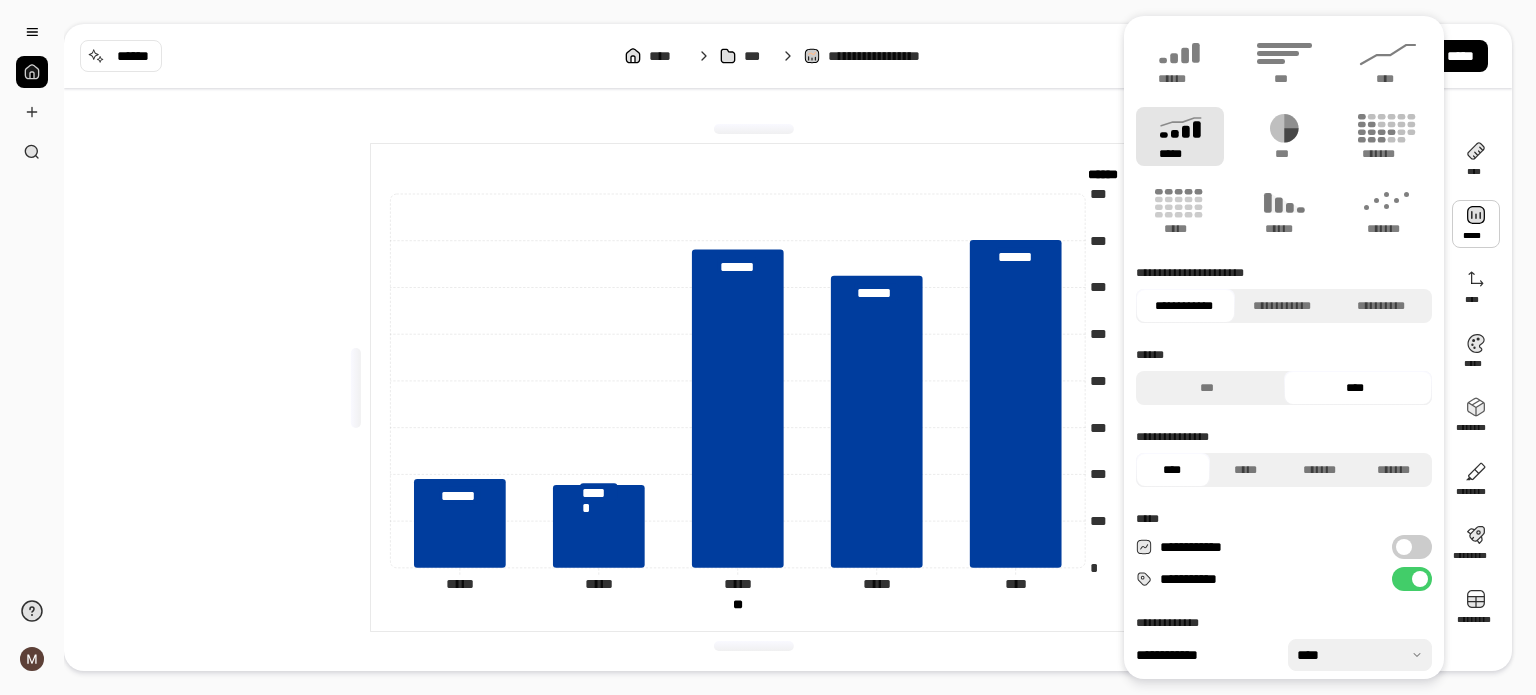 click at bounding box center (1476, 224) 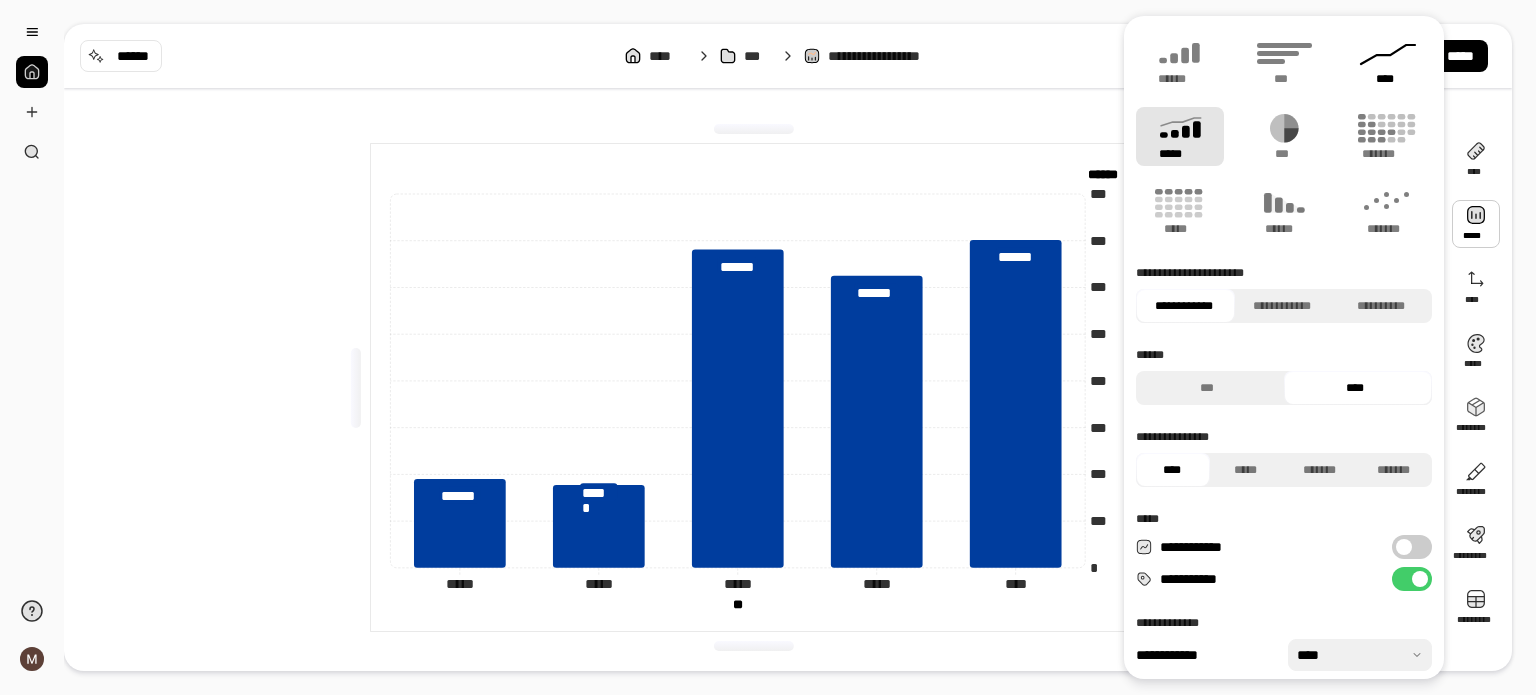 click 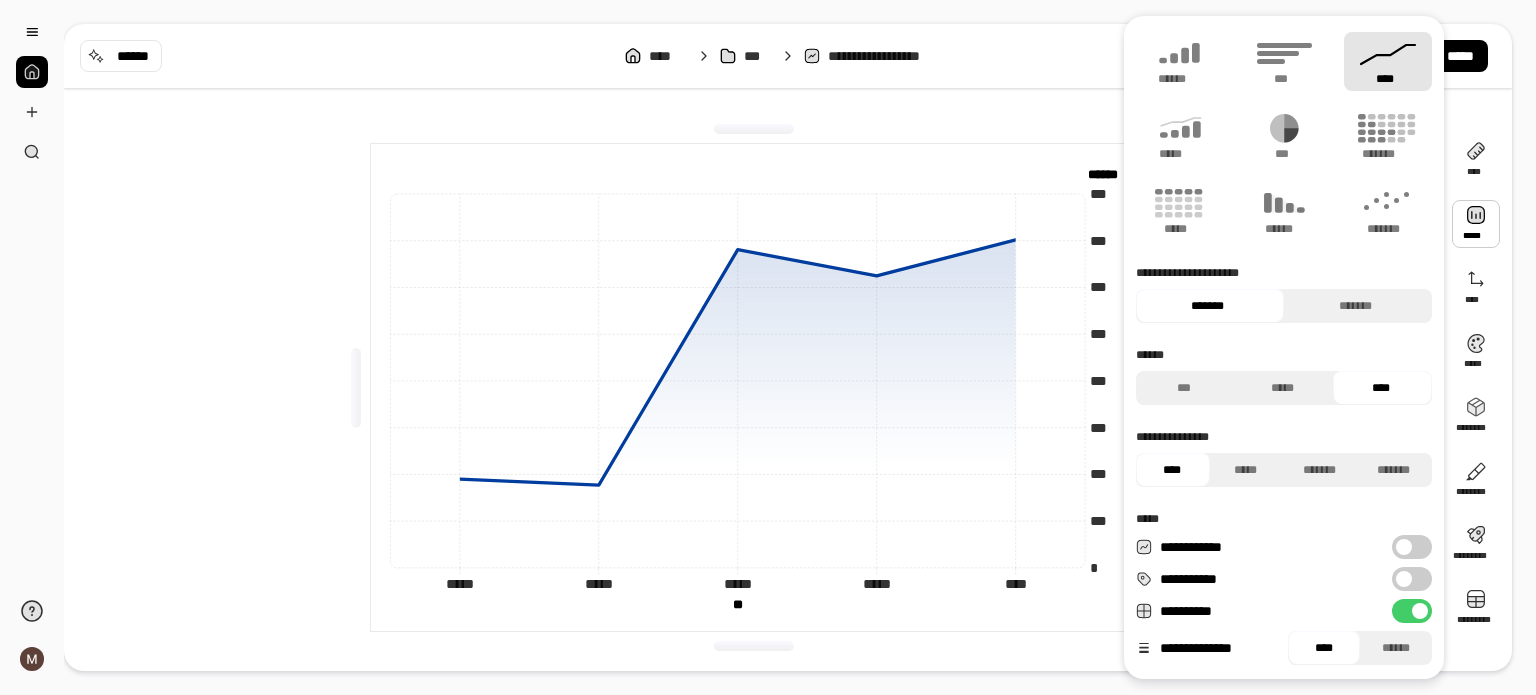 click on "**********" at bounding box center (1412, 579) 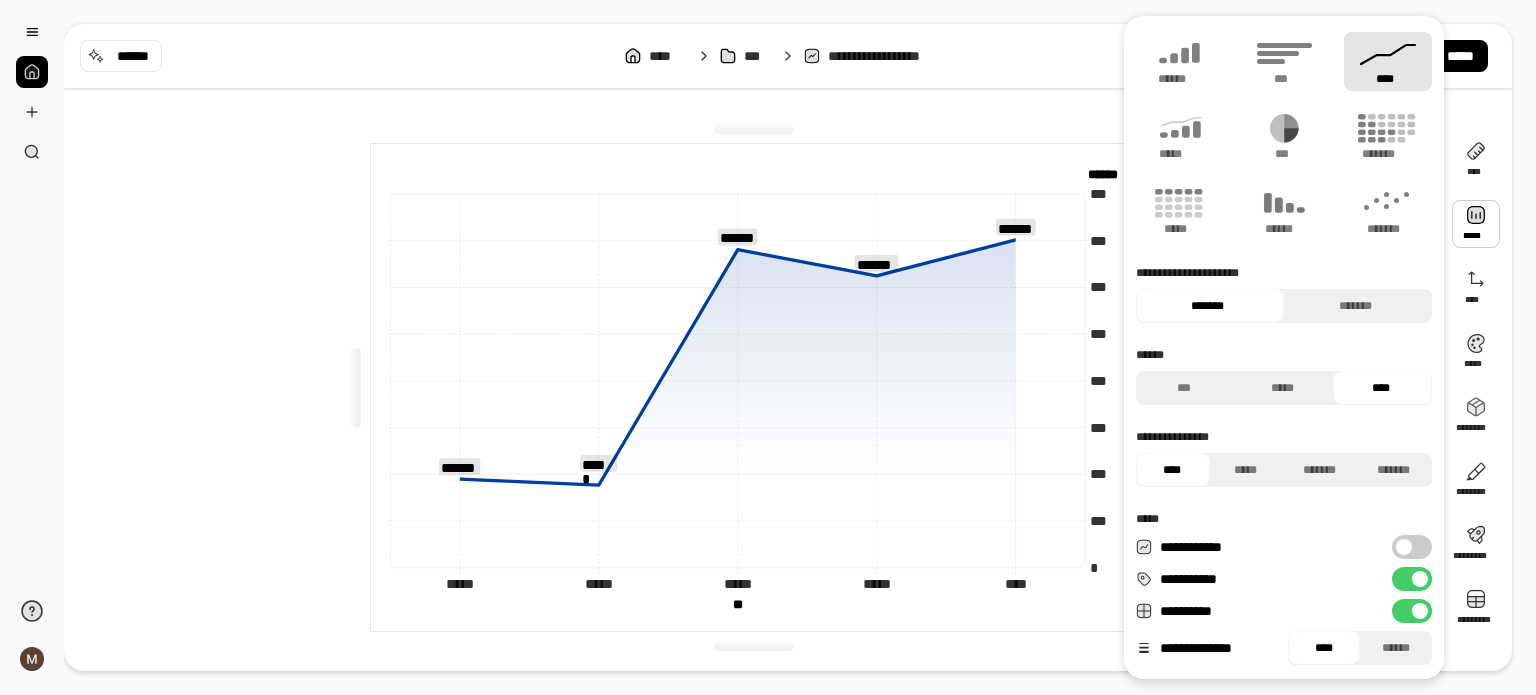 click on "**********" at bounding box center (1412, 547) 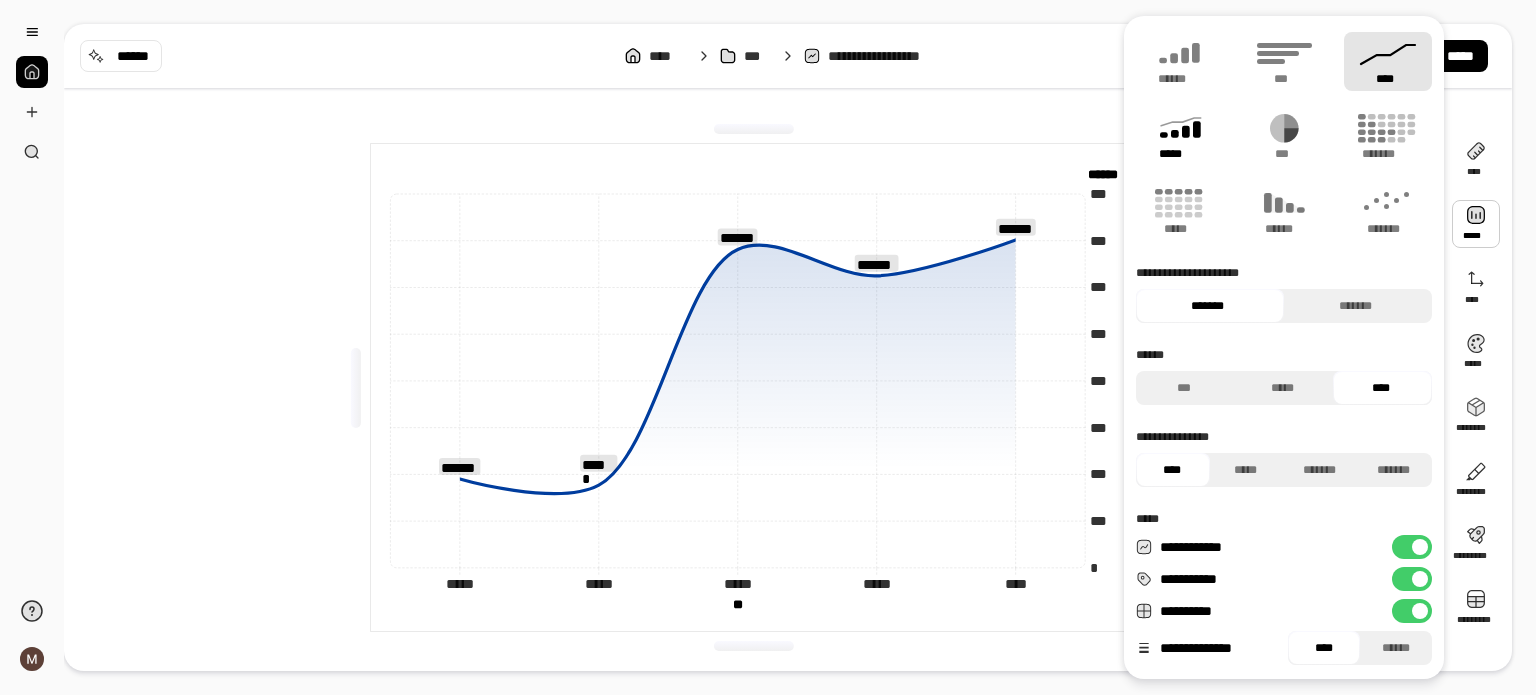 click 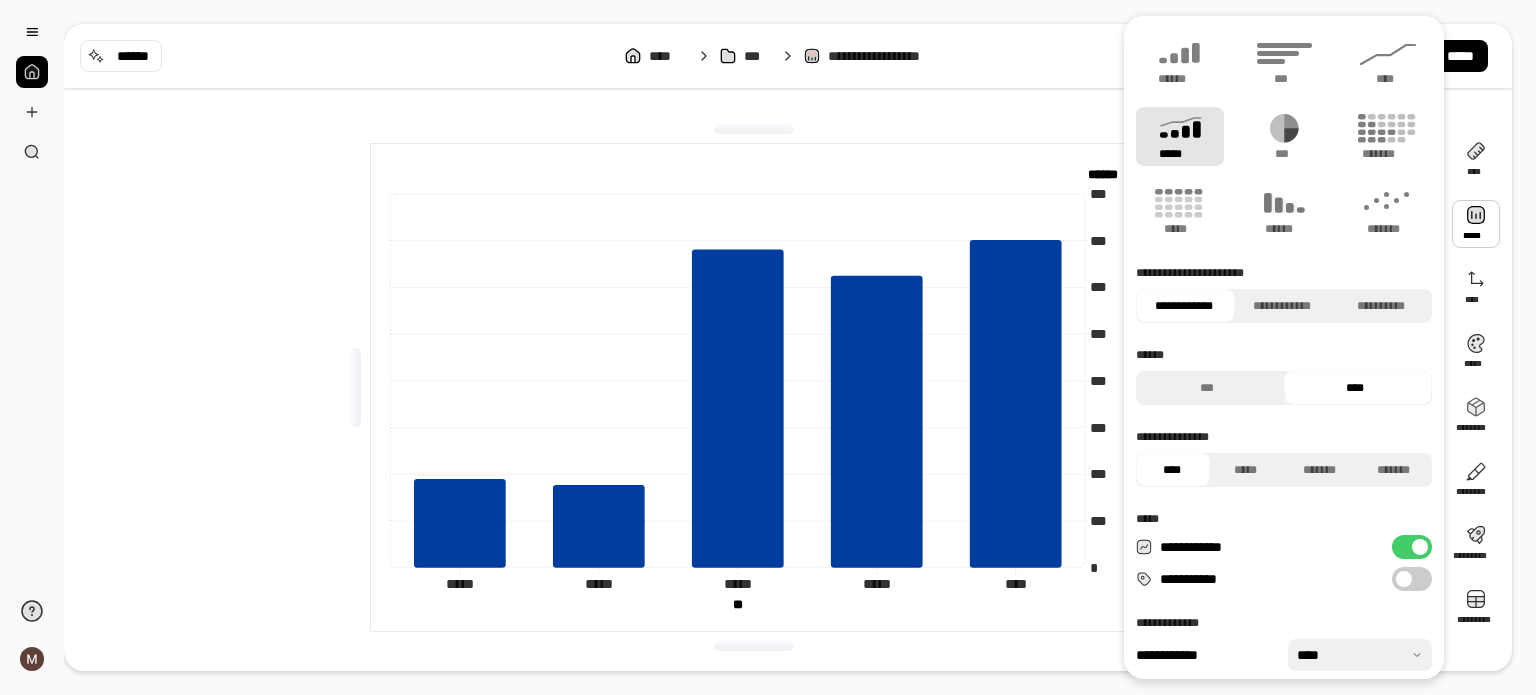 click on "**********" at bounding box center [1412, 579] 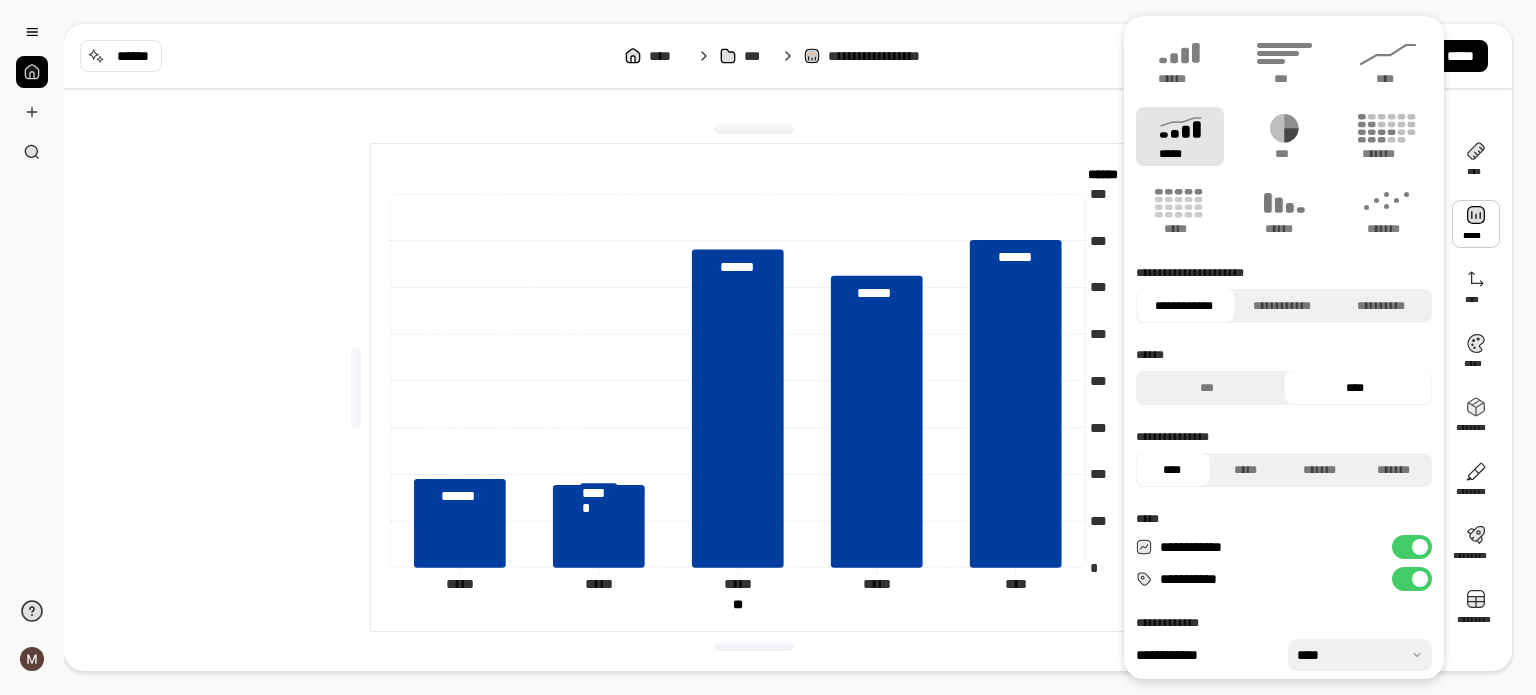 click on "**********" at bounding box center (1412, 547) 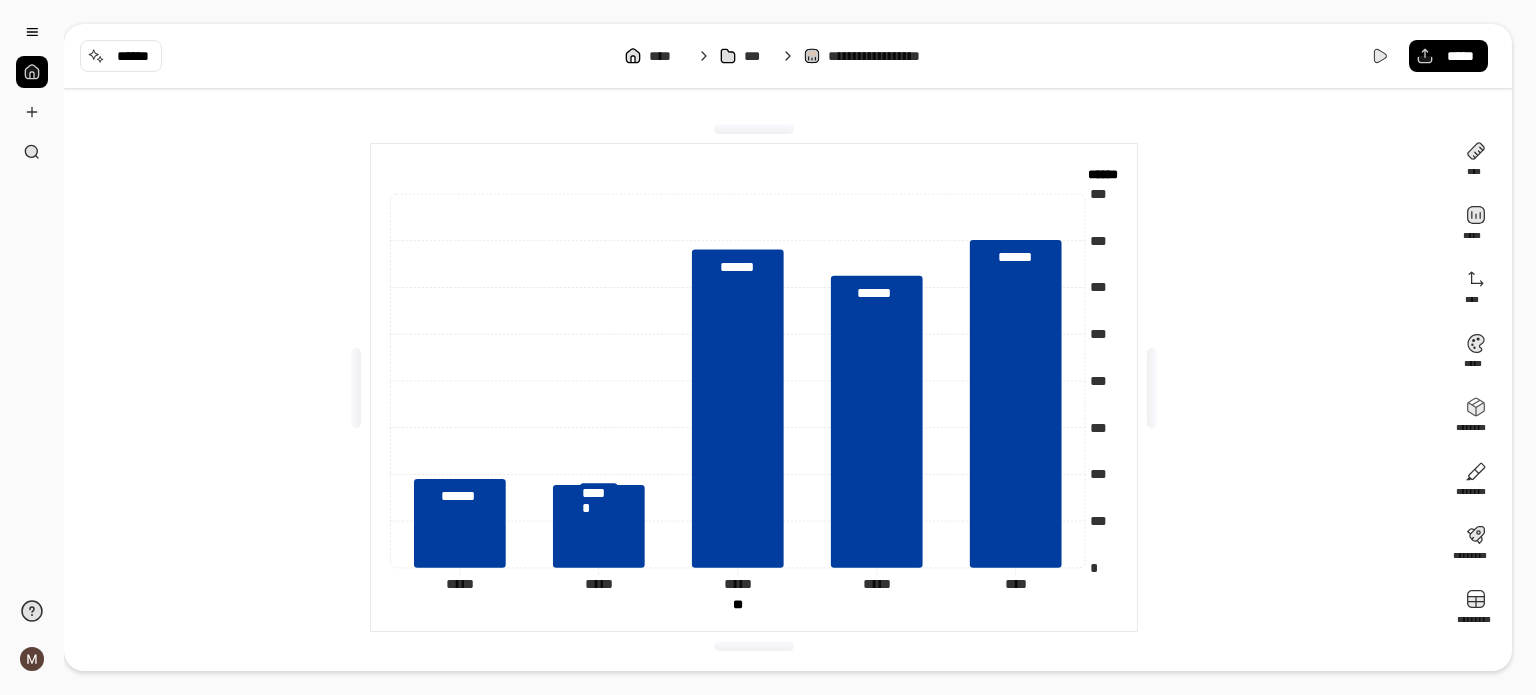 click on "**" at bounding box center (32, 347) 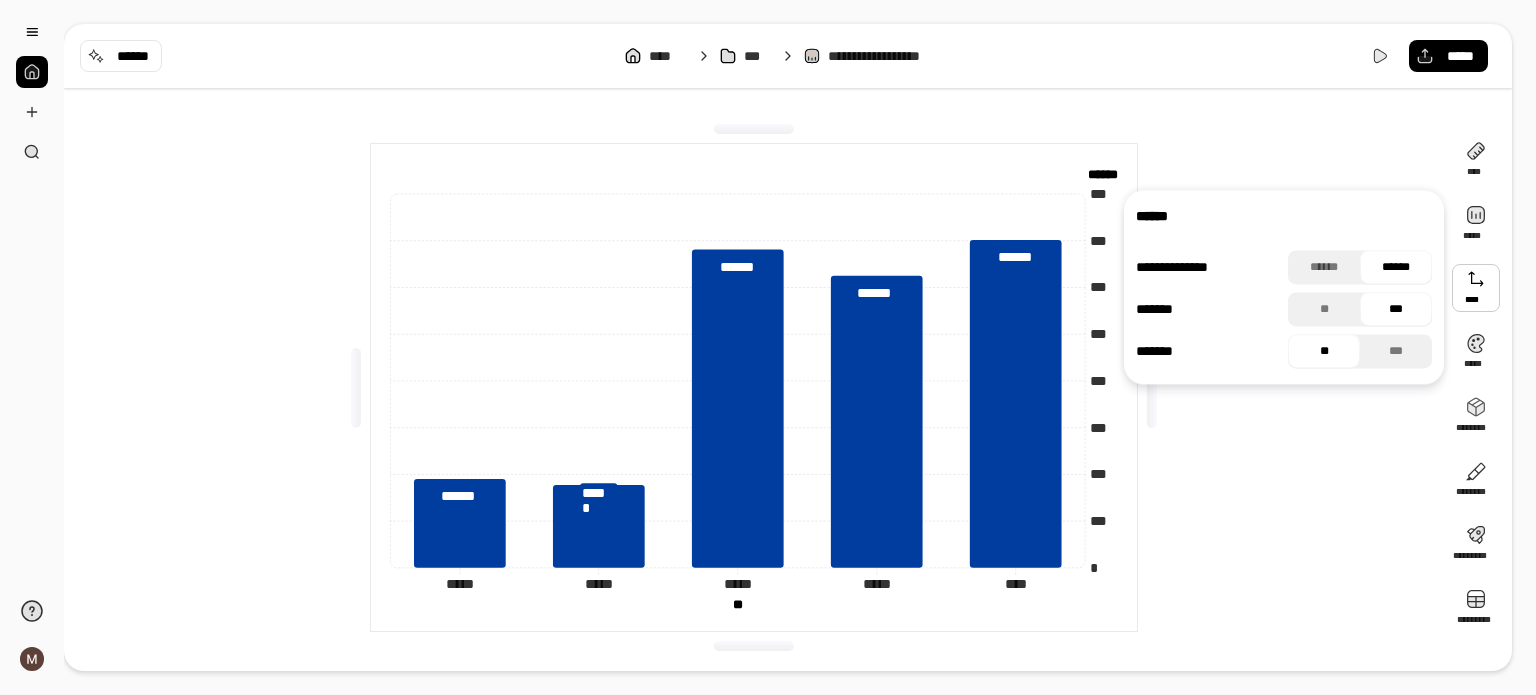 click at bounding box center [1476, 288] 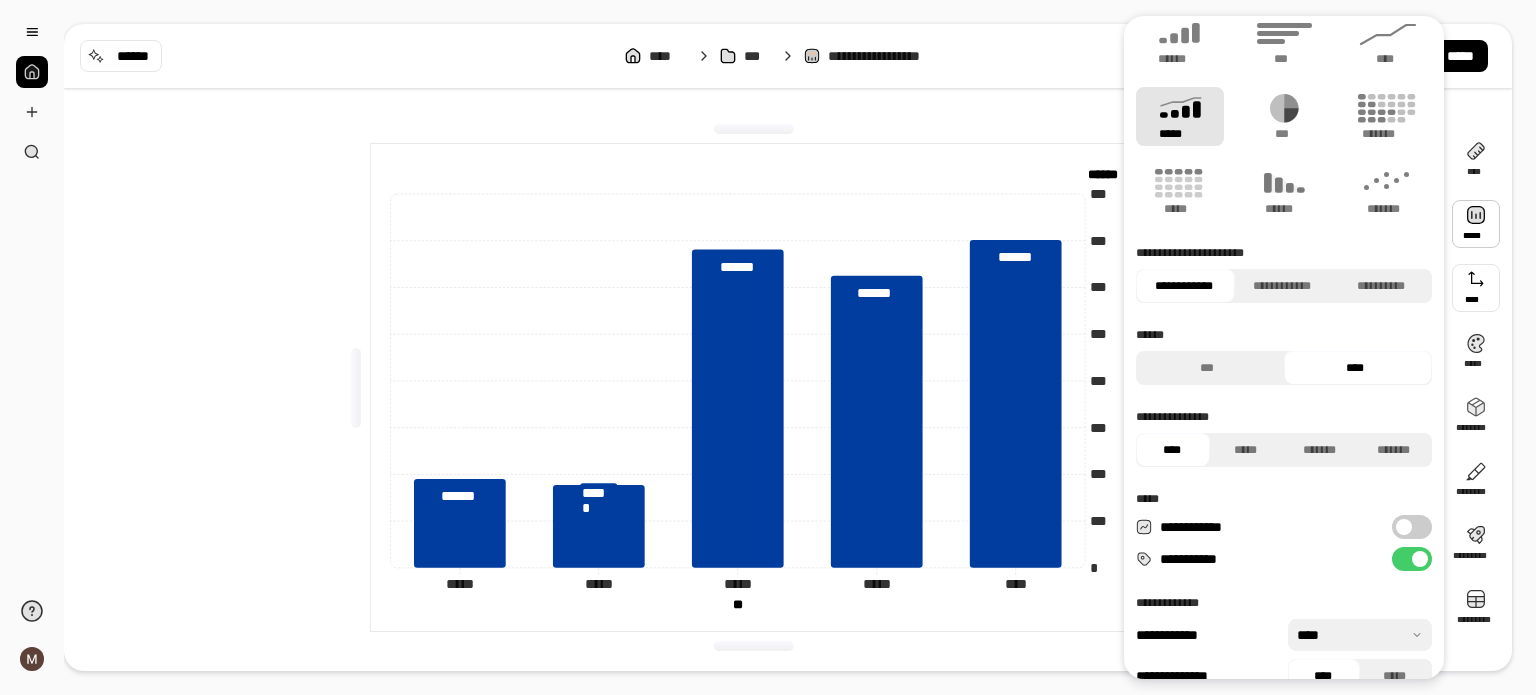 scroll, scrollTop: 49, scrollLeft: 0, axis: vertical 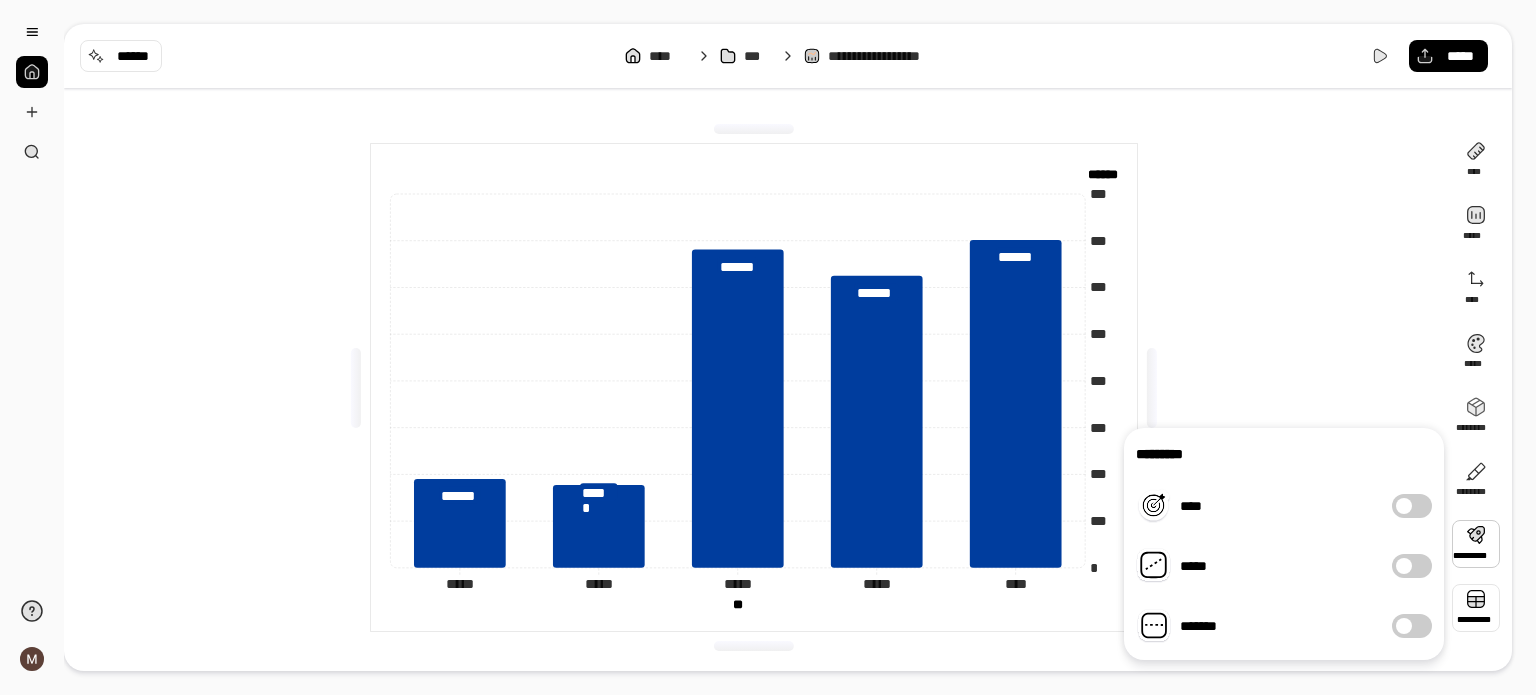 click on "**** ***** **** ***** ******** ******** ********* *********" at bounding box center [1476, 388] 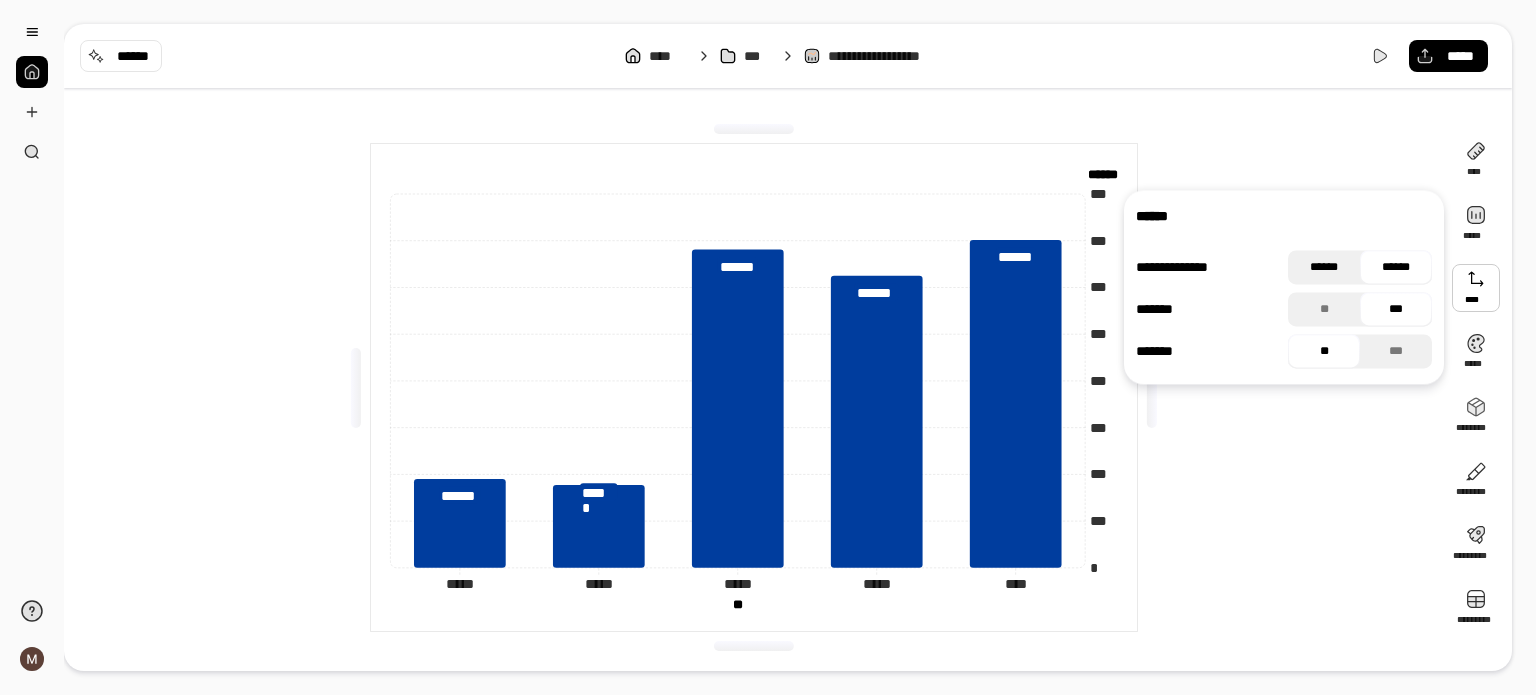 click on "******" at bounding box center [1324, 267] 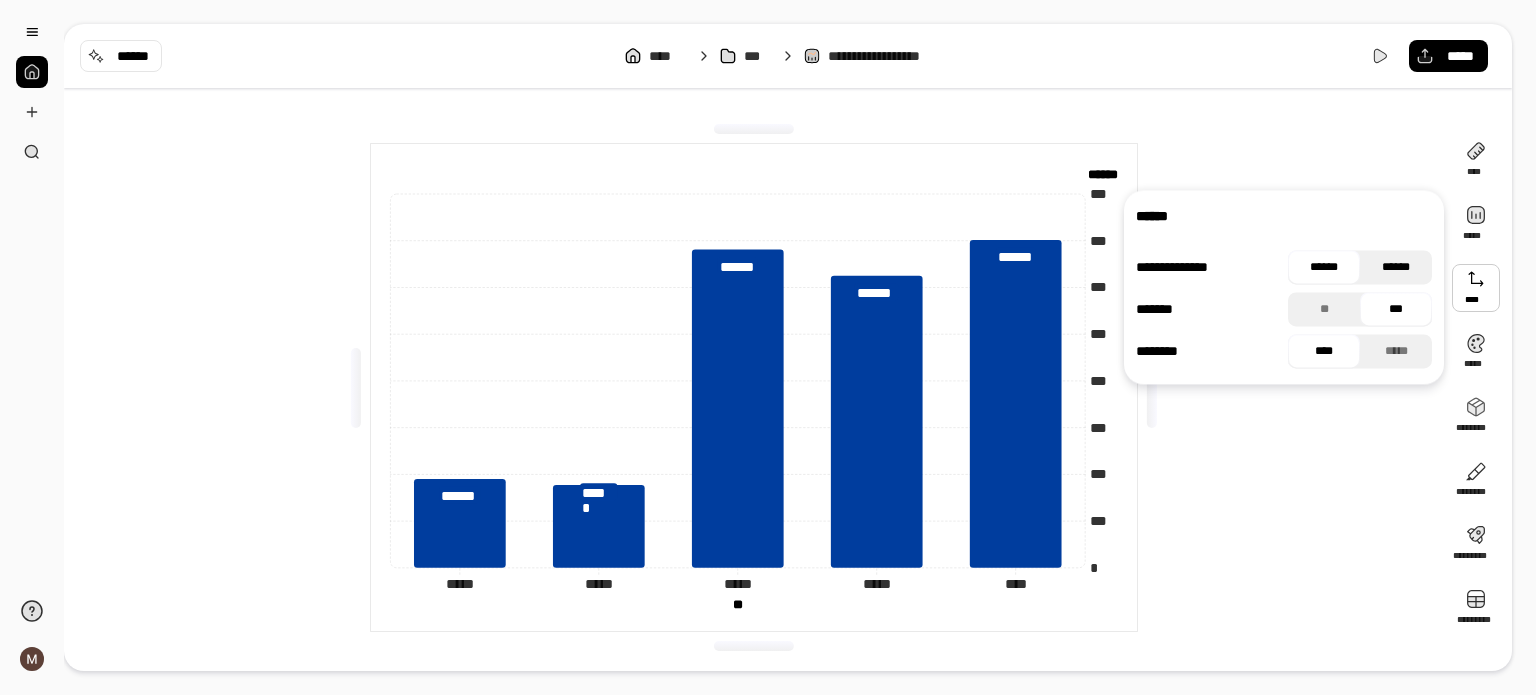 click on "******" at bounding box center (1396, 267) 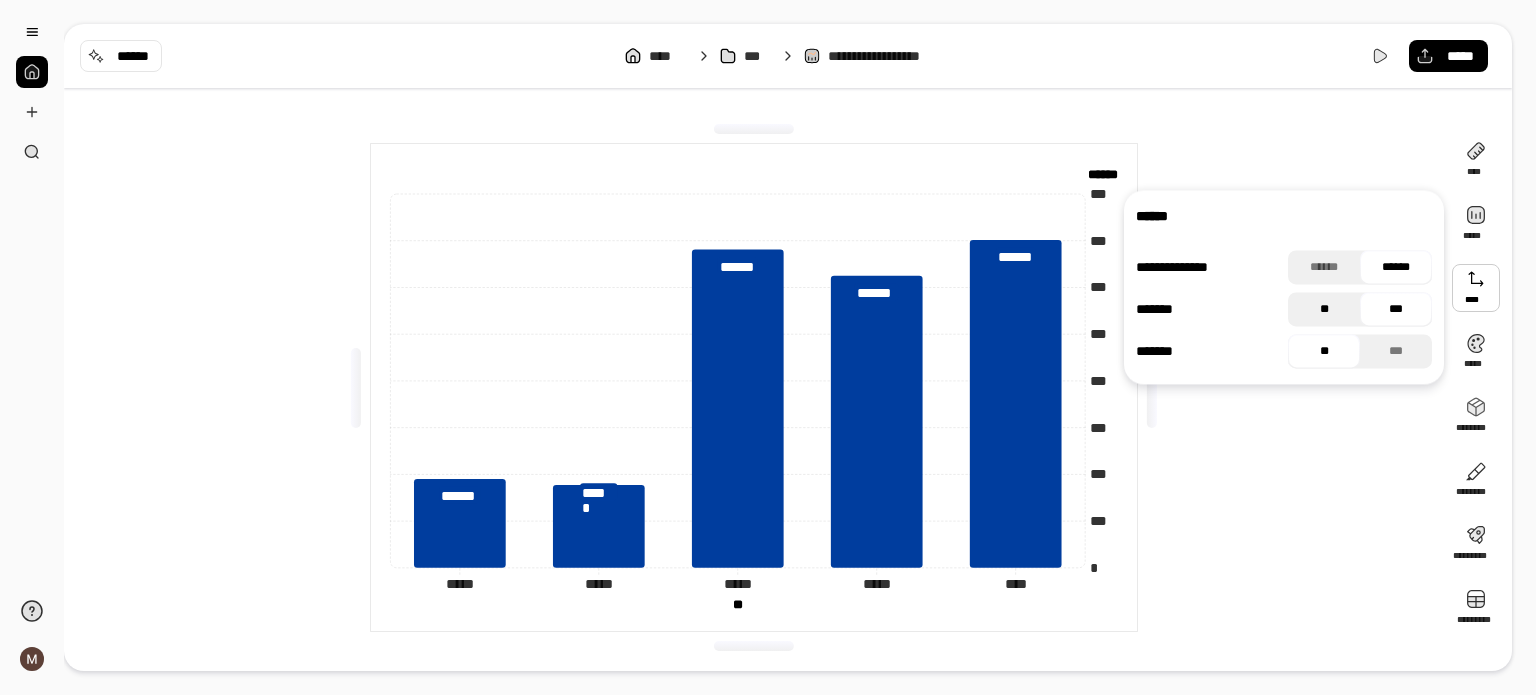 click on "**" at bounding box center [1324, 309] 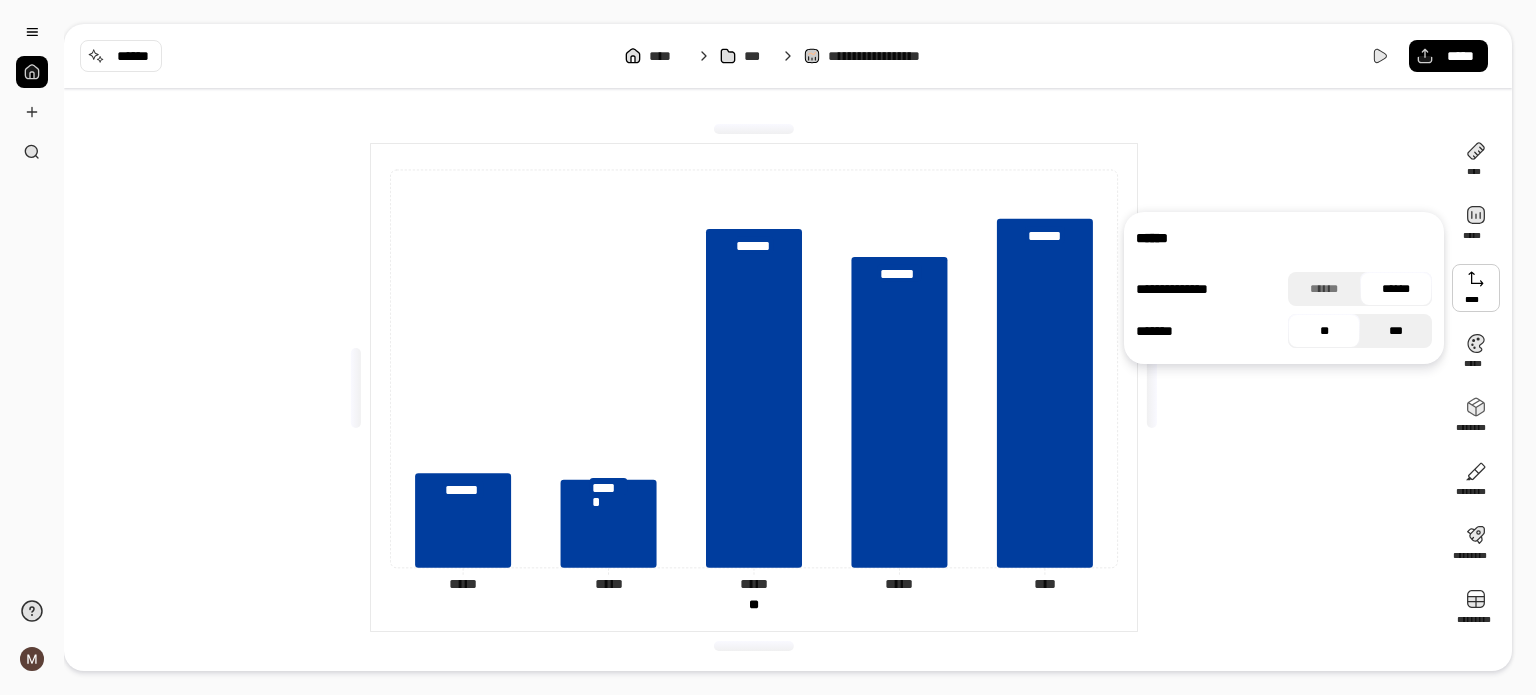 click on "***" at bounding box center [1396, 331] 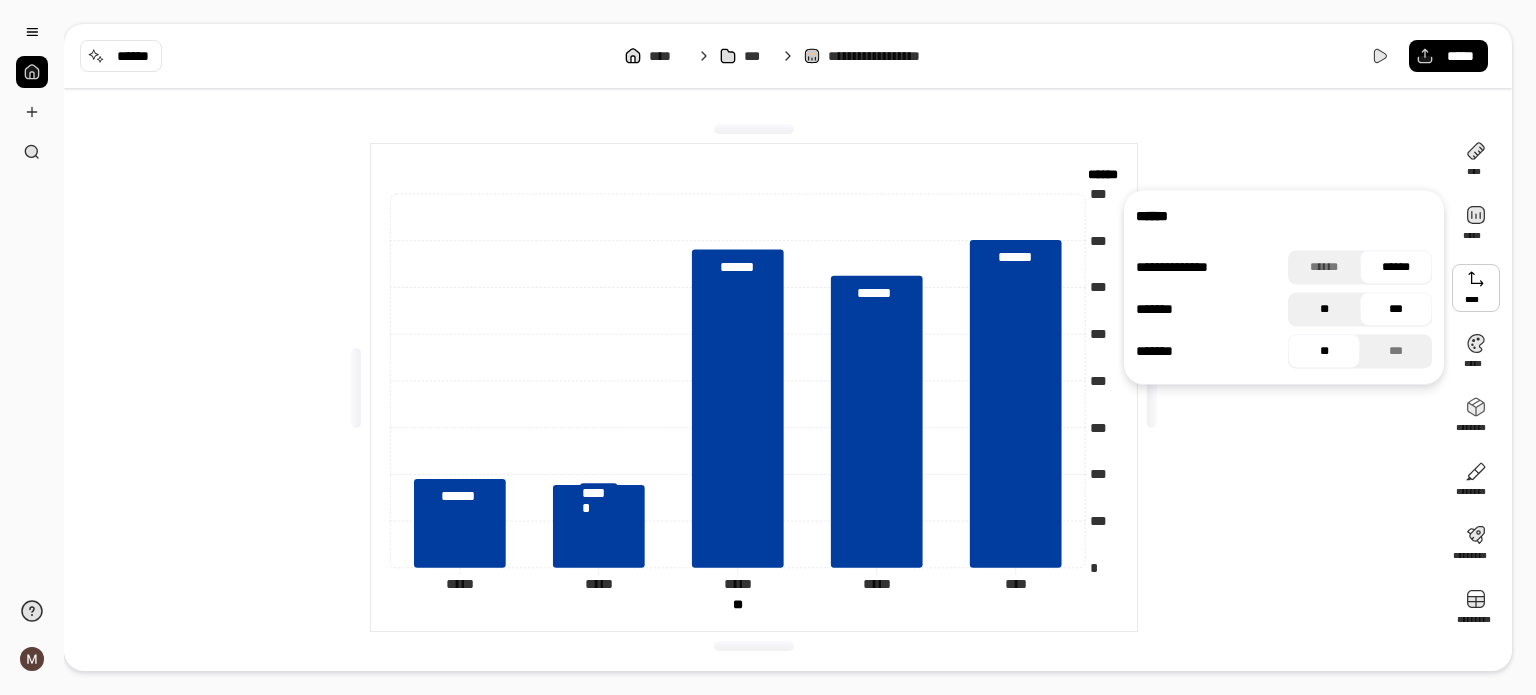 click on "**" at bounding box center (1324, 309) 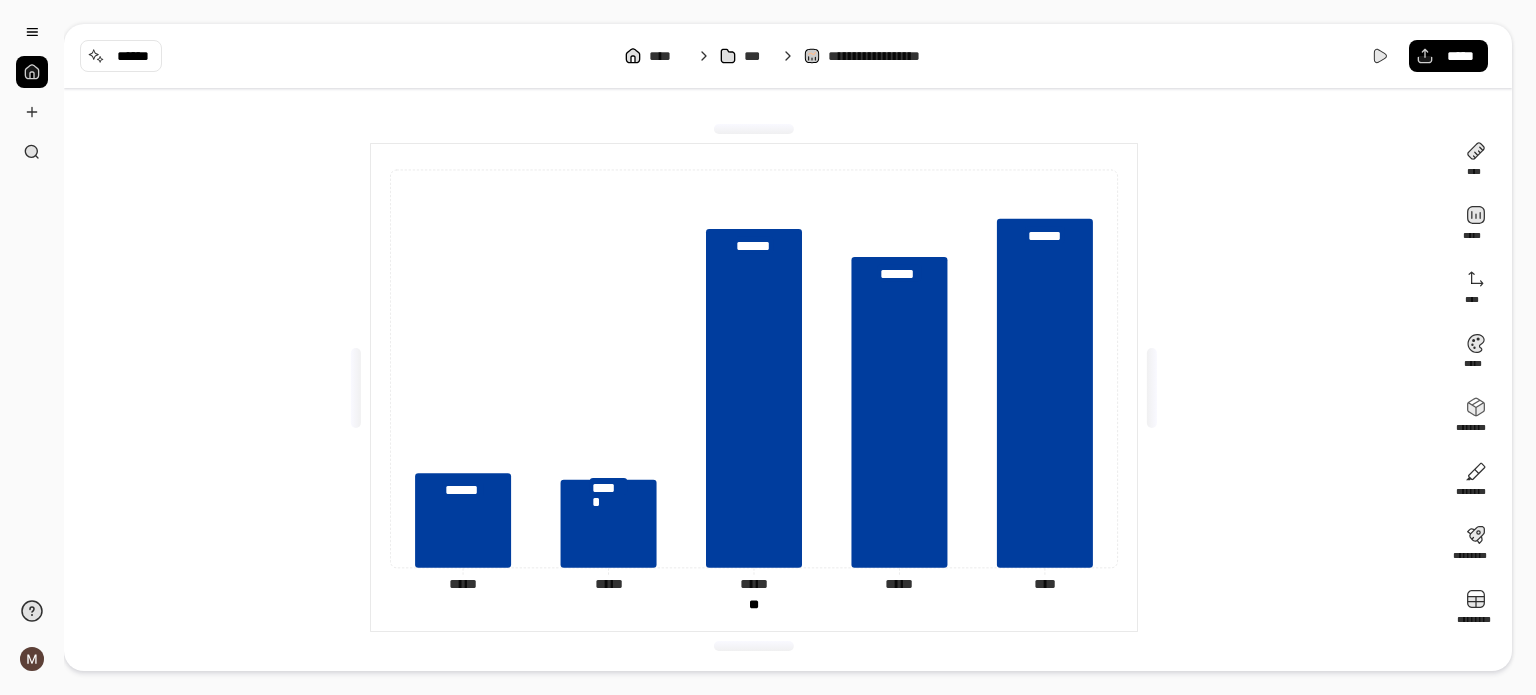 click on "***** ***** ***** ***** ***** ***** ***** ***** **** **** ** ** ****** ****** ****** ****** ****** ** ** *********" at bounding box center [754, 387] 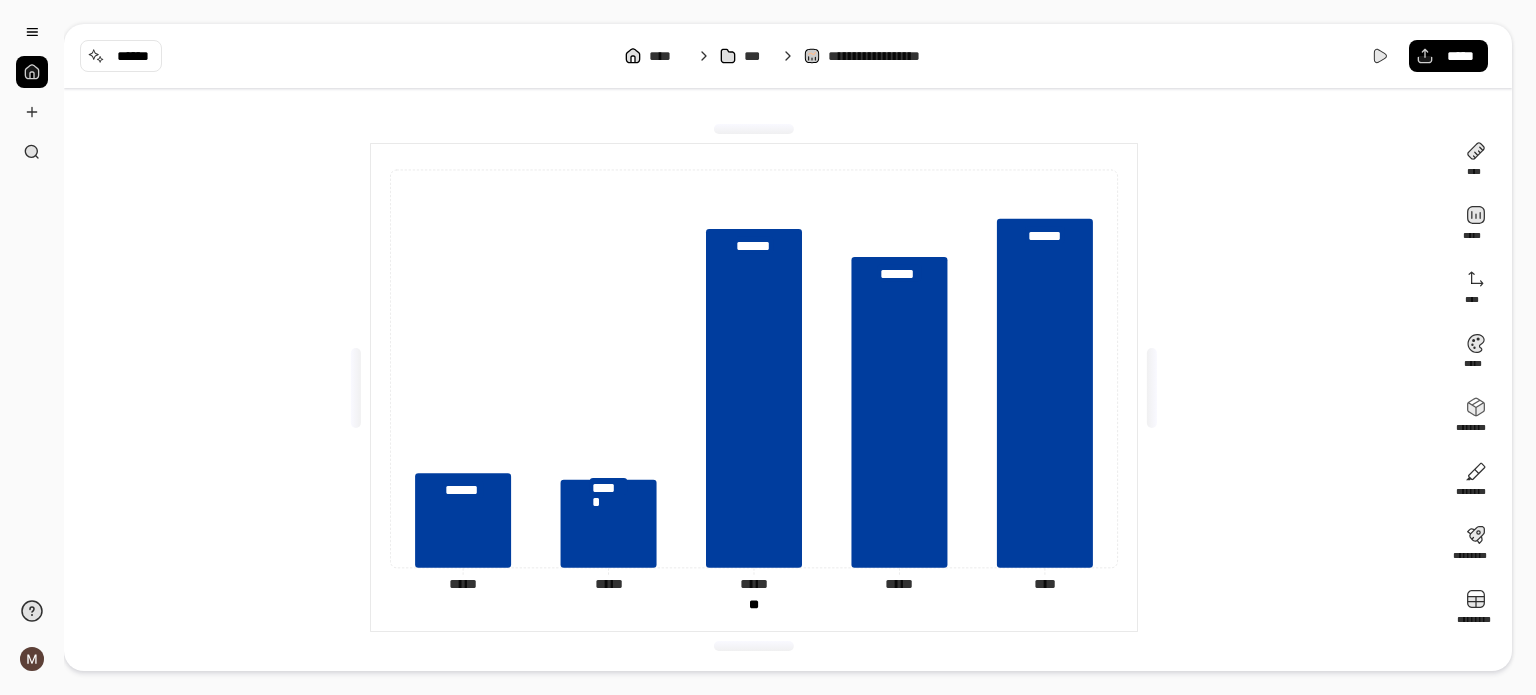 click on "***** ***** ***** ***** ***** ***** ***** ***** **** **** ** ** ****** ****** ****** ****** ****** ** ** *********" at bounding box center [754, 387] 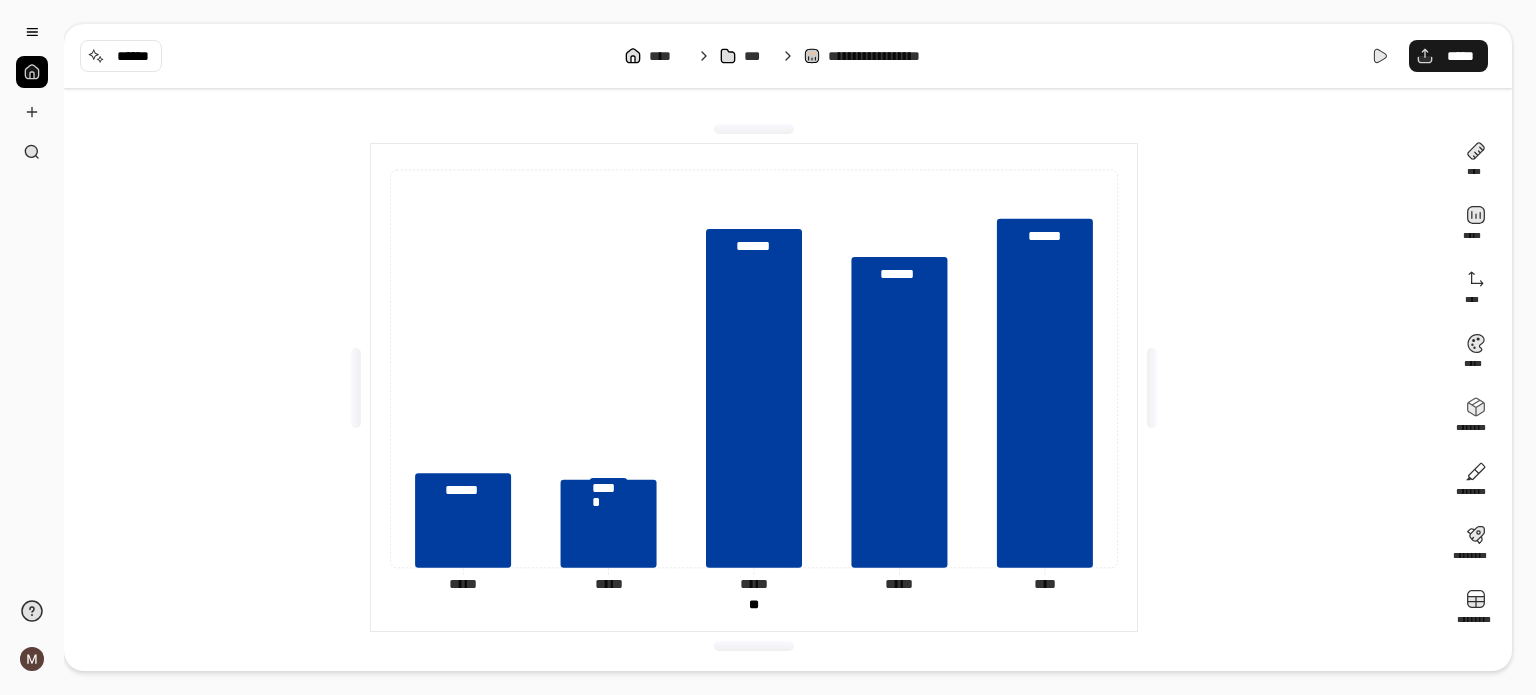 click on "*****" at bounding box center (1448, 56) 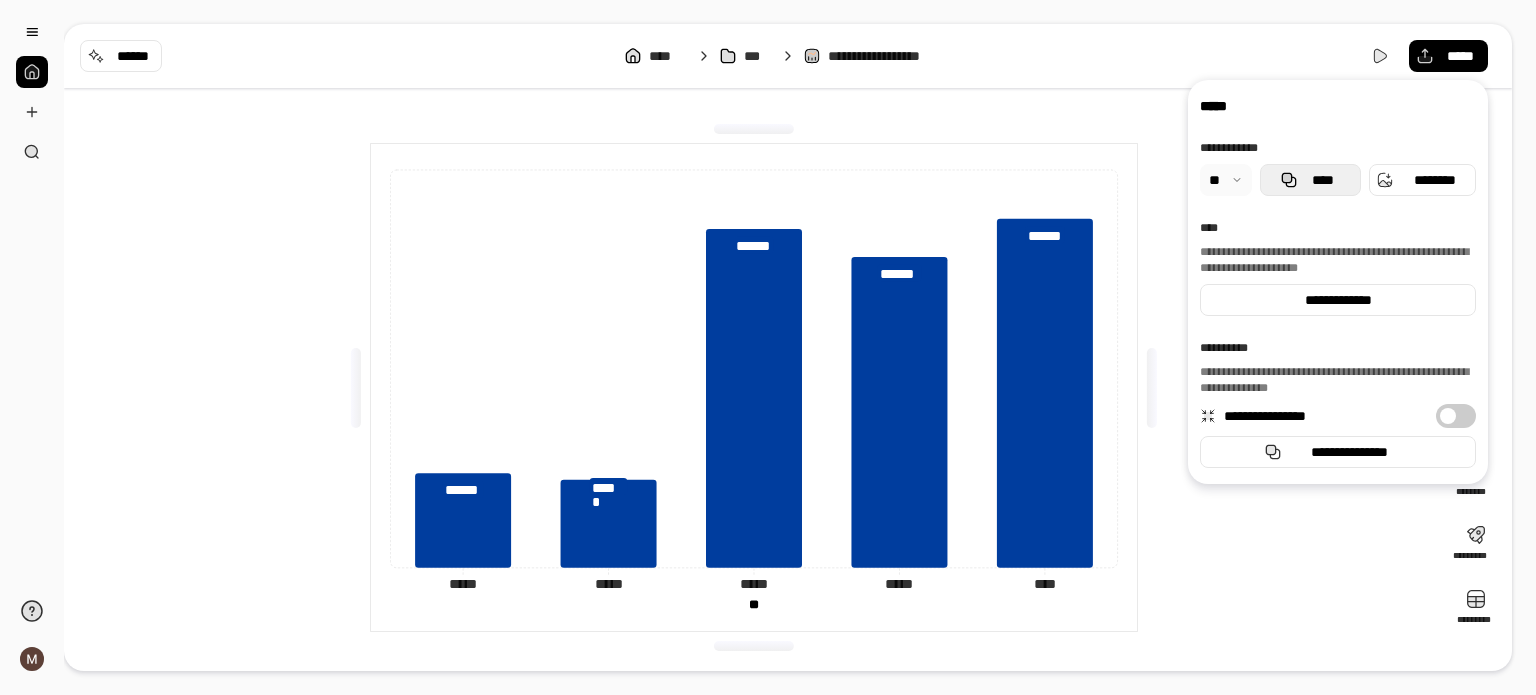 click on "****" at bounding box center [1310, 180] 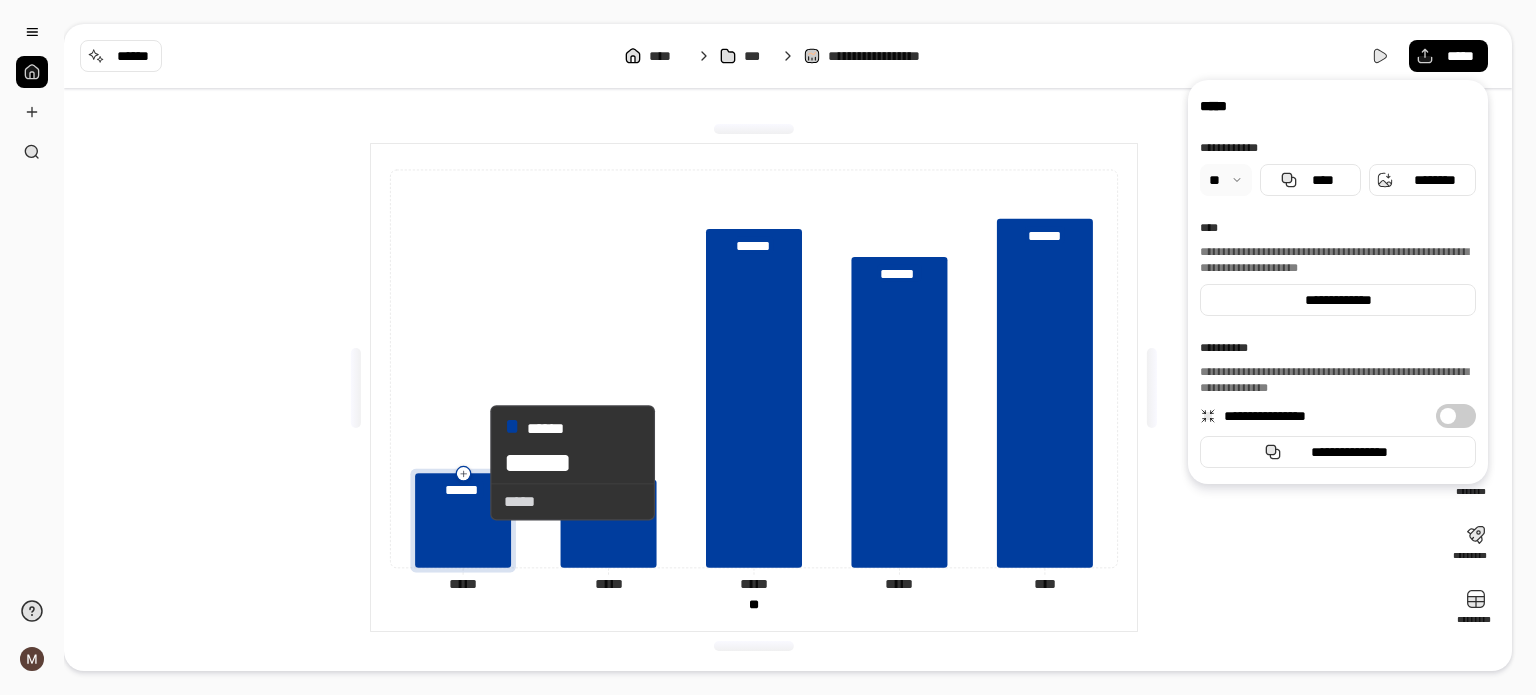 click 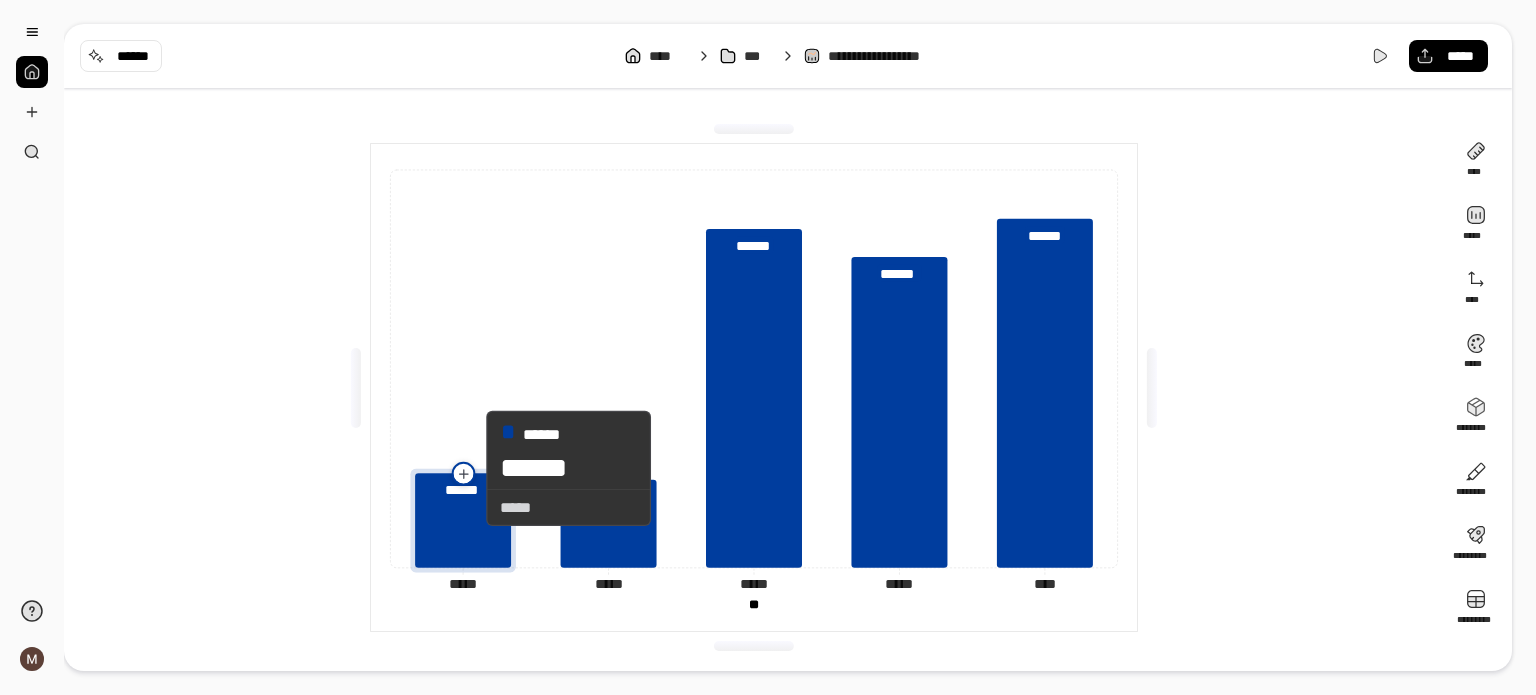click 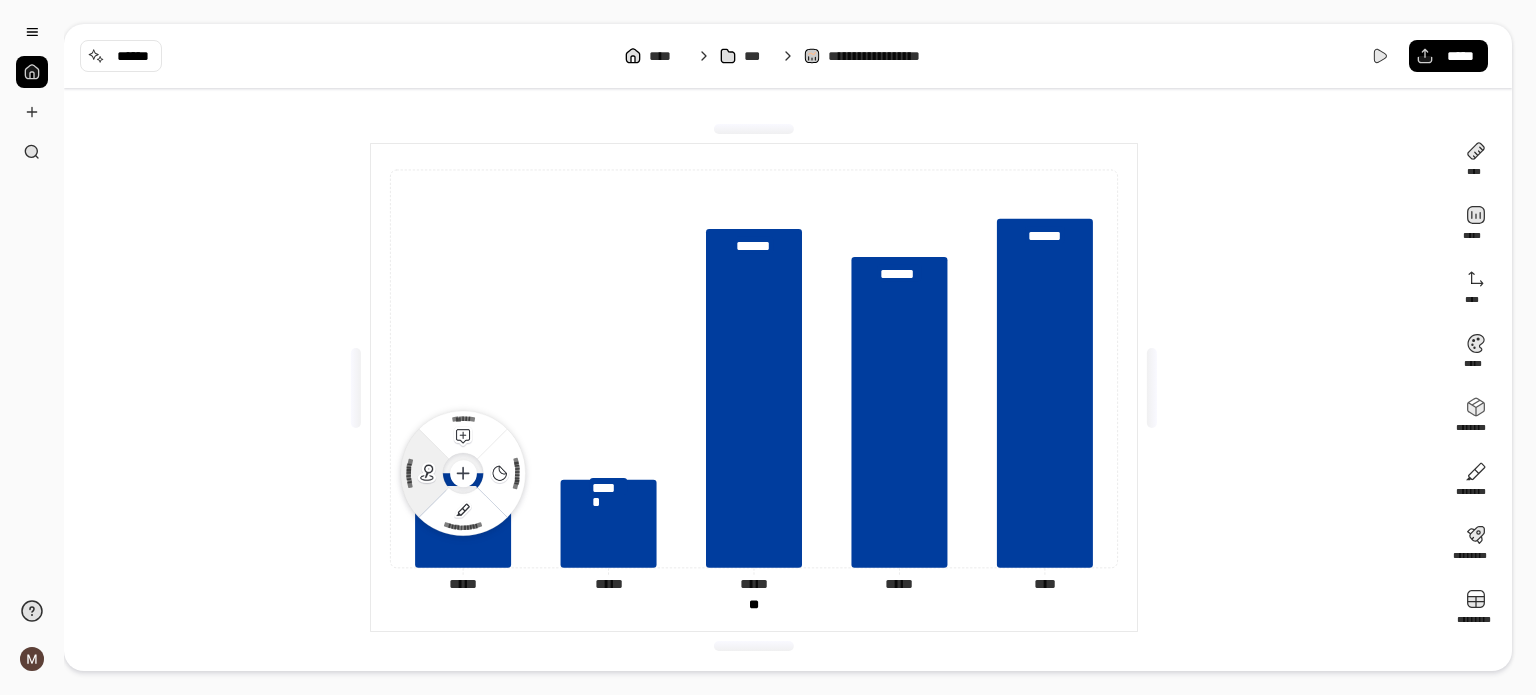 click 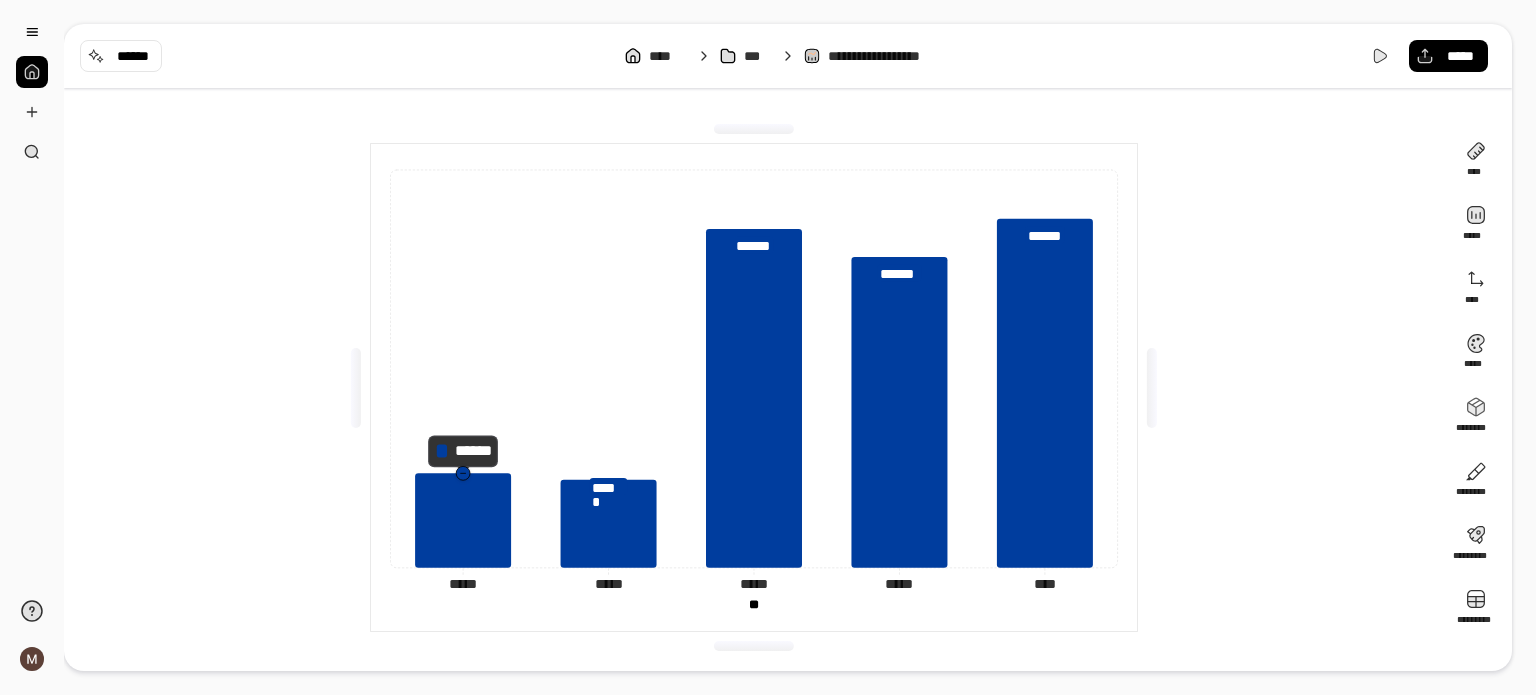 click 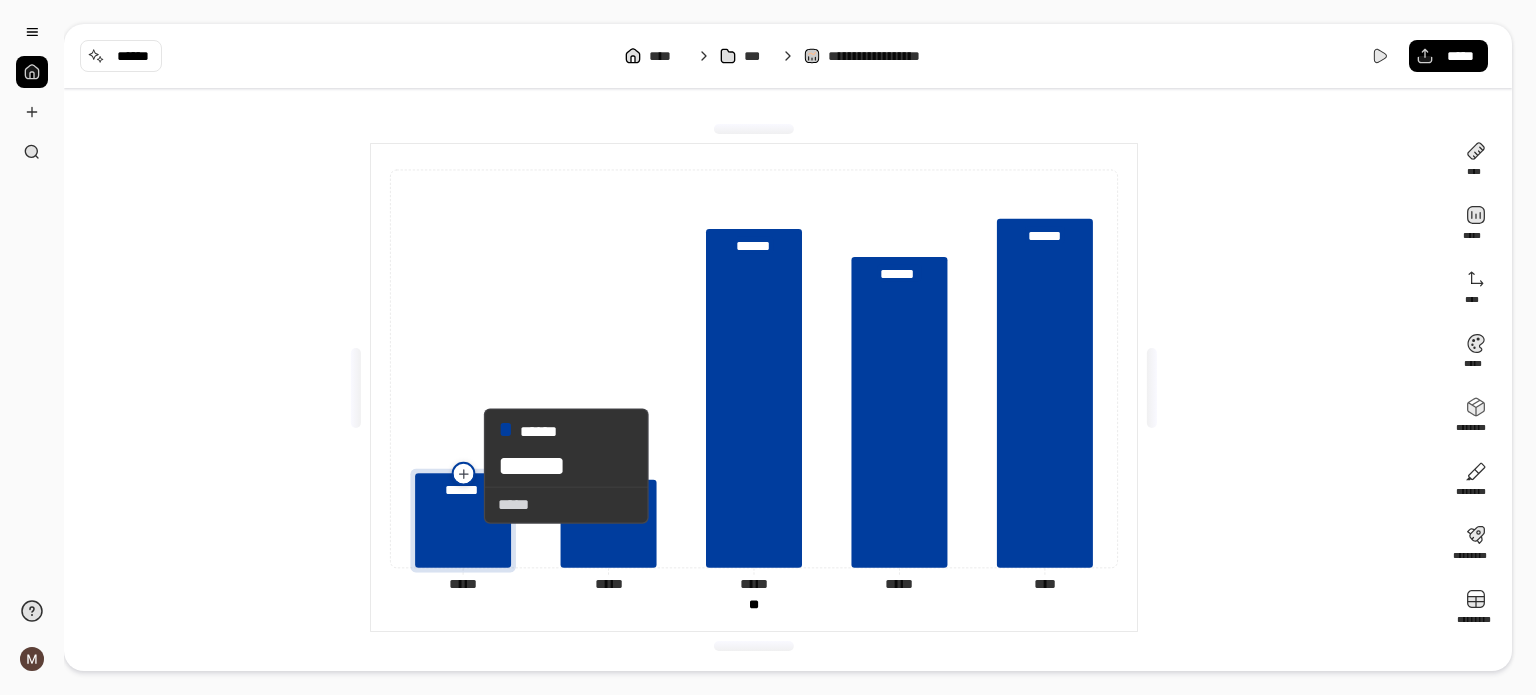click 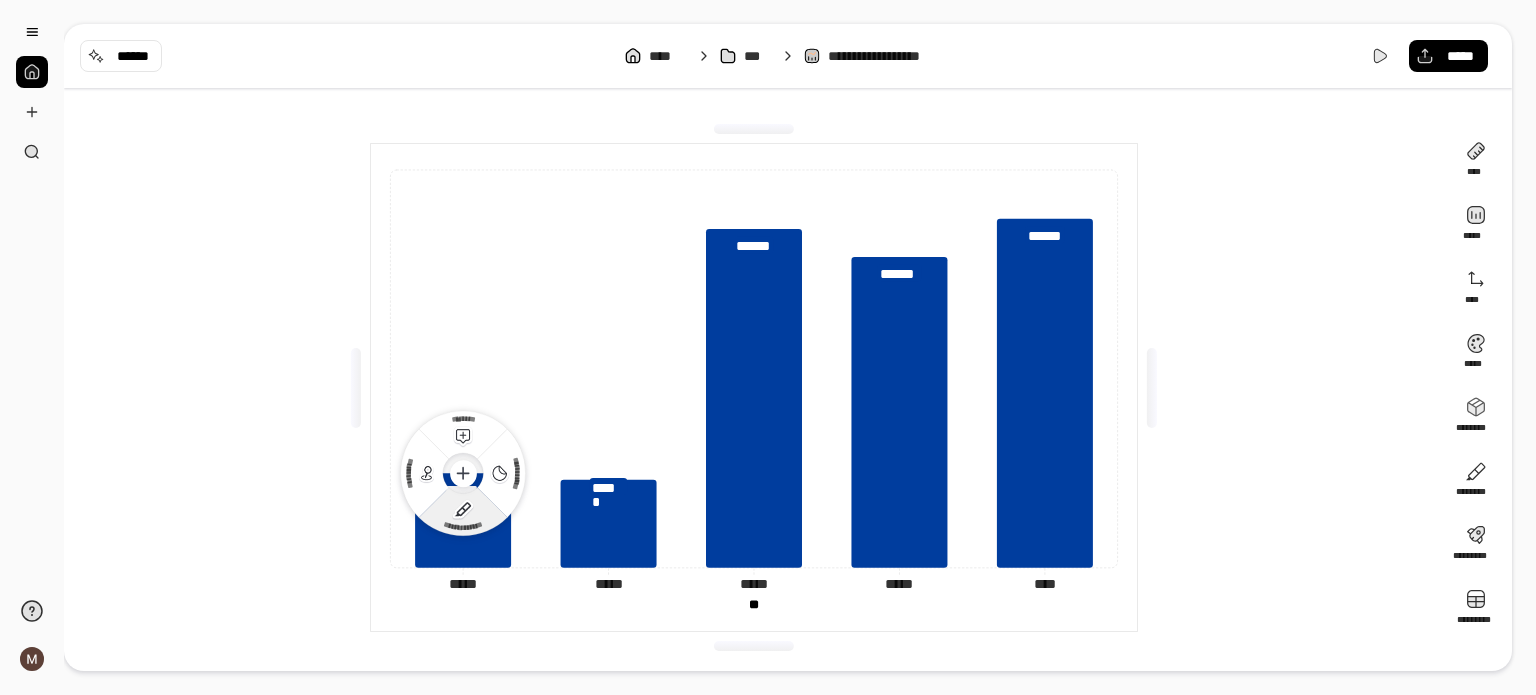 click on "**********" 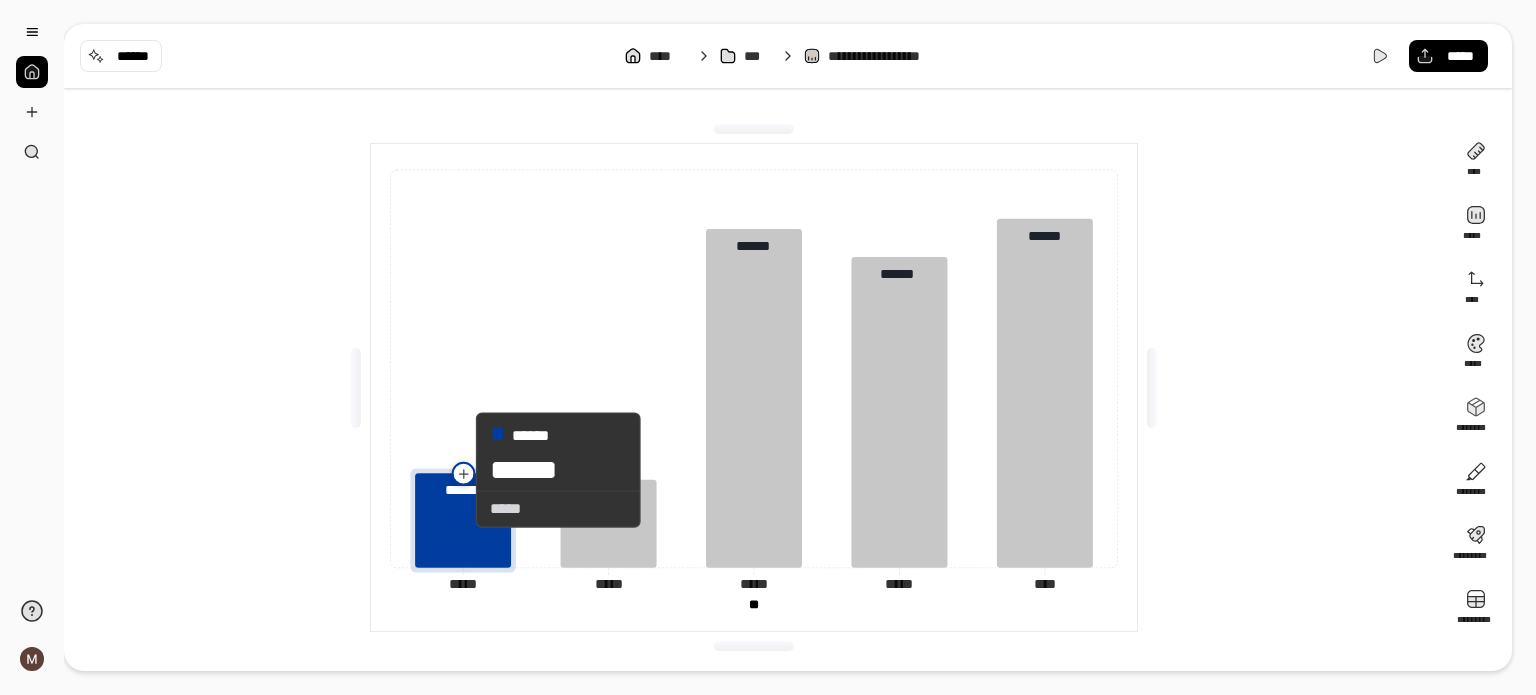 click 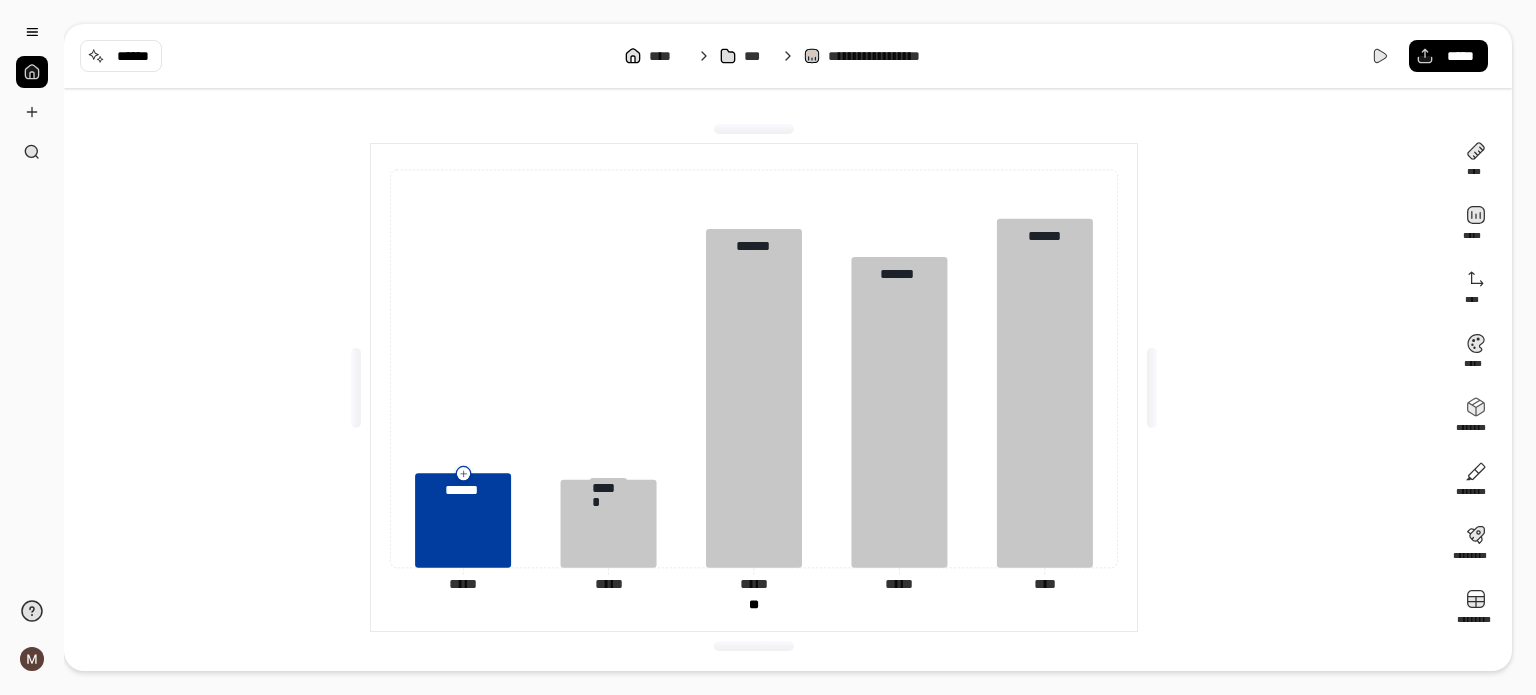 click on "***** ***** ***** ***** ***** ***** ***** ***** **** **** ** ** ****** ****** ****** ****** ****** ** ** *********" at bounding box center (754, 387) 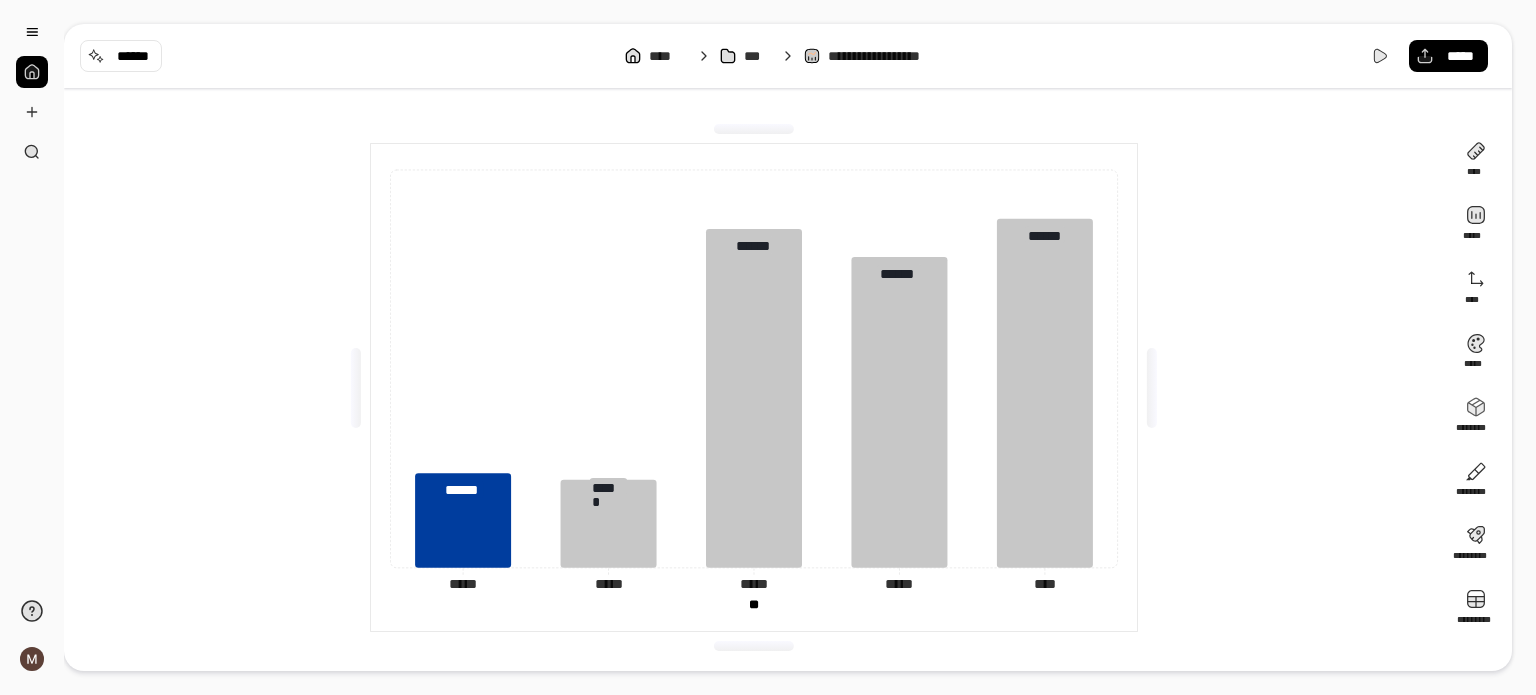 click on "**" at bounding box center [32, 347] 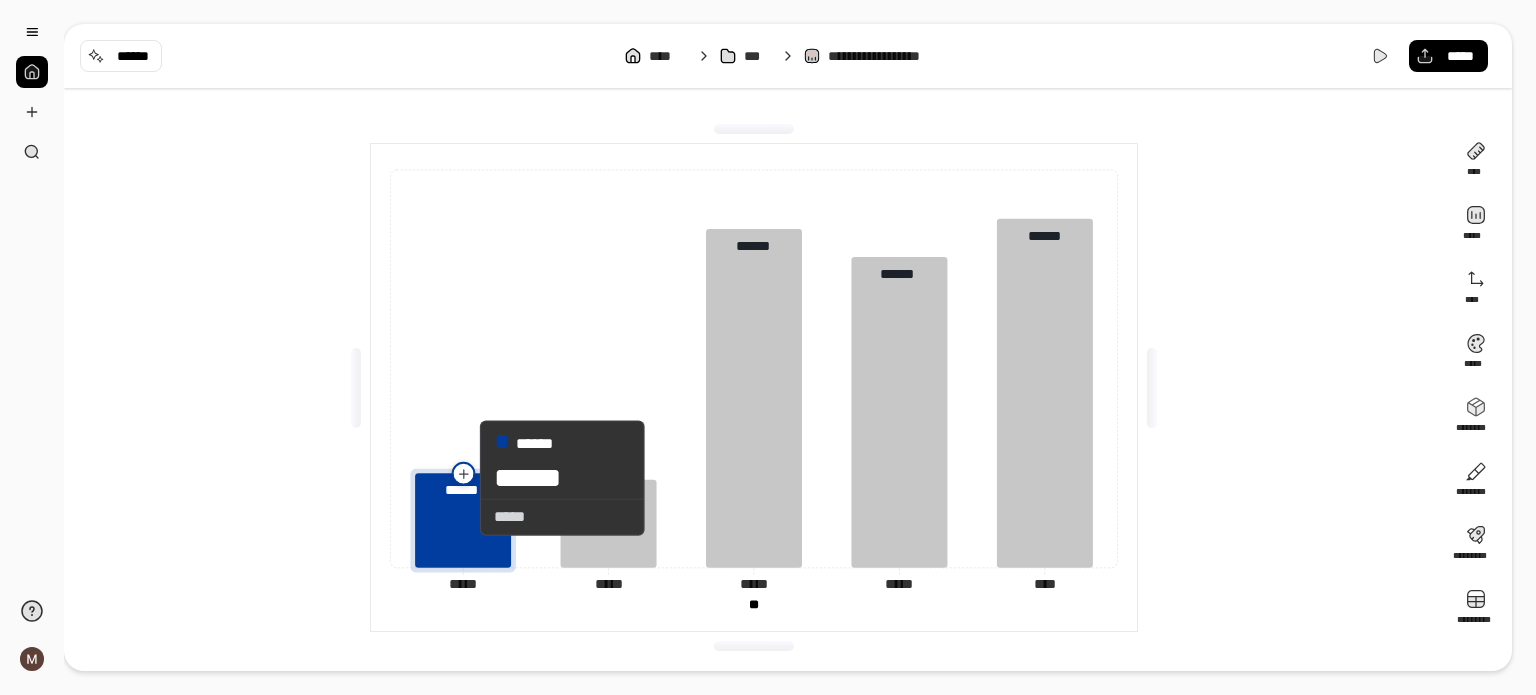 click 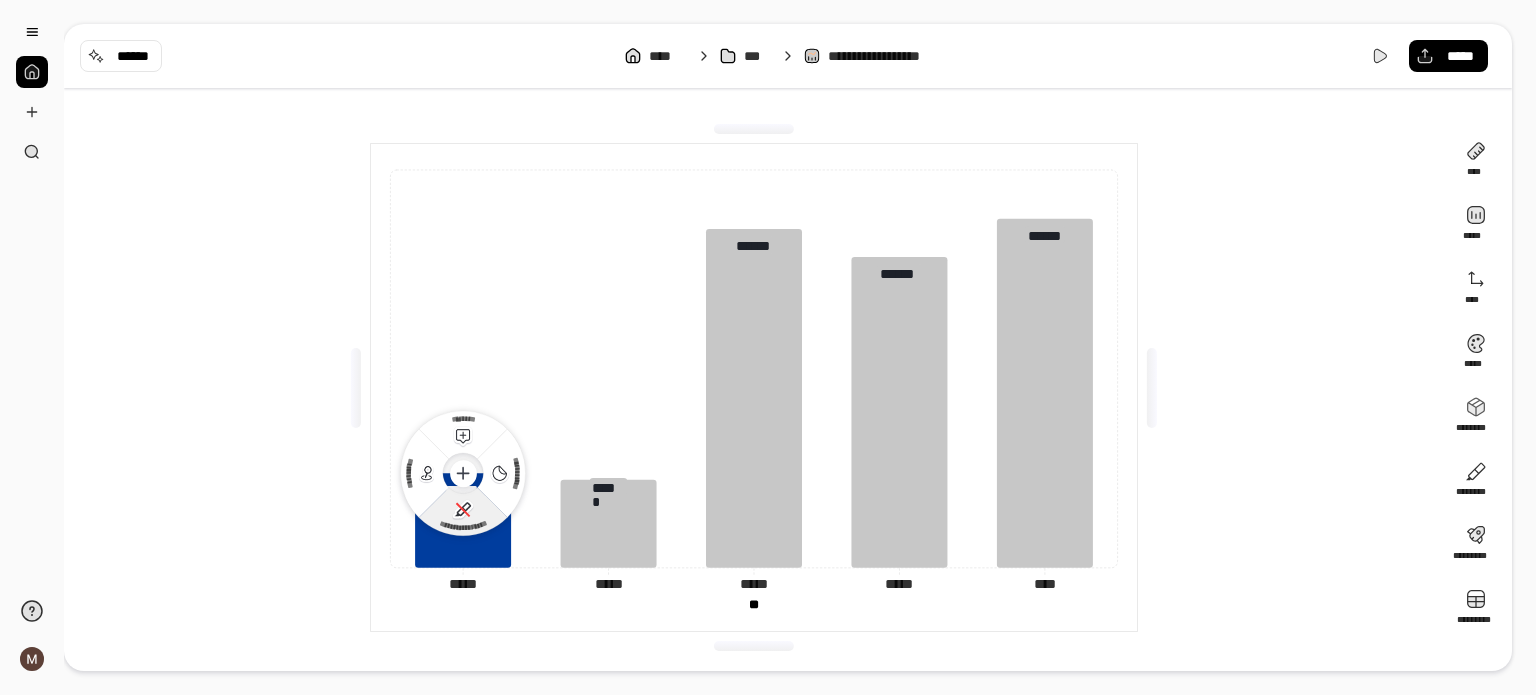 click 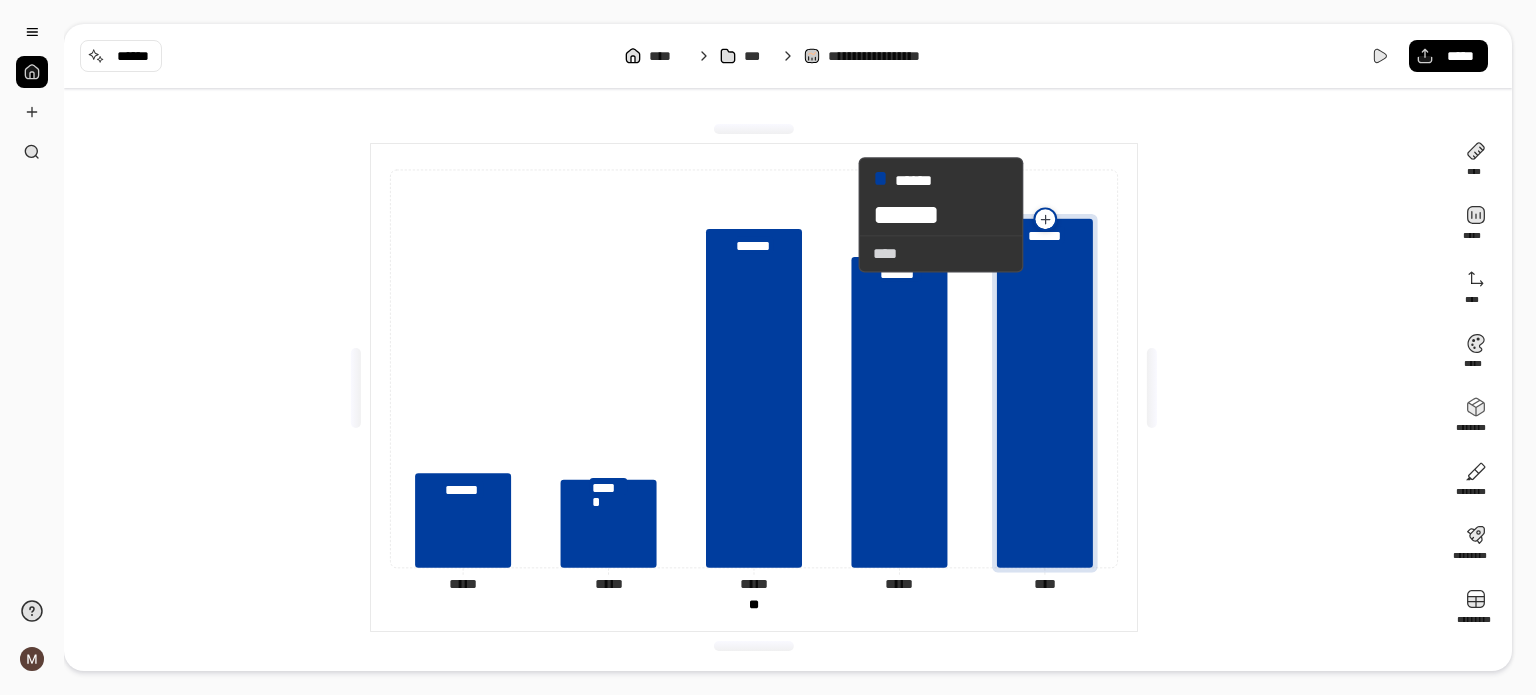 click 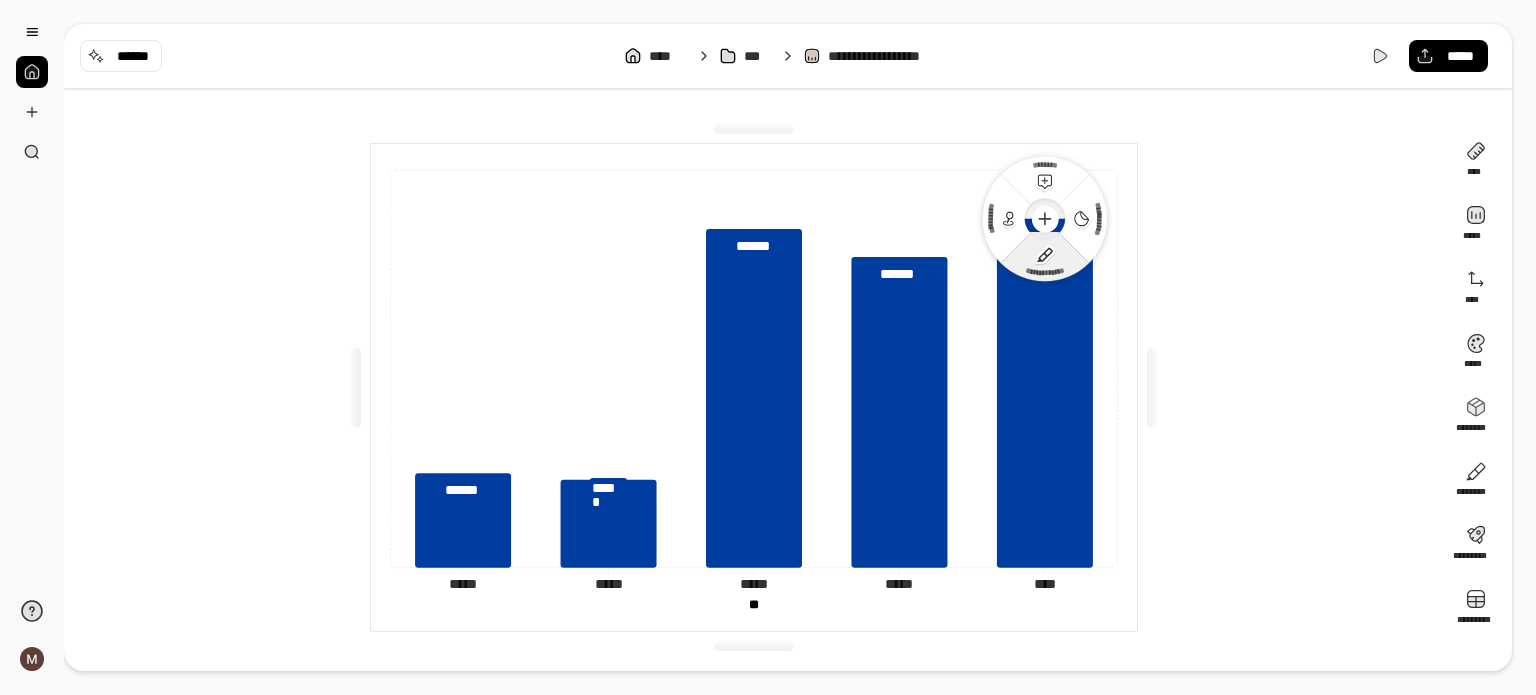 click 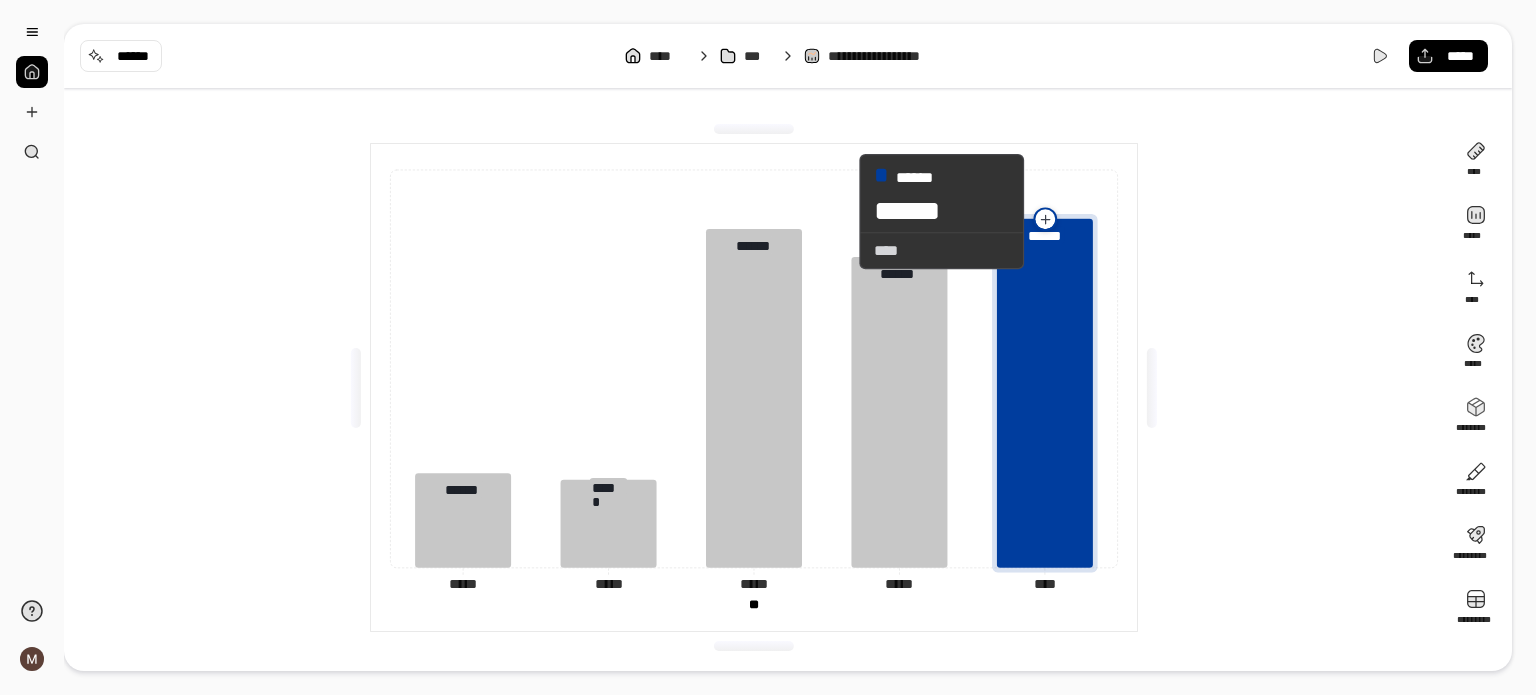 click 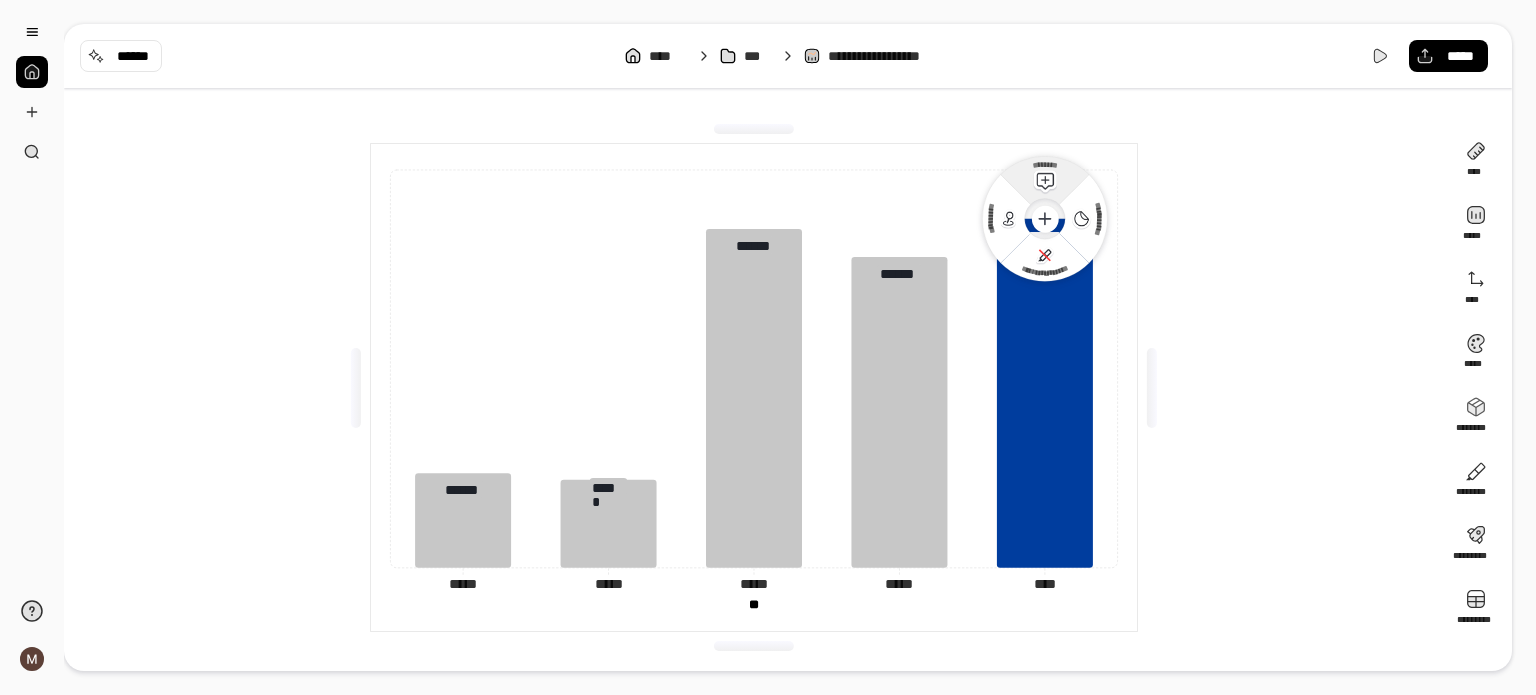 click 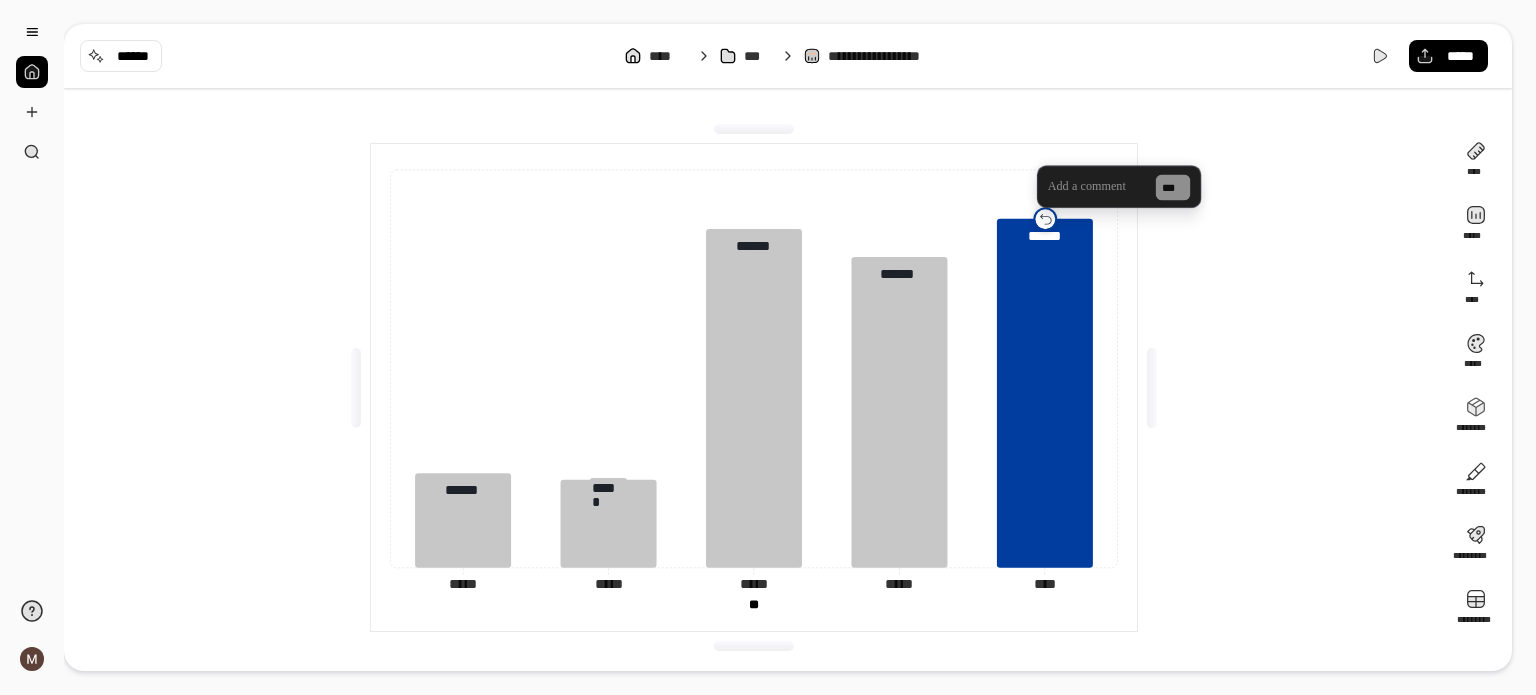 click 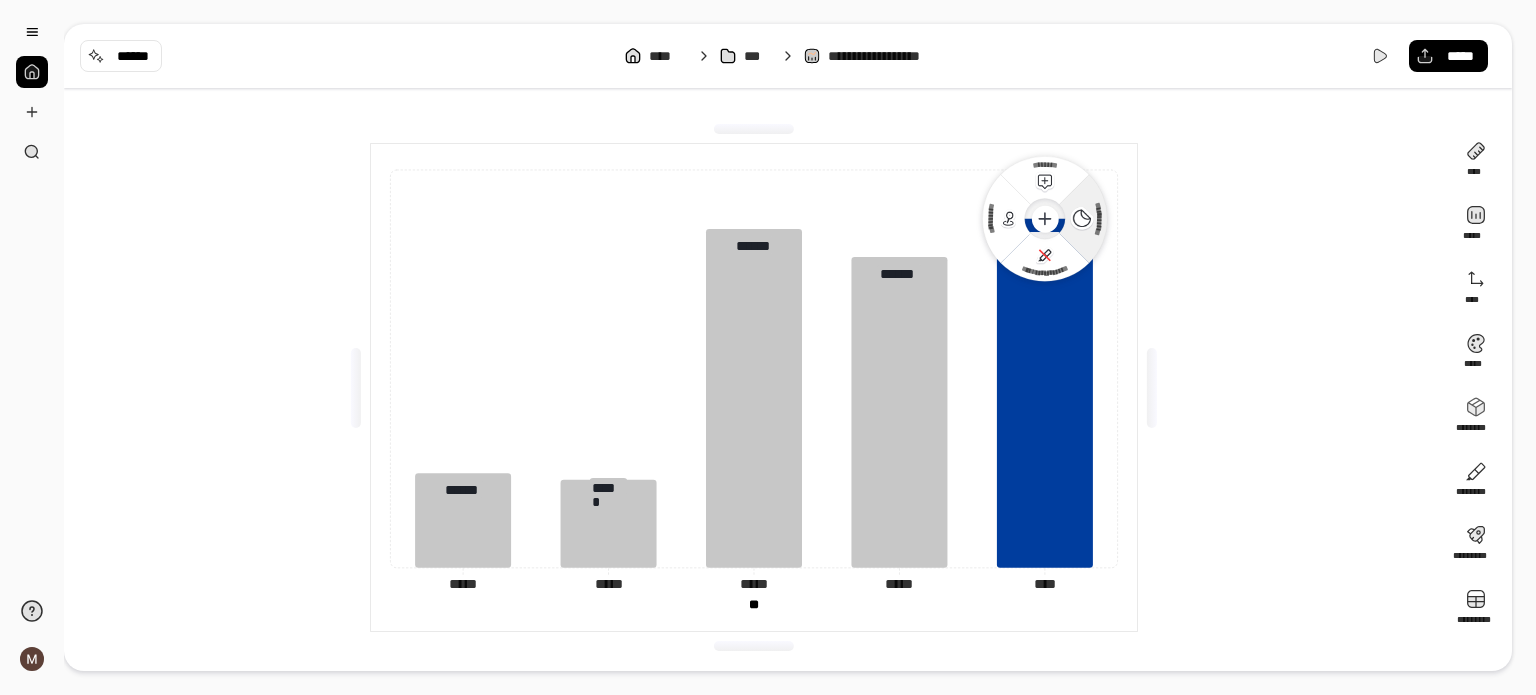click 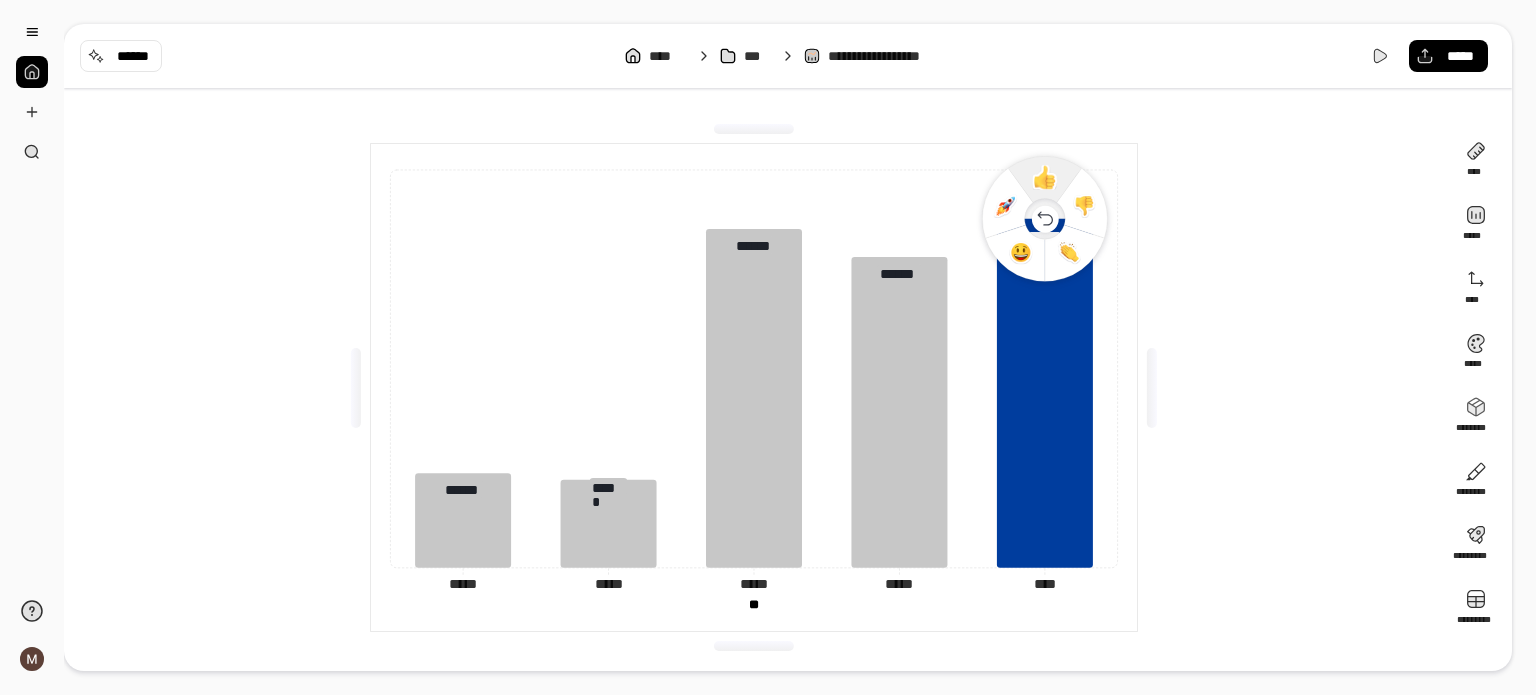 click 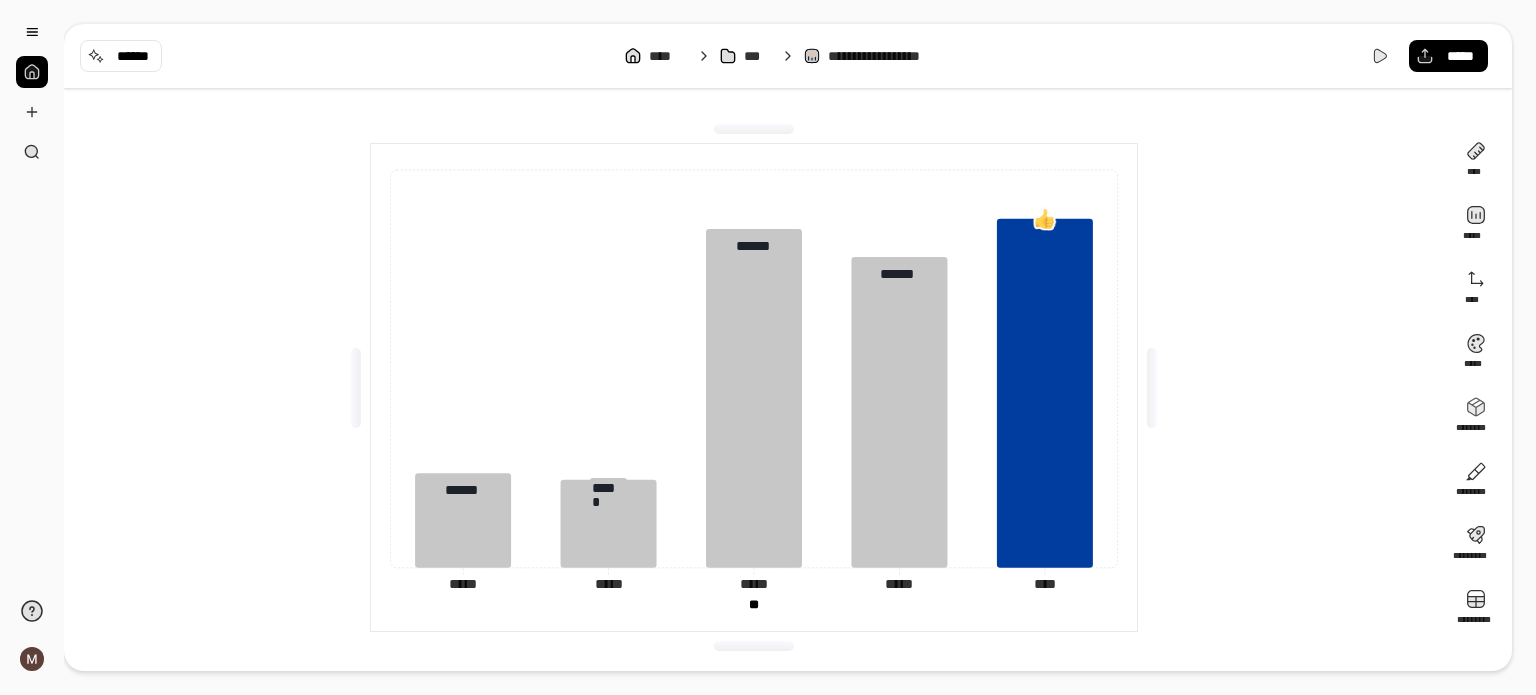 click at bounding box center (1045, 219) 